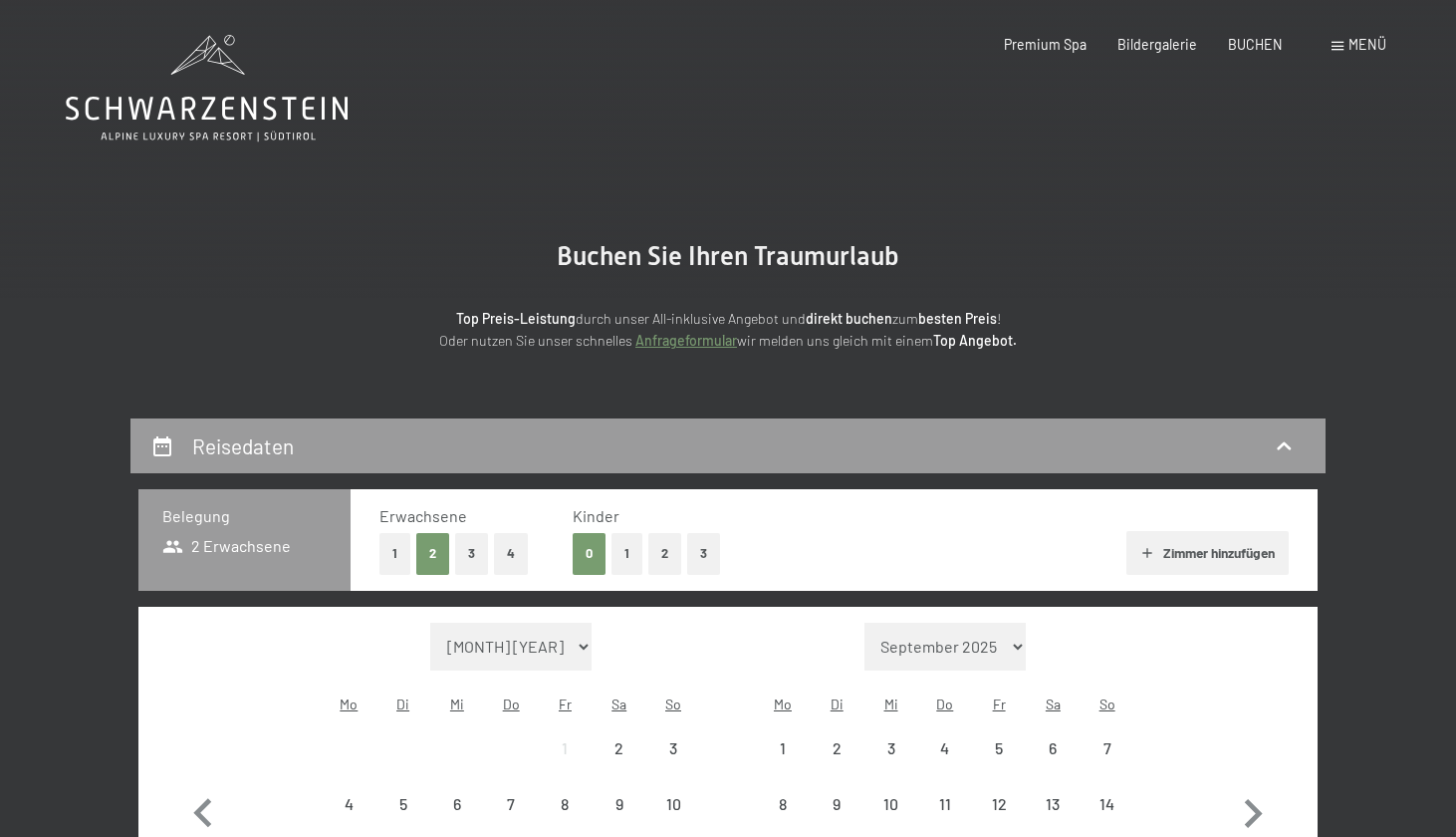 scroll, scrollTop: 0, scrollLeft: 0, axis: both 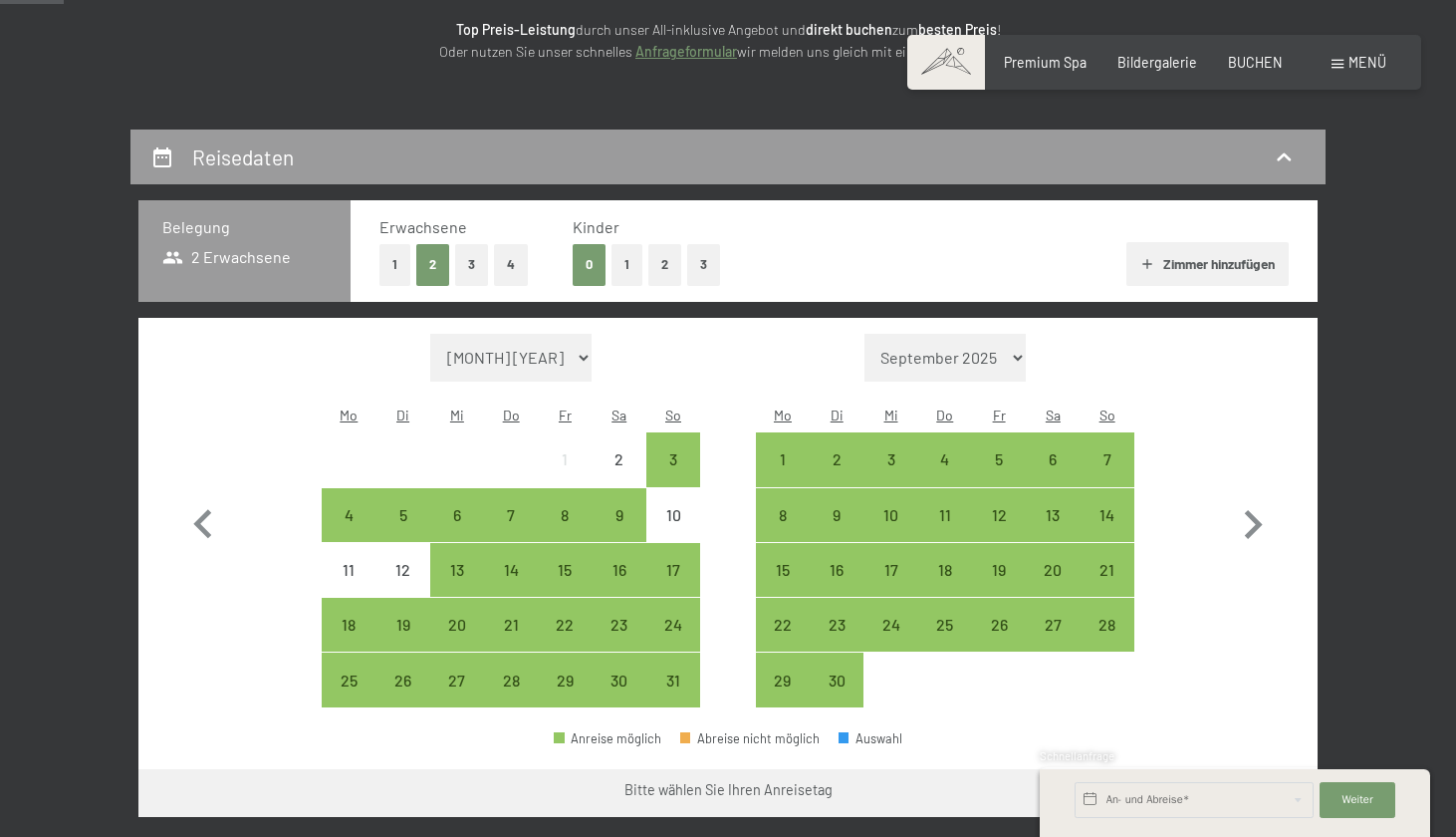 select on "2025-11-01" 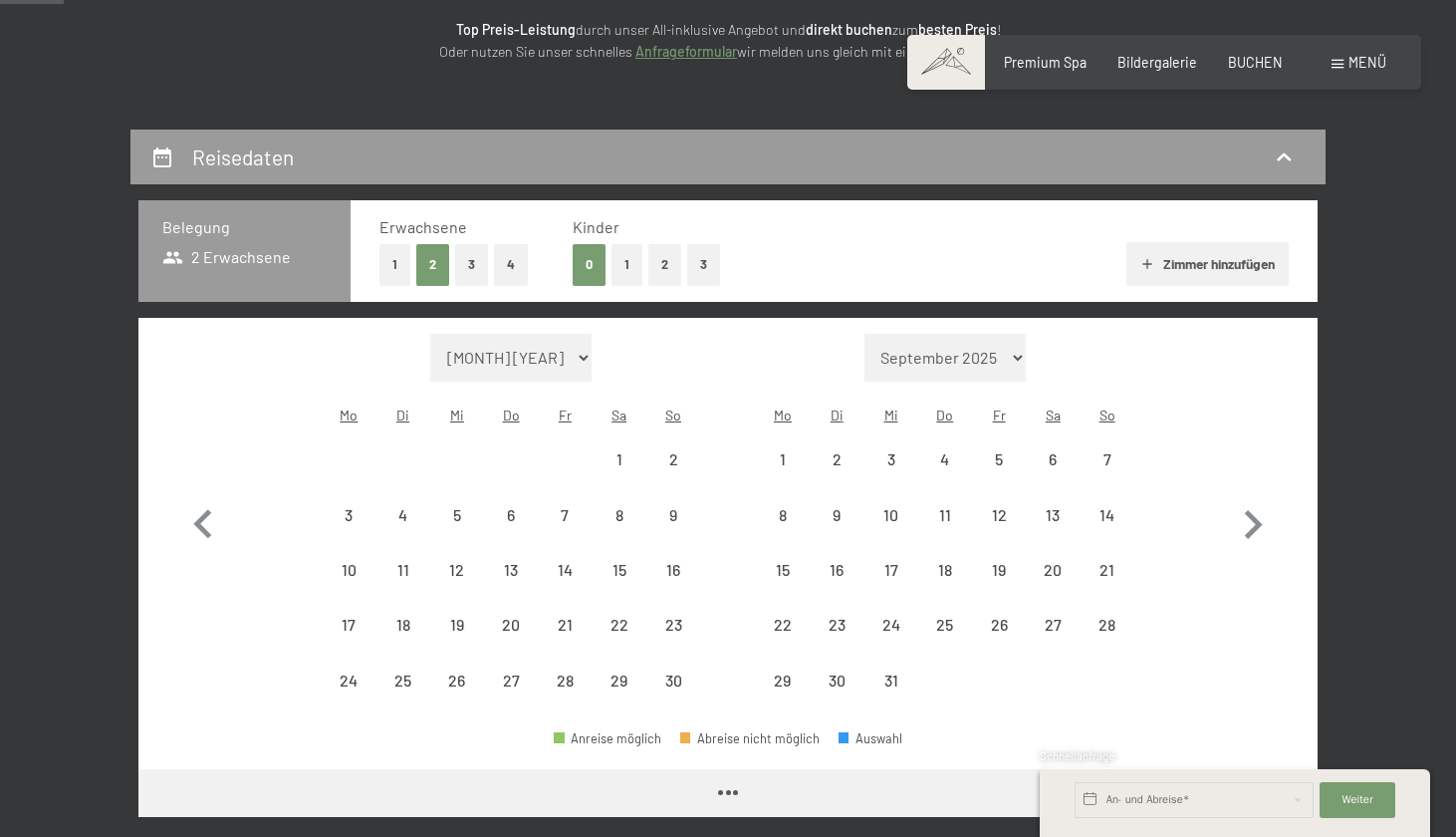 select on "2025-11-01" 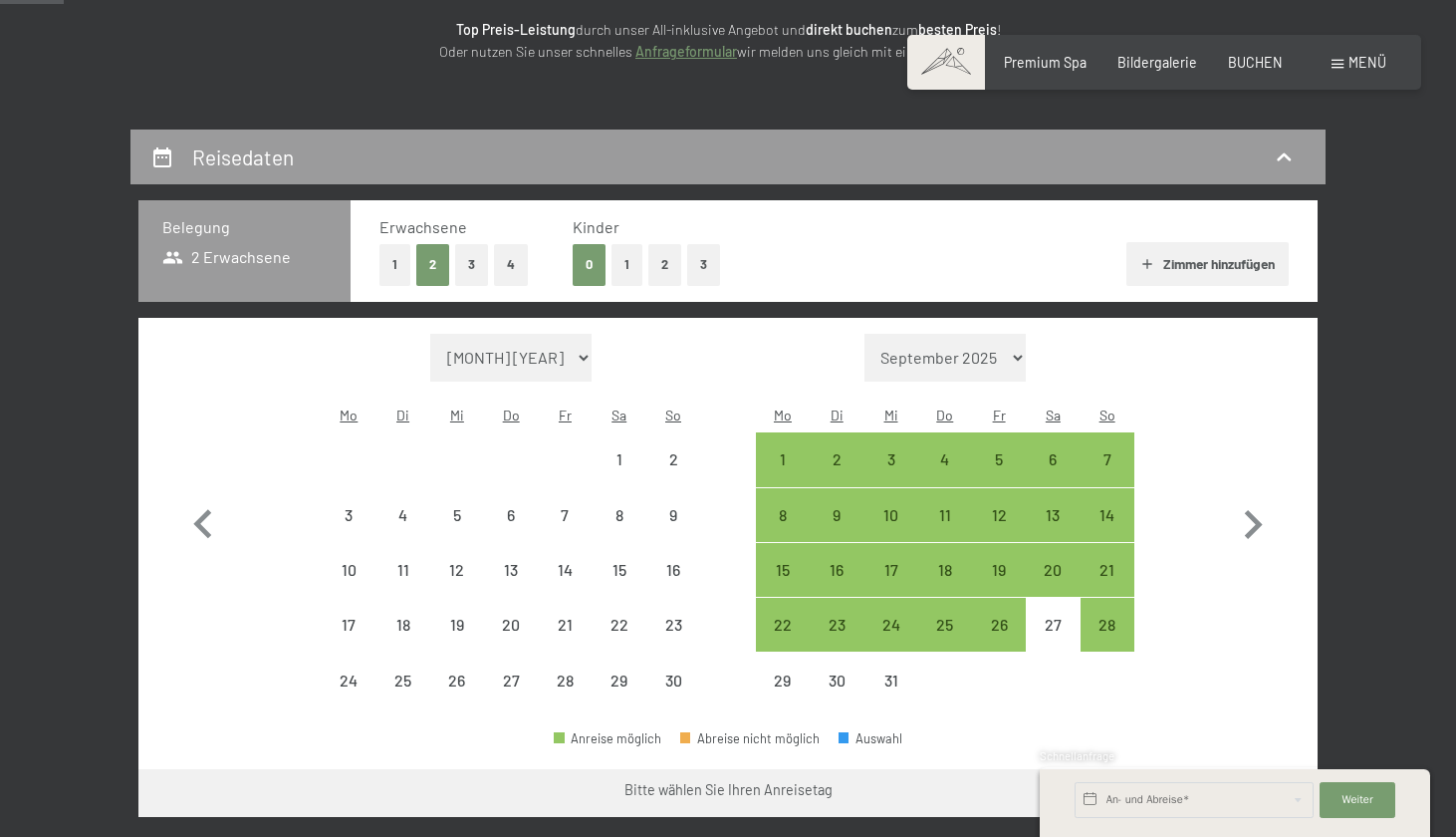 select on "2025-11-01" 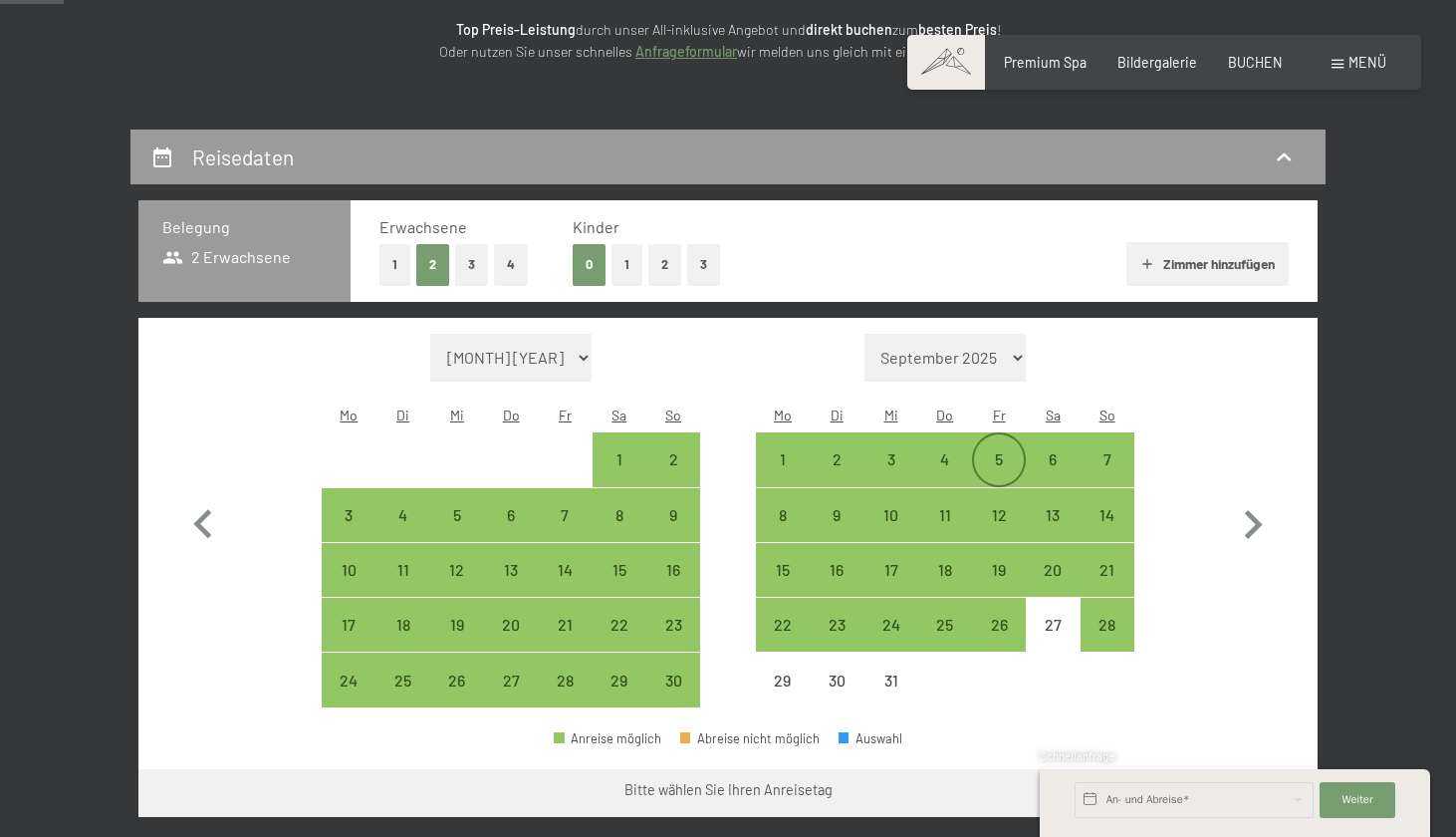 click on "5" at bounding box center (999, 476) 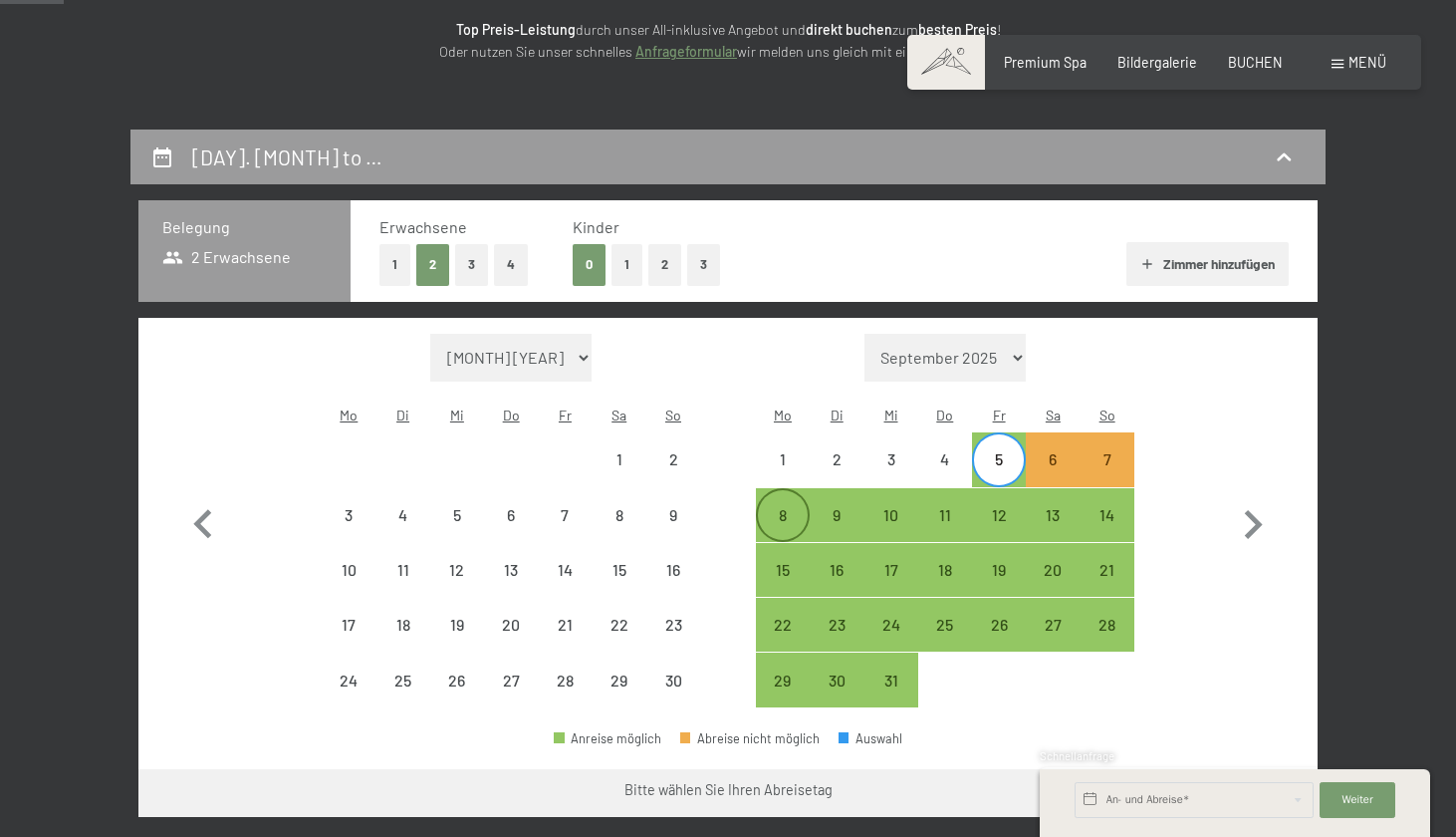 click on "8" at bounding box center (783, 532) 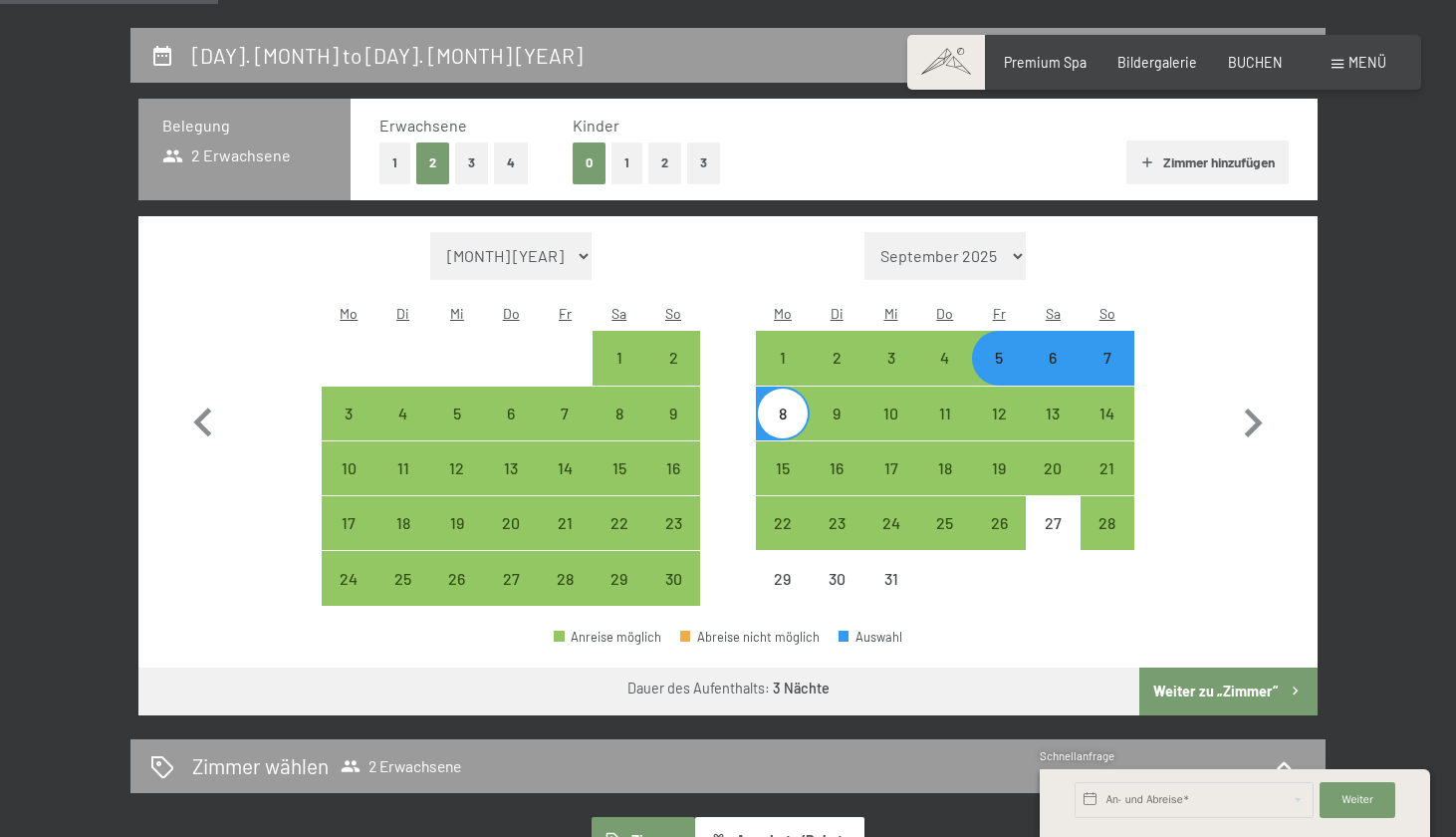 scroll, scrollTop: 363, scrollLeft: 0, axis: vertical 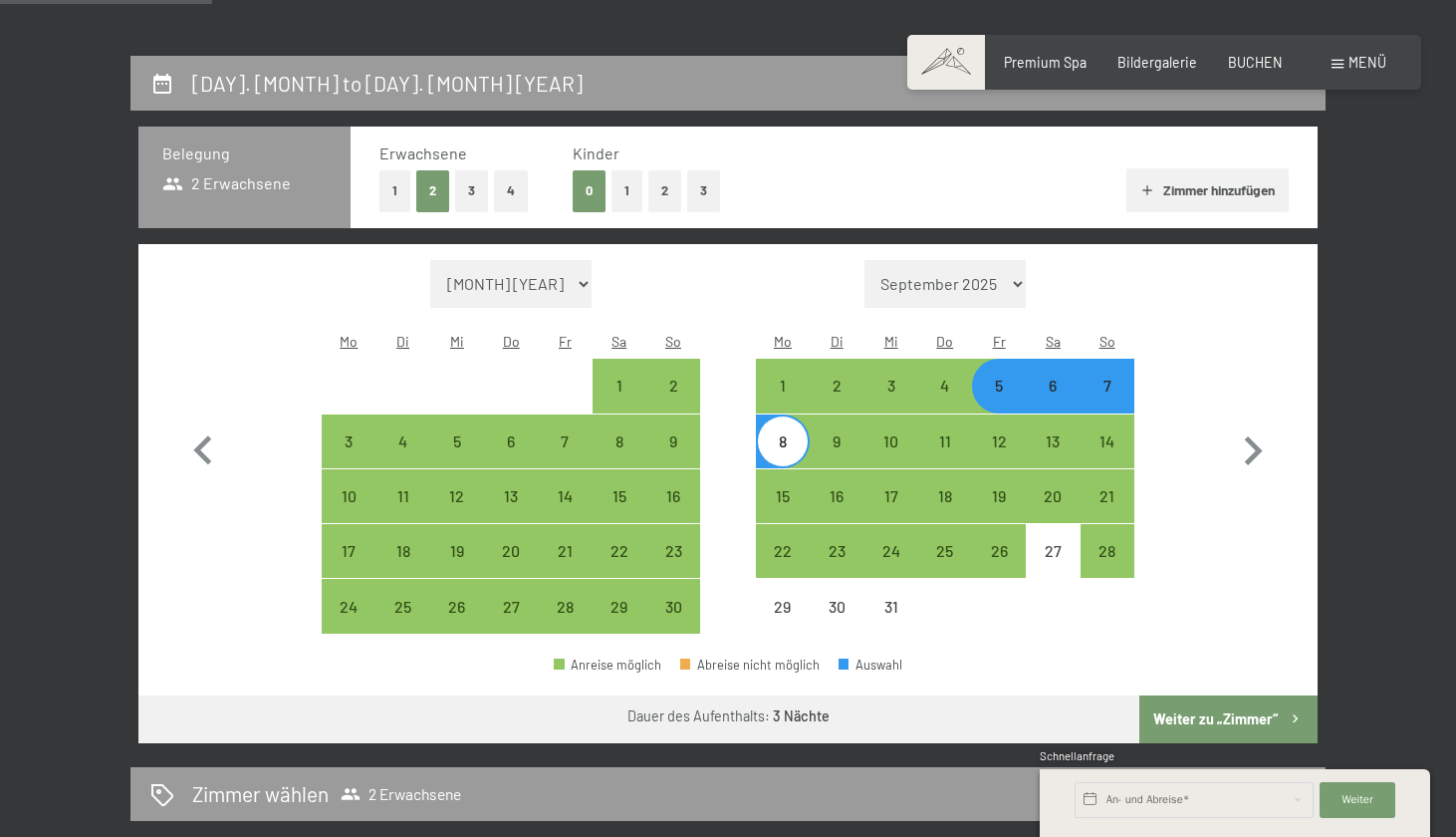 click on "Zimmer hinzufügen" at bounding box center [1207, 190] 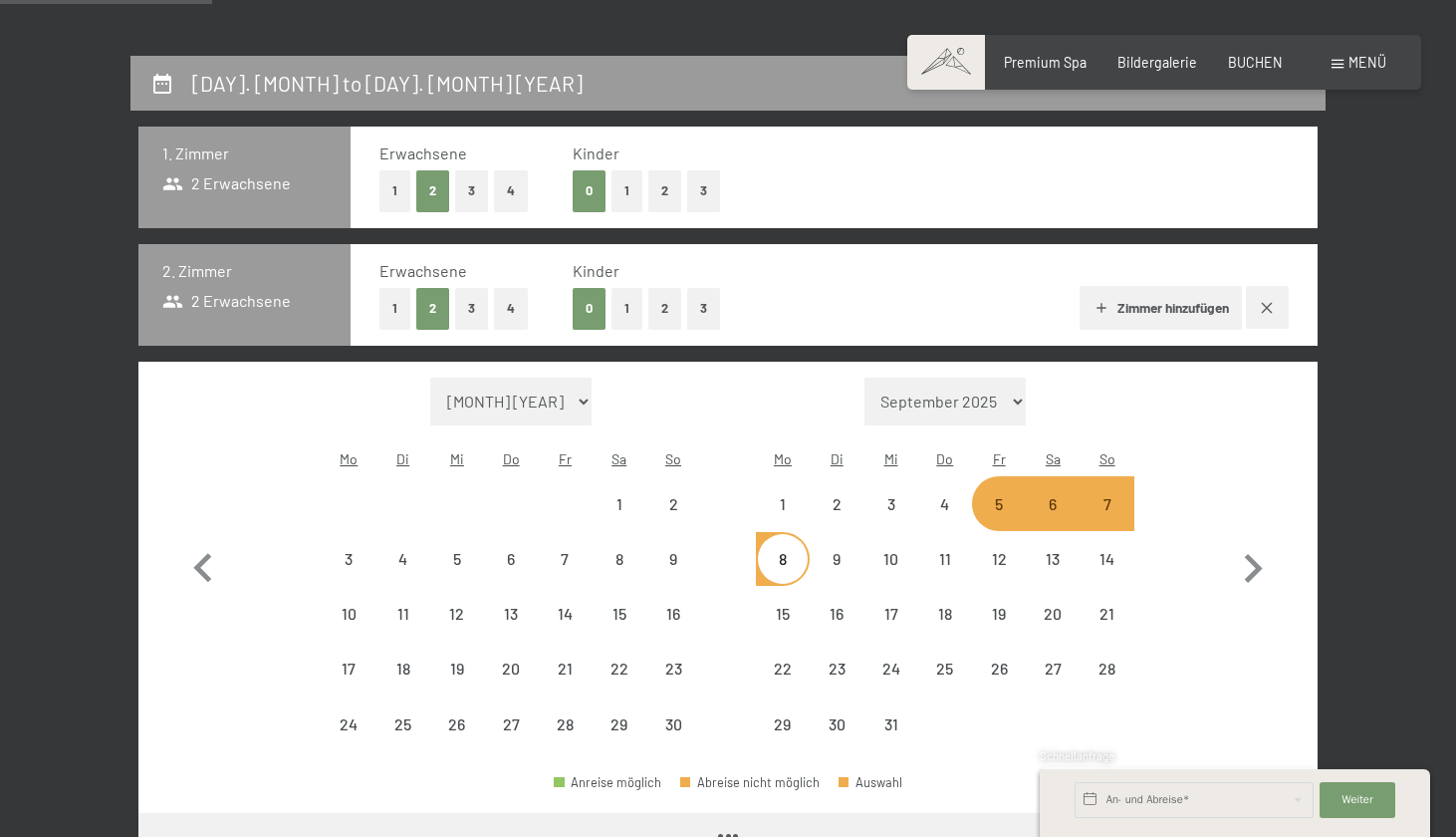 click on "1" at bounding box center [626, 190] 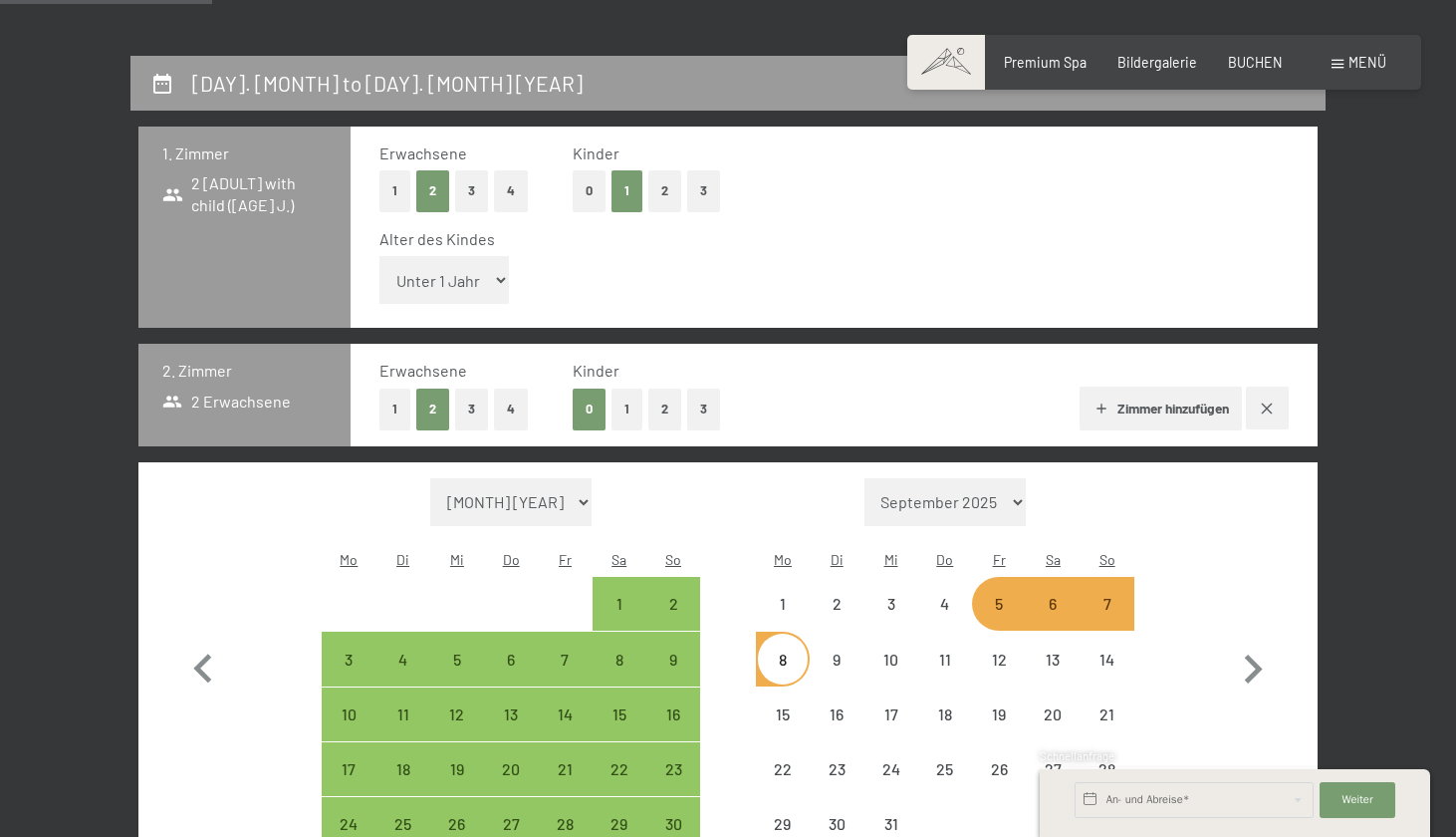 select on "2025-11-01" 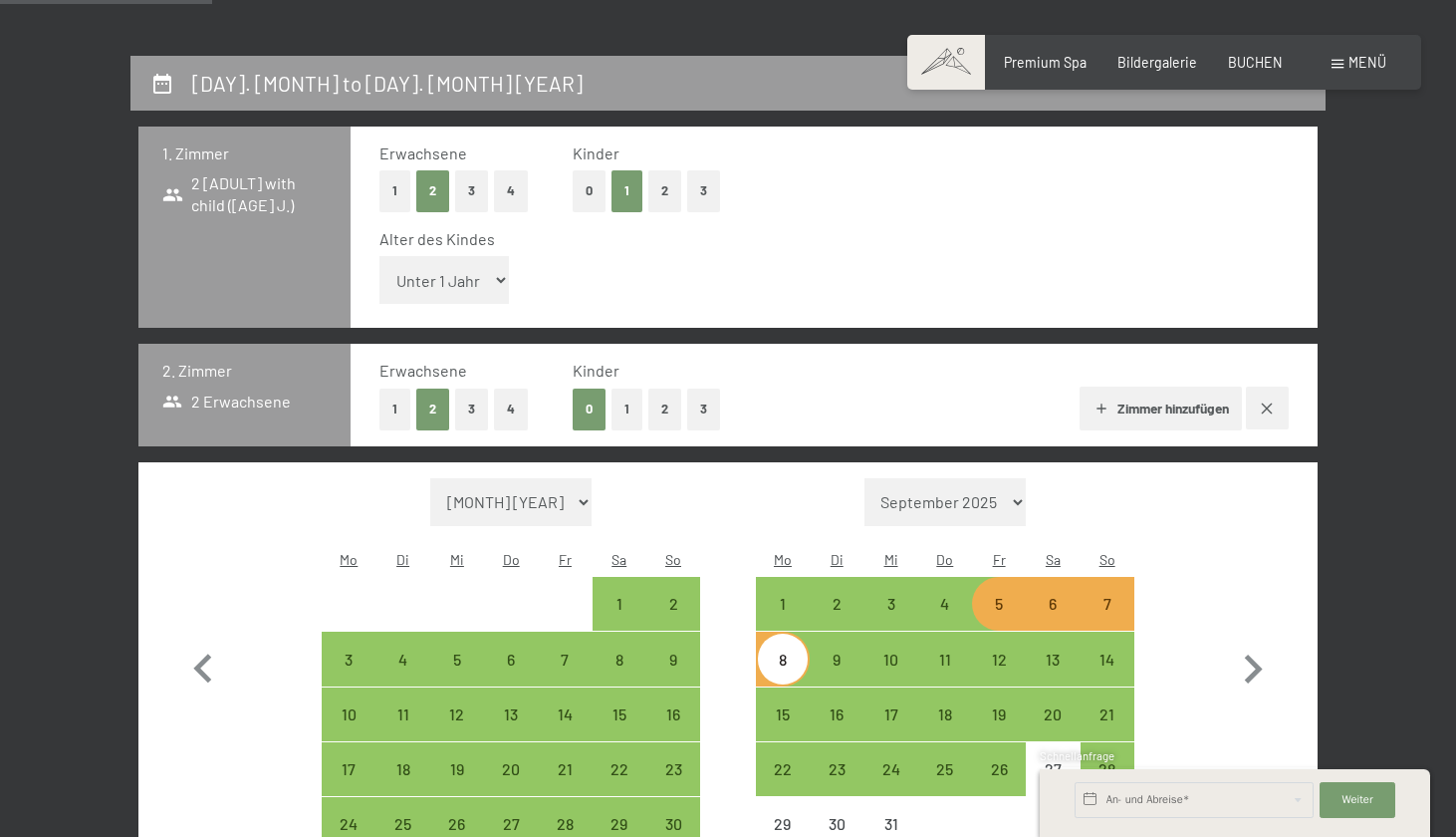 select on "2025-11-01" 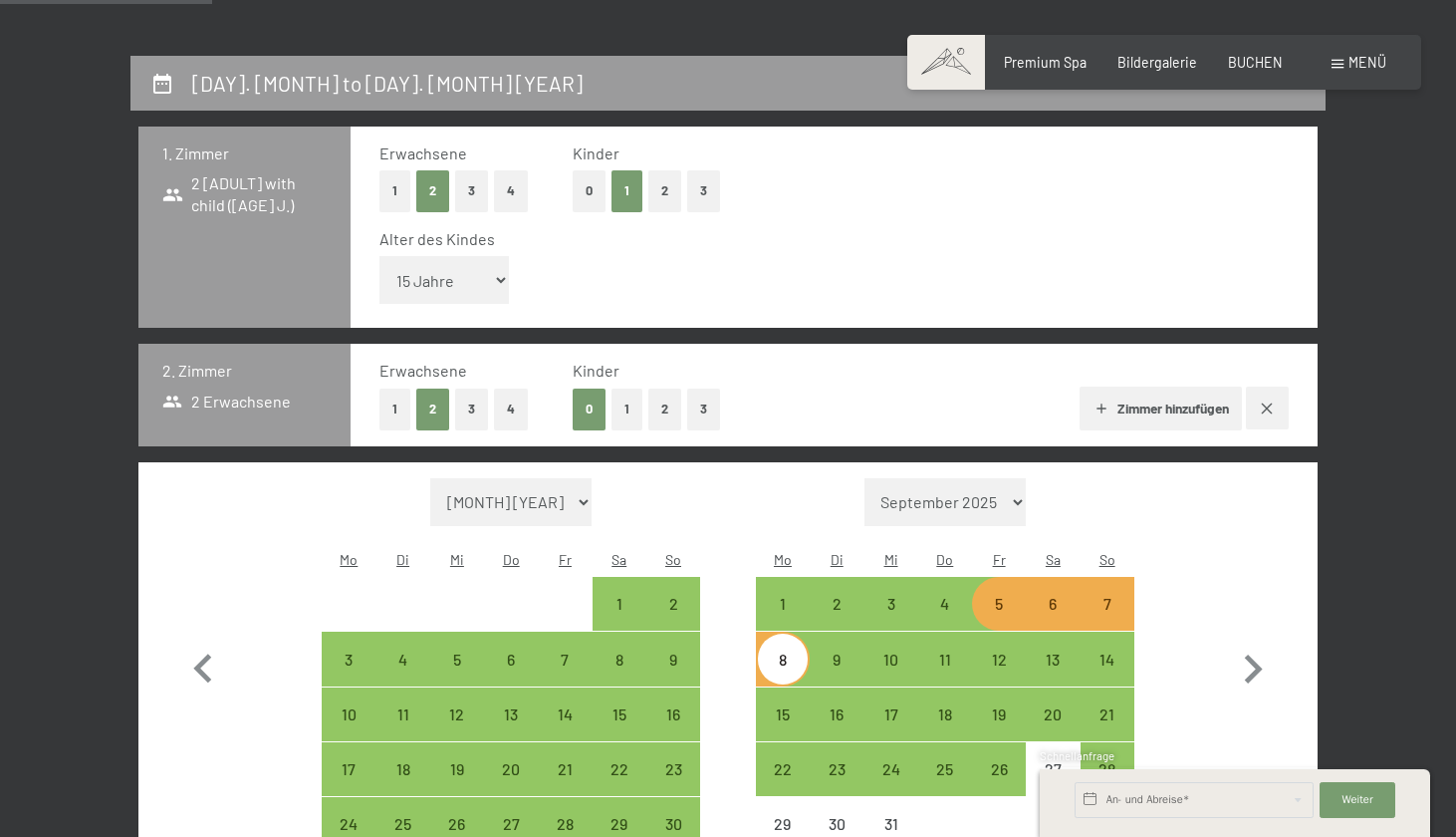 select on "2025-11-01" 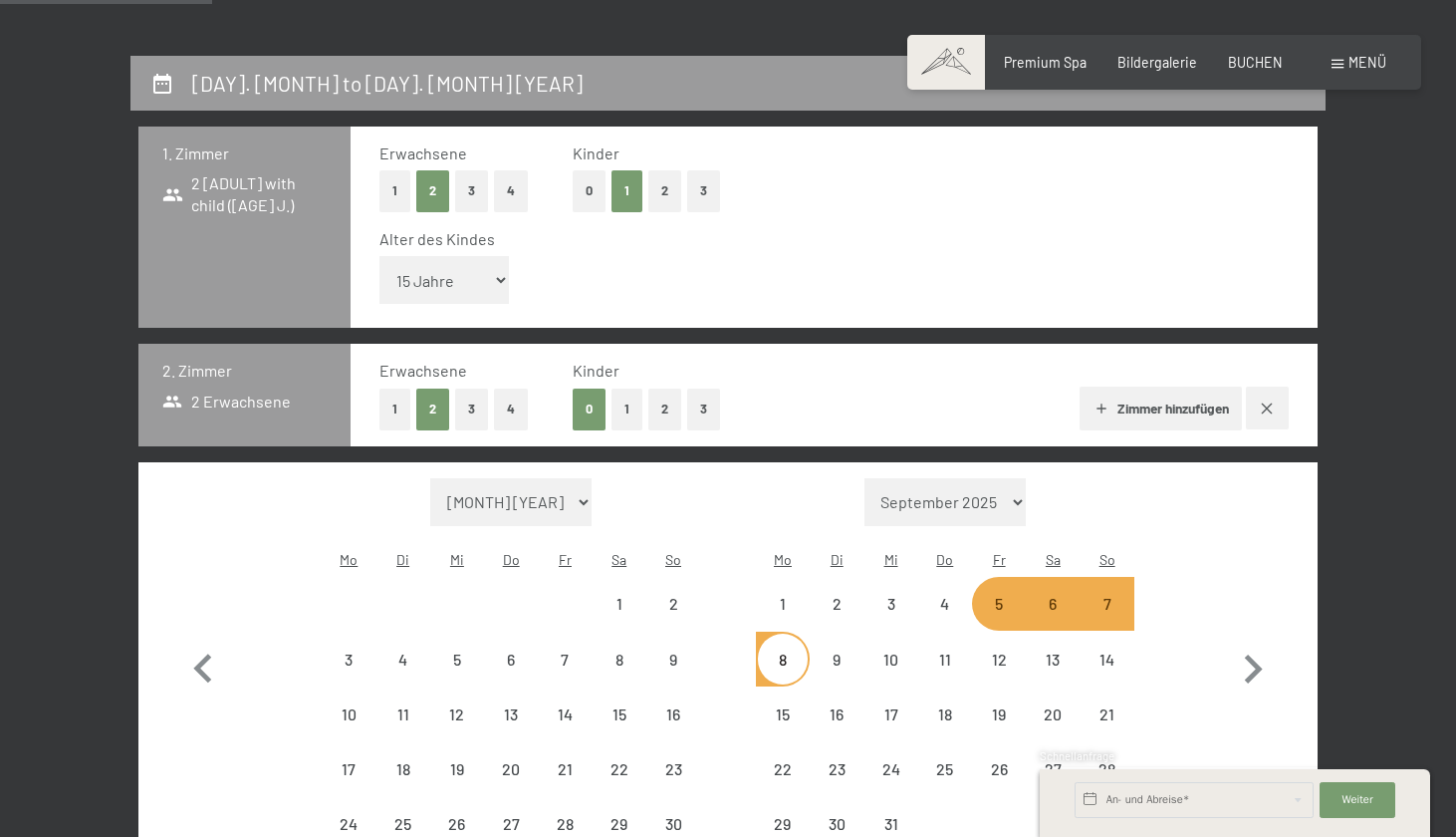 click on "1" at bounding box center [394, 409] 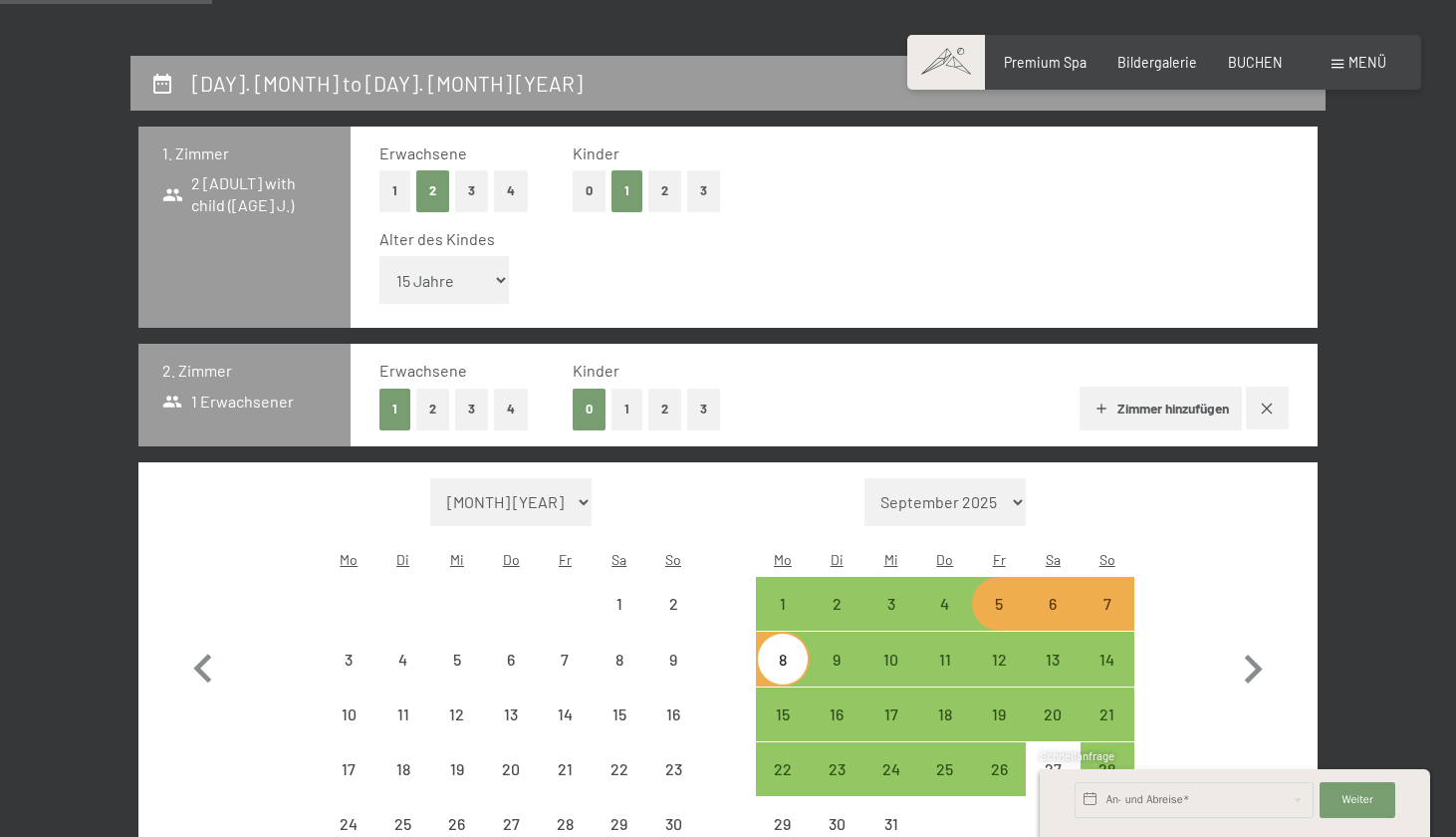 select on "2025-11-01" 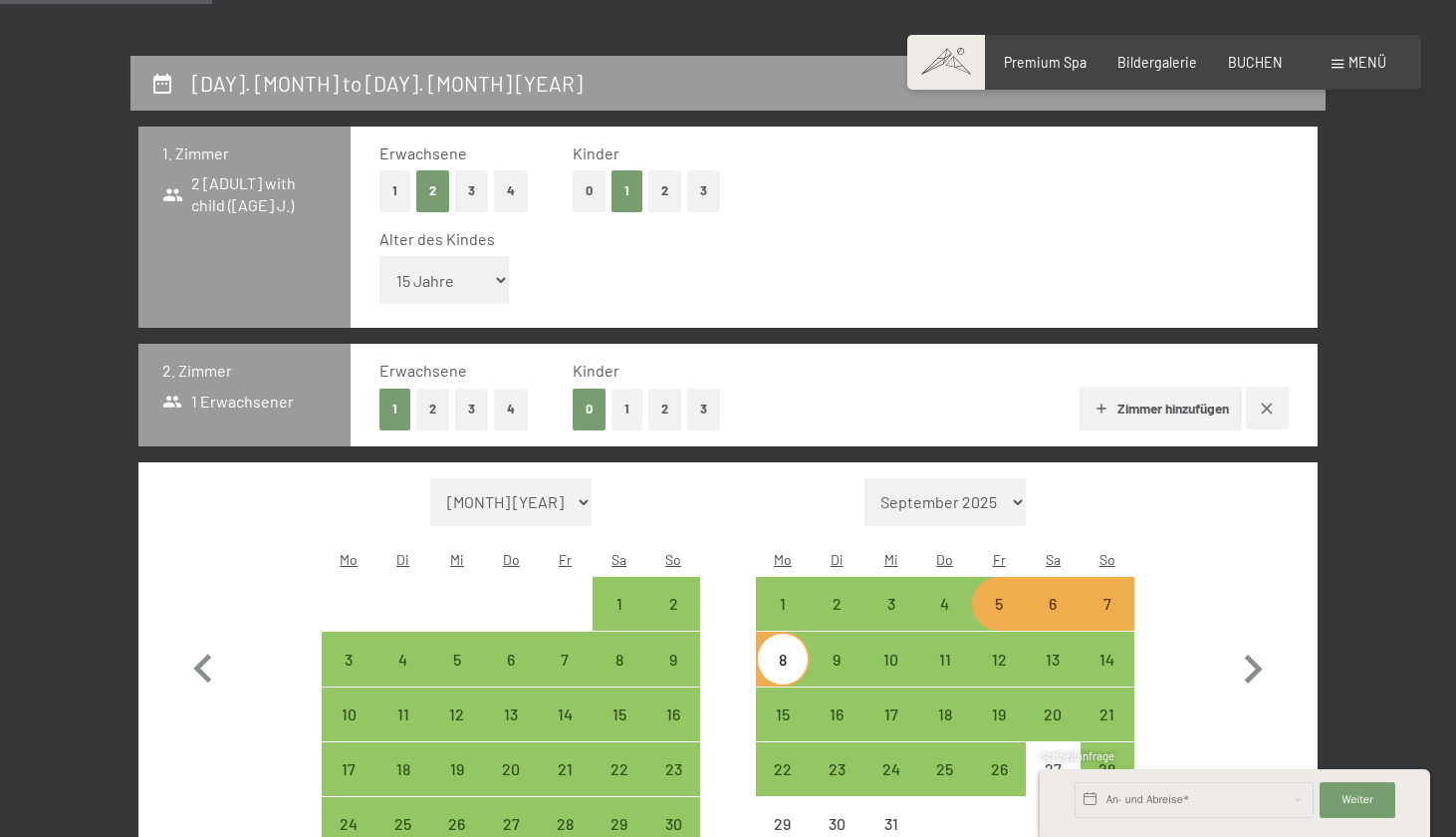 click on "1" at bounding box center [626, 409] 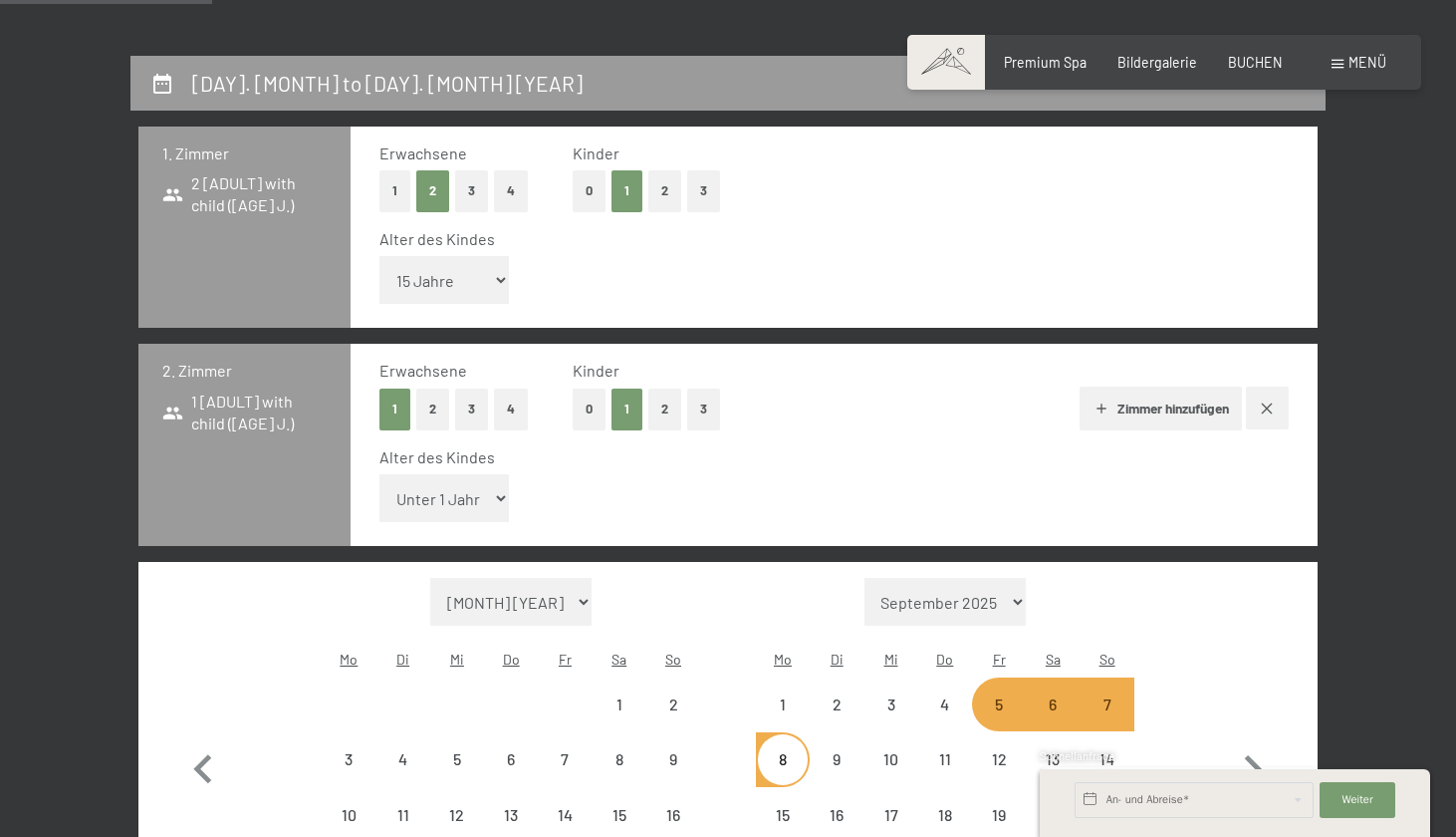 select on "2025-11-01" 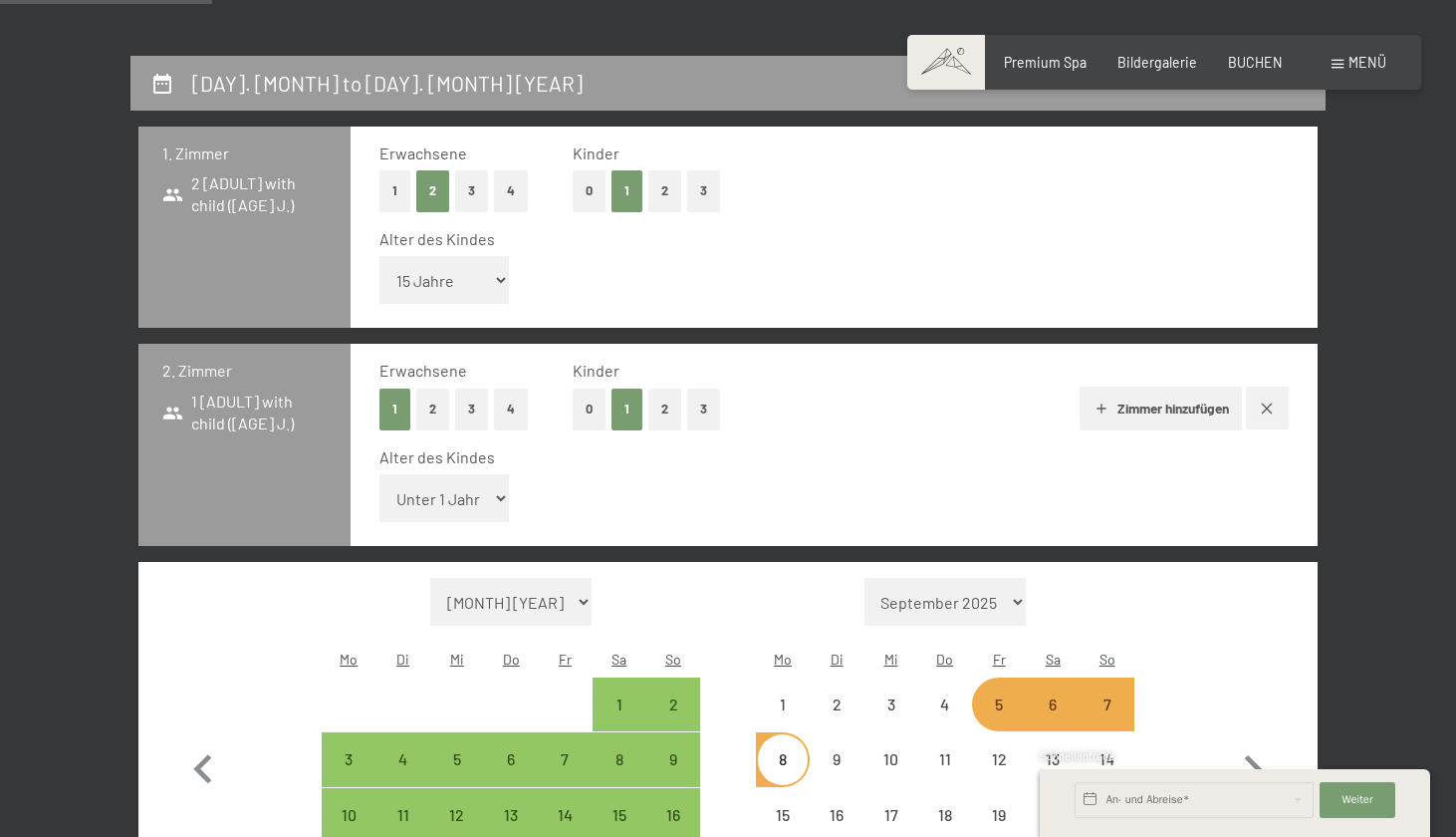 select on "2025-11-01" 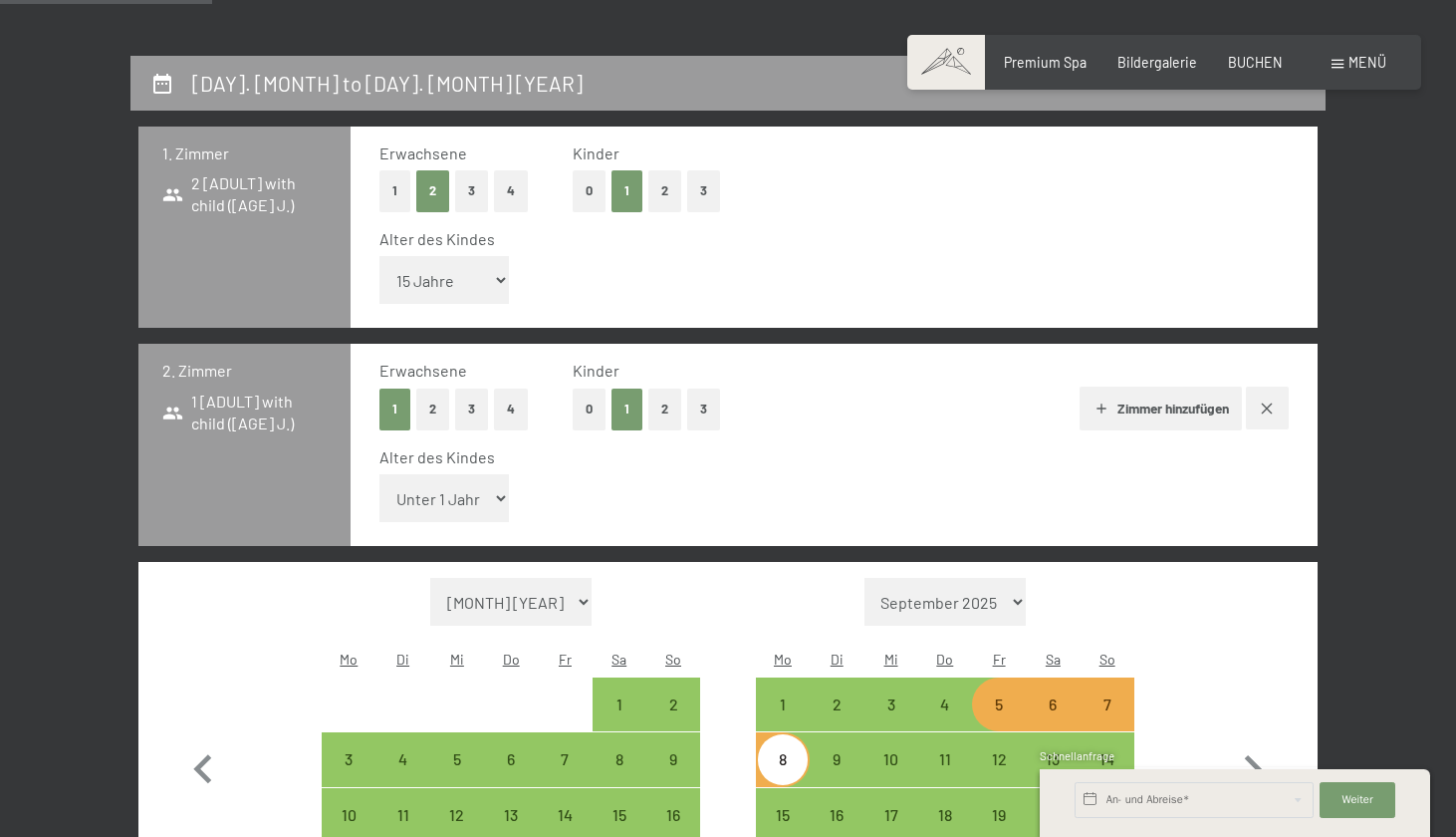 select on "2025-11-01" 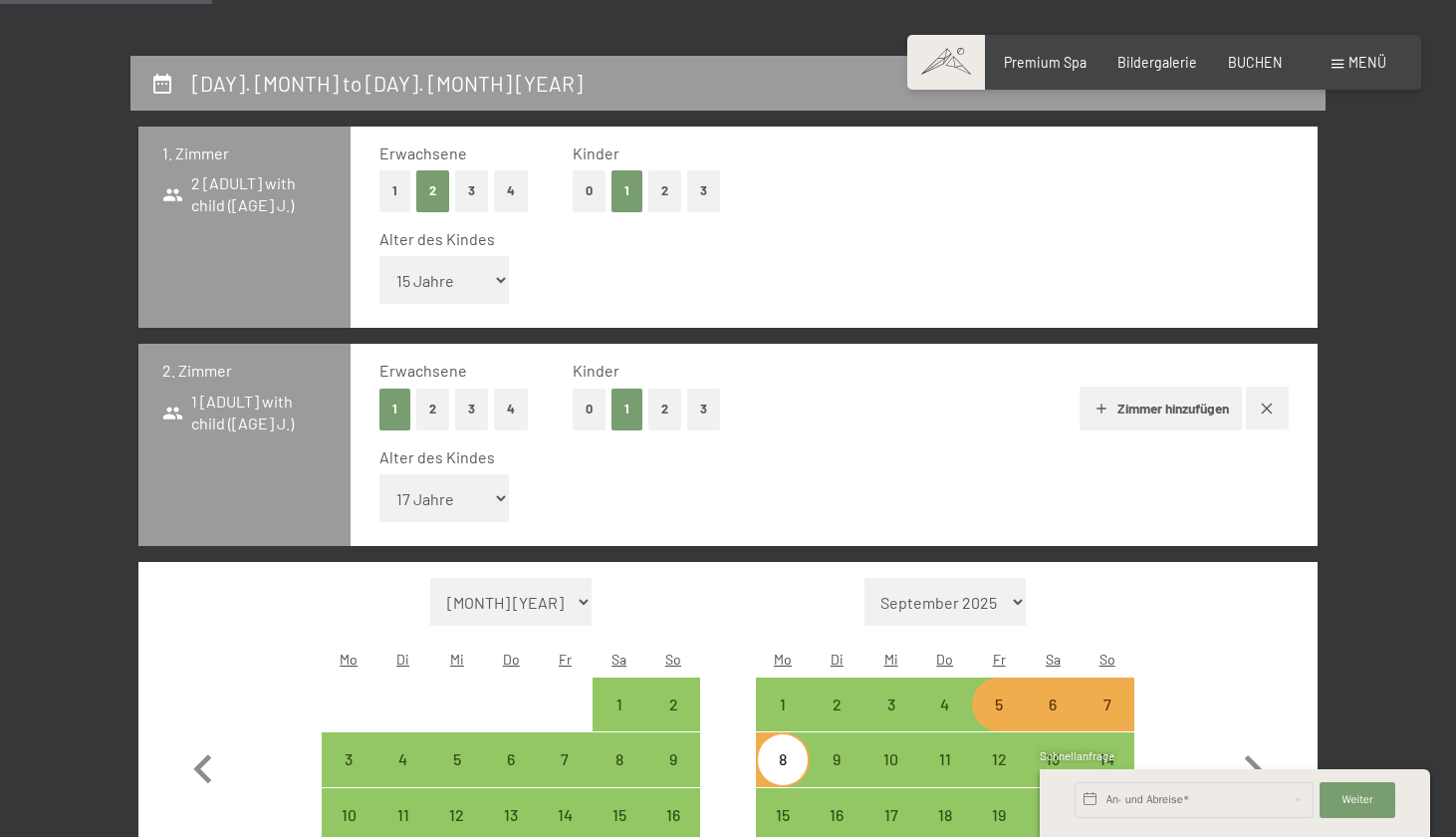 select on "2025-11-01" 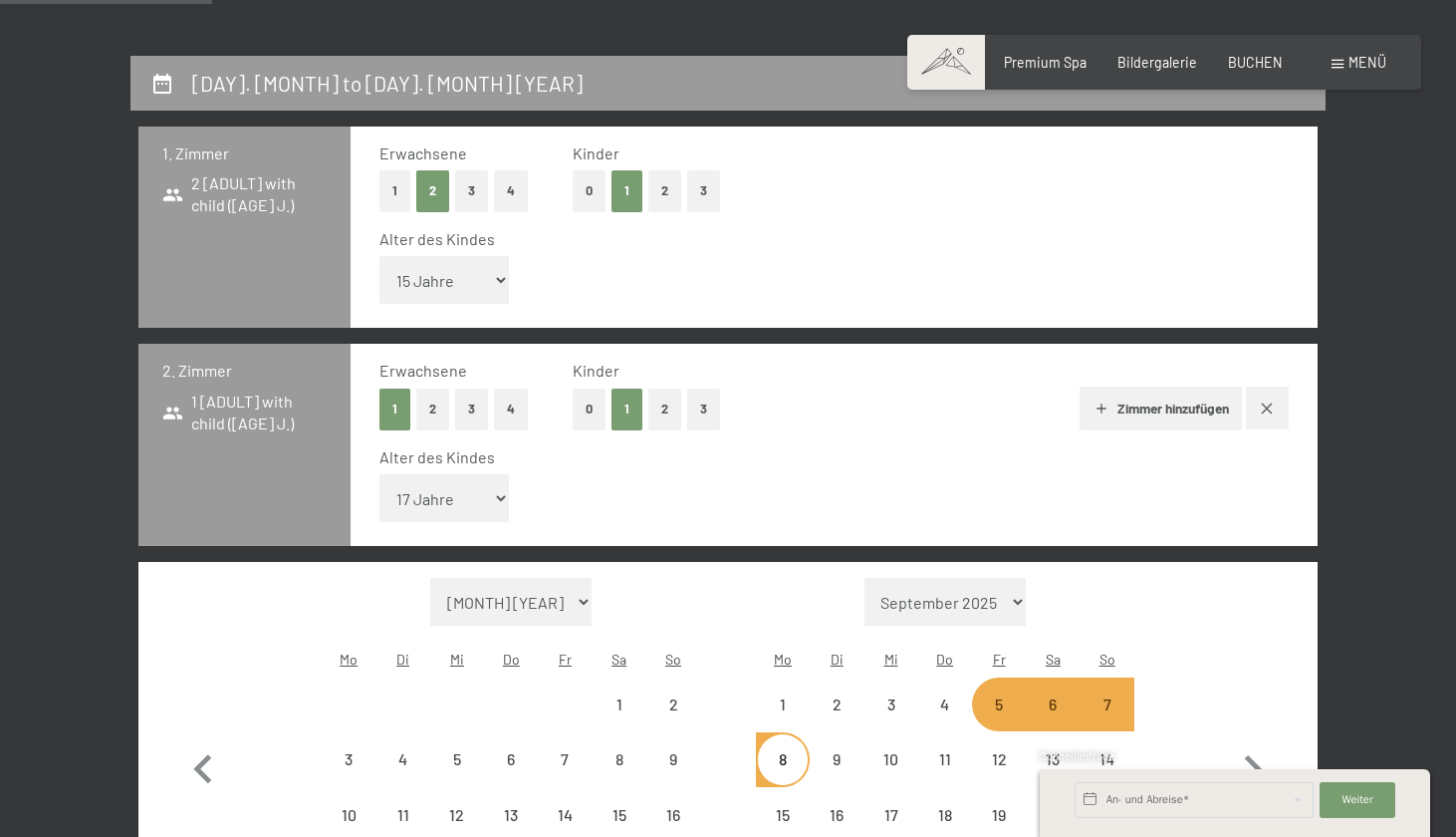 select on "2025-11-01" 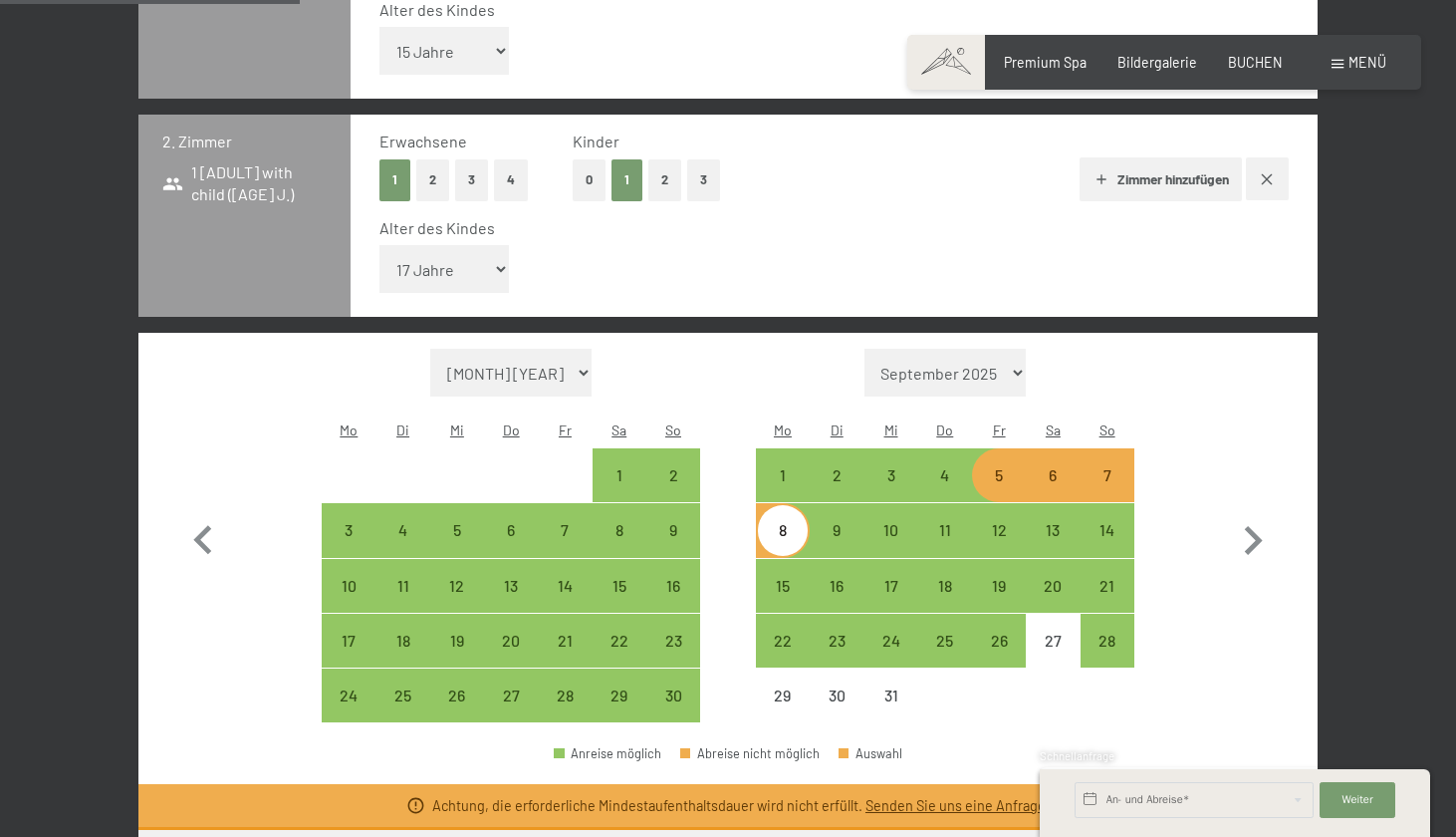 scroll, scrollTop: 592, scrollLeft: 0, axis: vertical 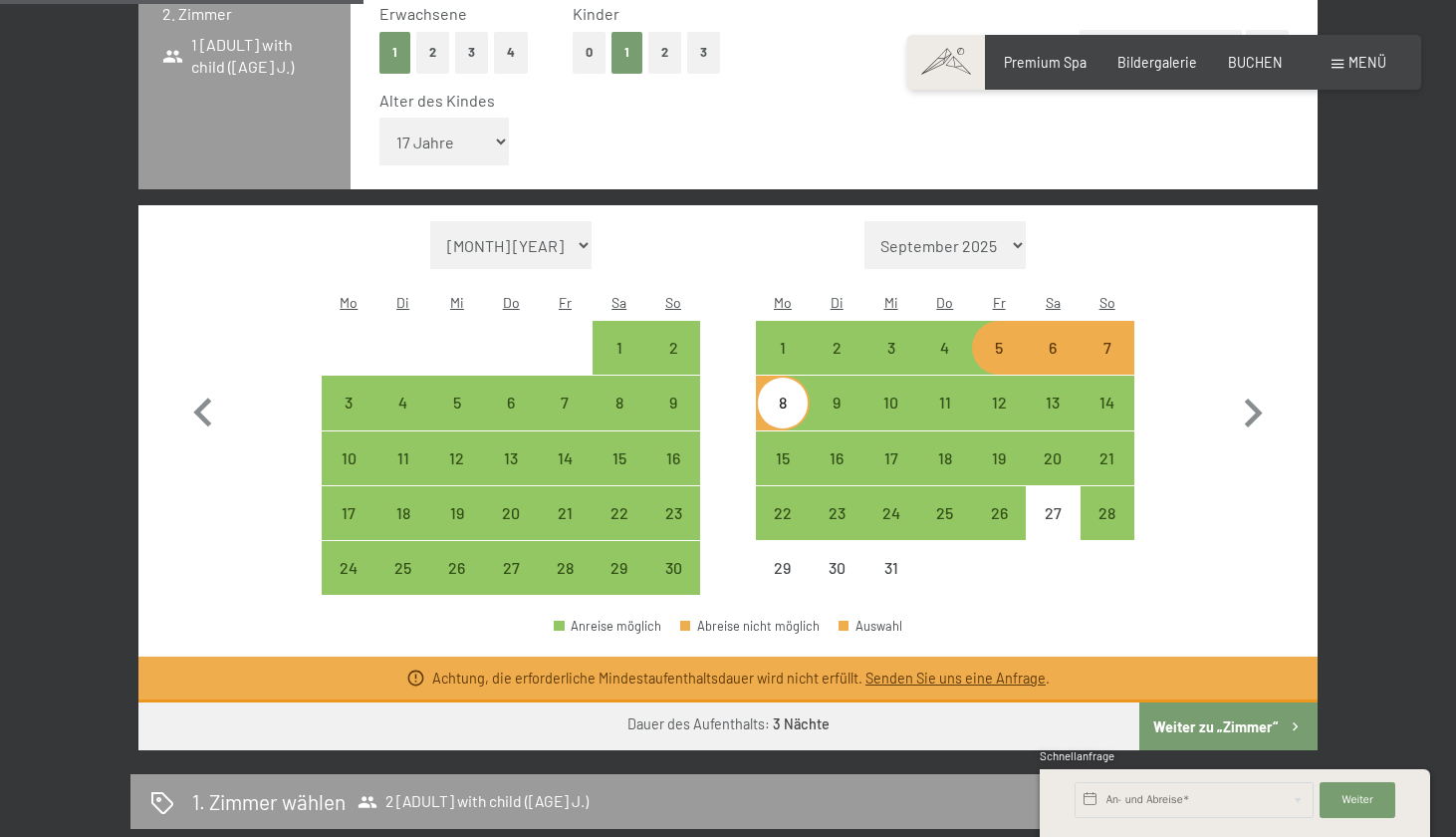 click on "Weiter zu „Zimmer“" at bounding box center [1228, 726] 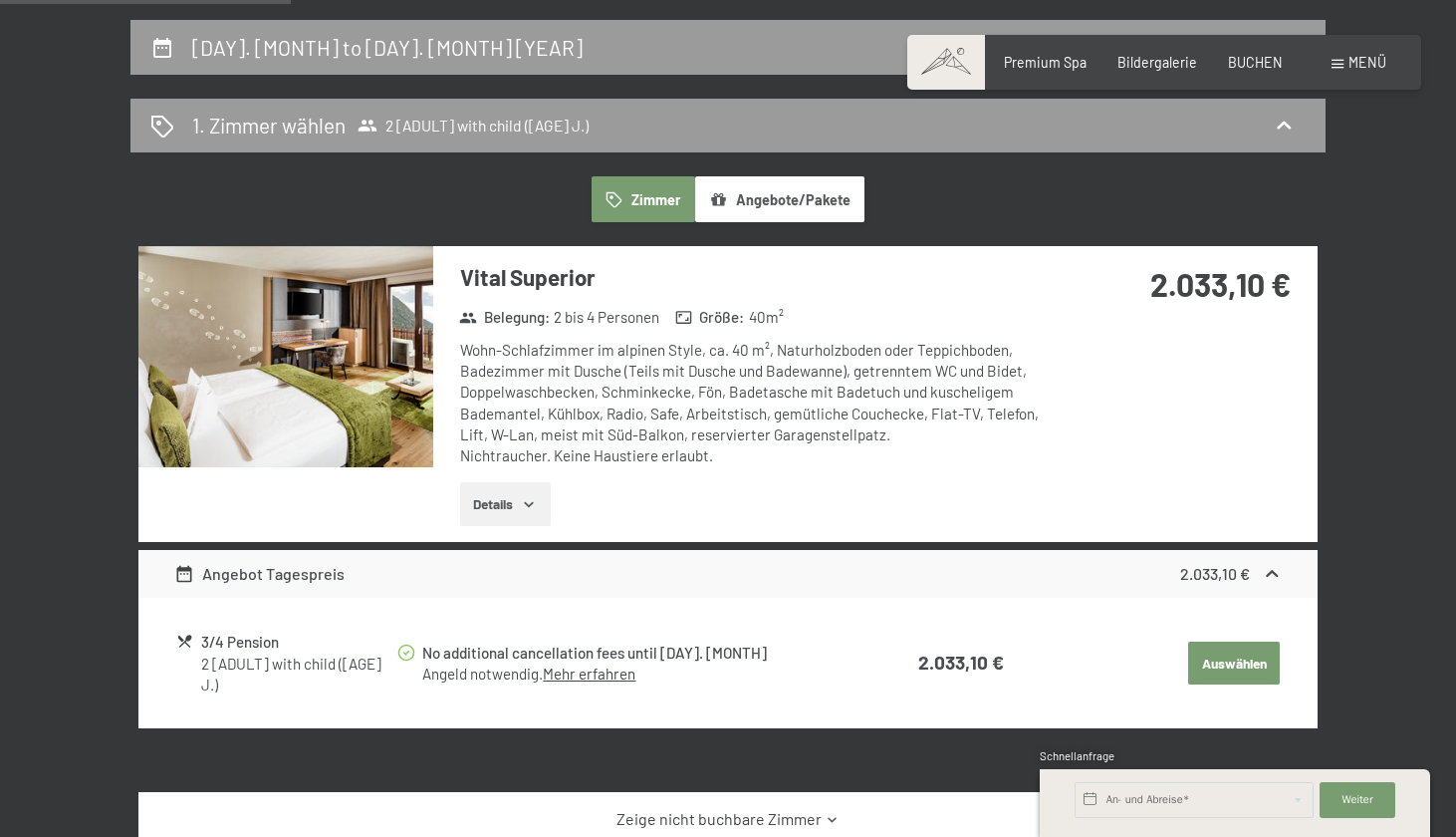 scroll, scrollTop: 408, scrollLeft: 0, axis: vertical 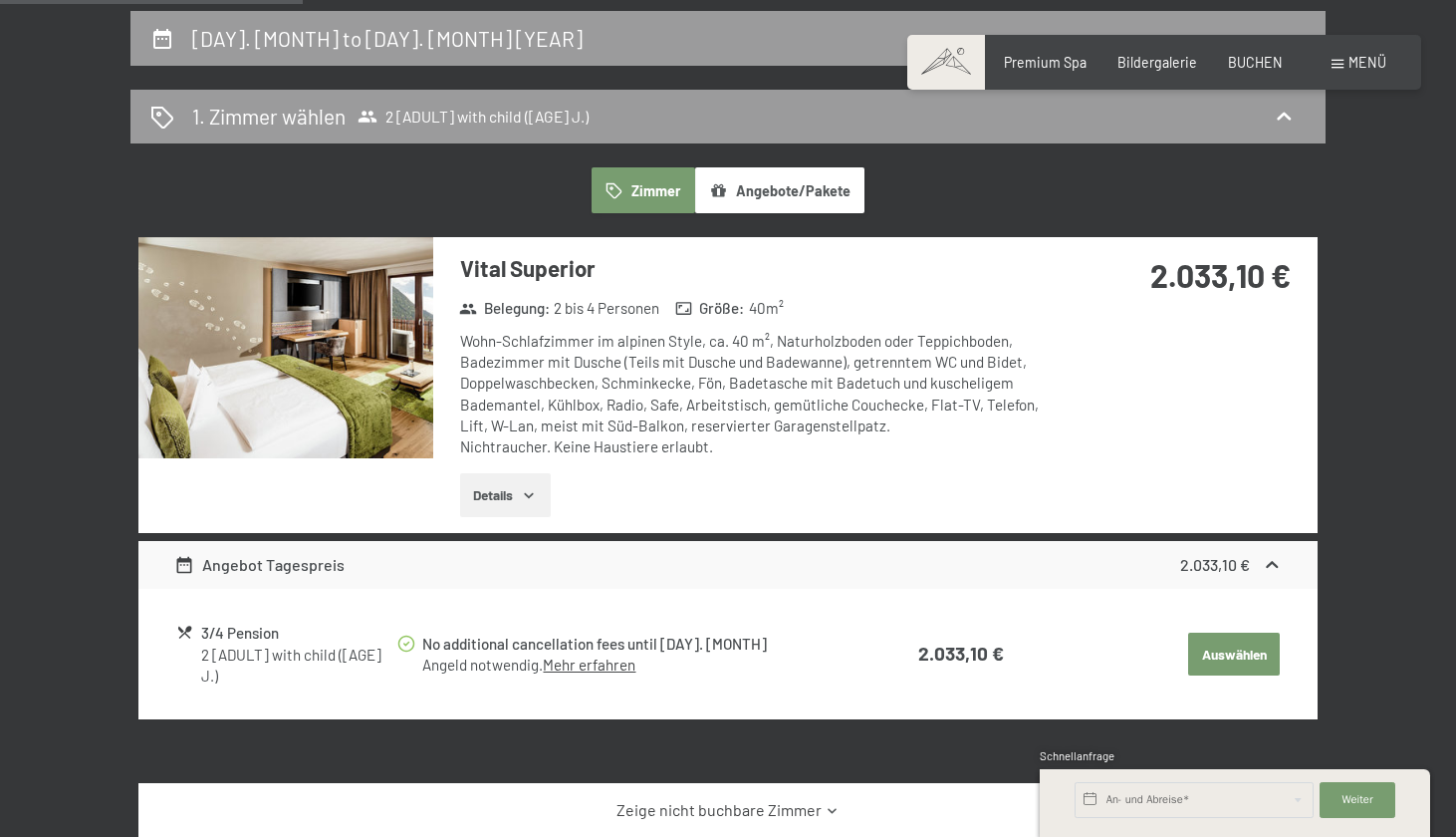 click on "Auswählen" at bounding box center (1234, 655) 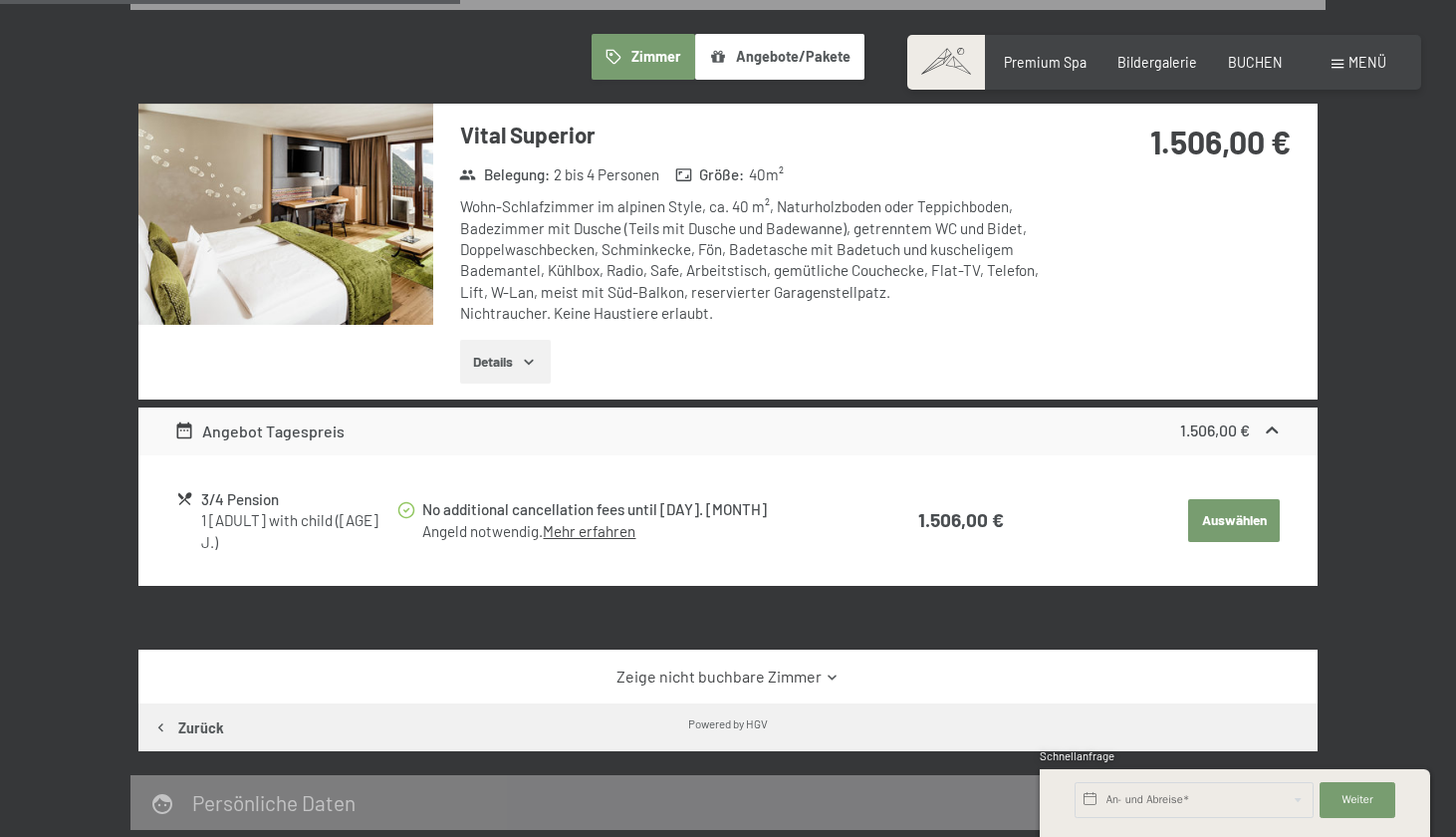 scroll, scrollTop: 619, scrollLeft: 0, axis: vertical 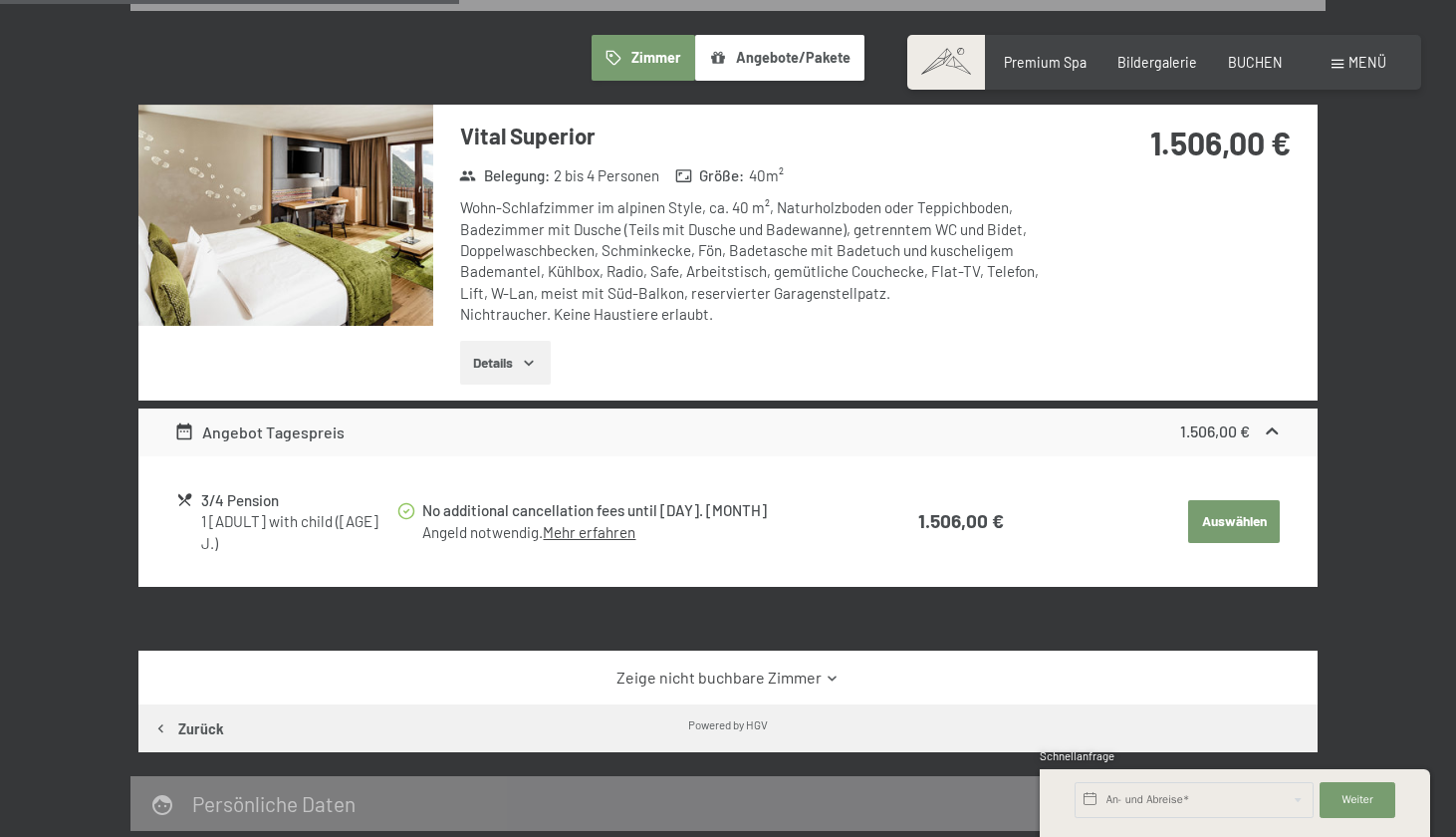 click 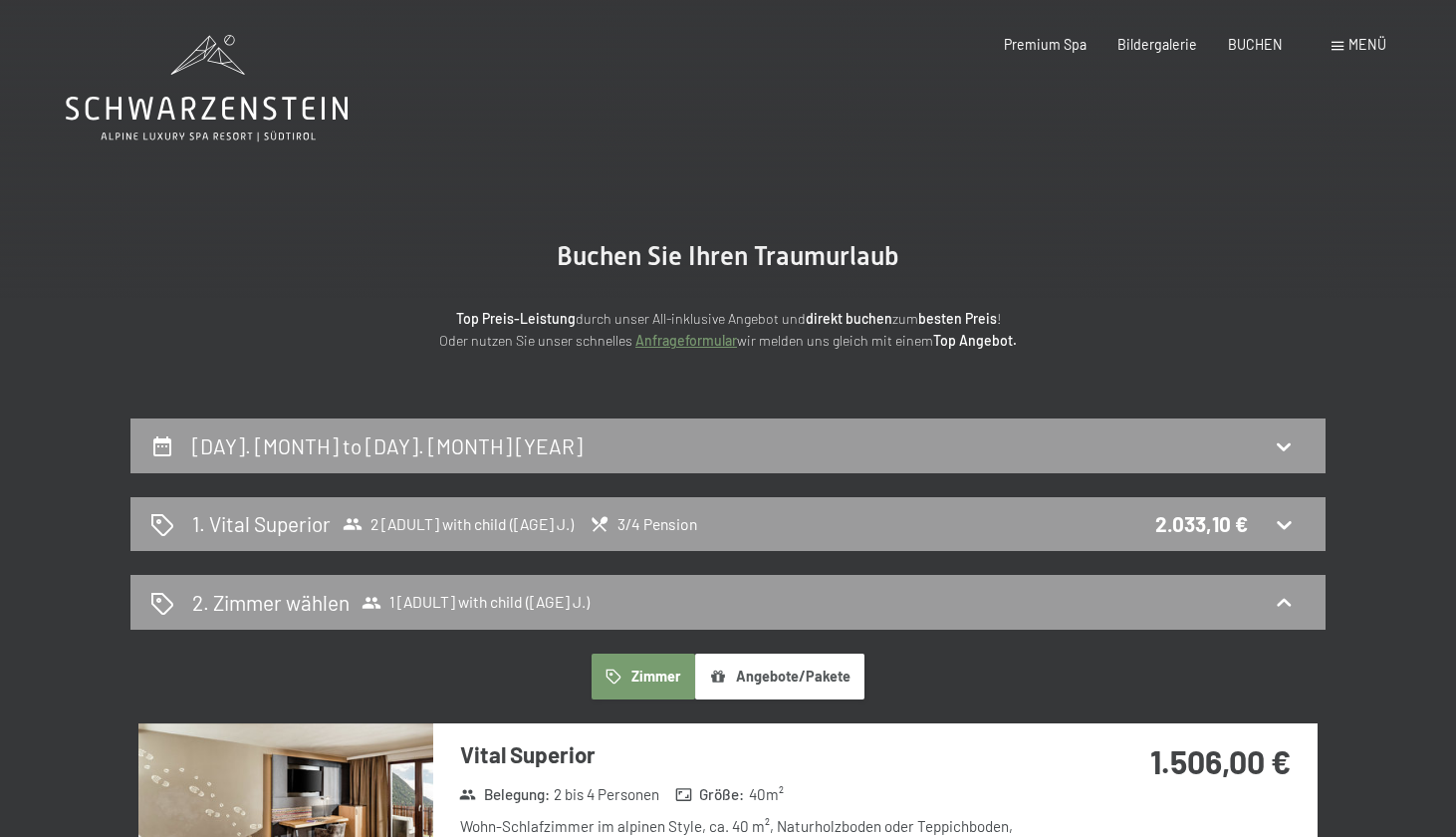 scroll, scrollTop: 0, scrollLeft: 0, axis: both 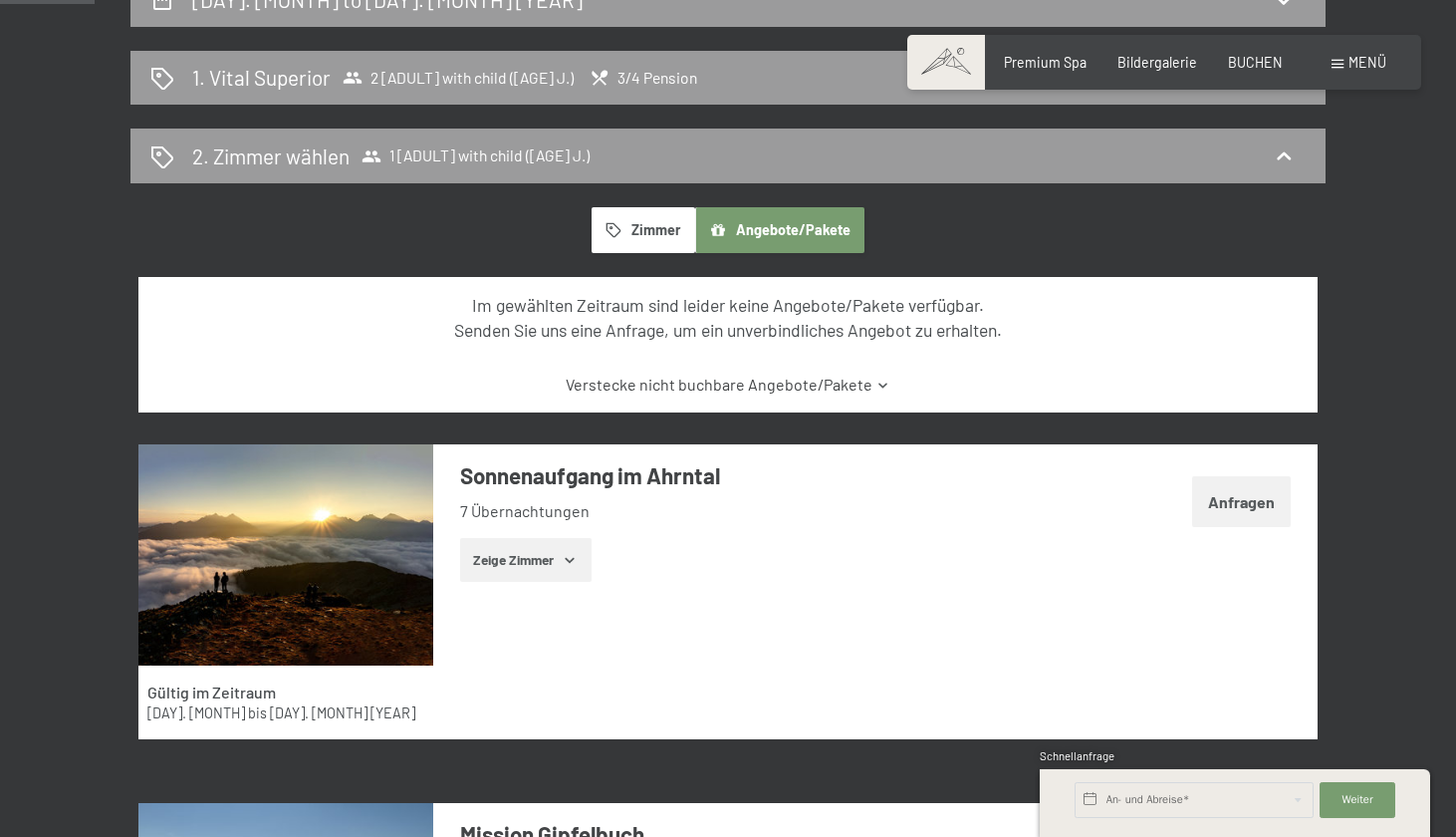 click on "Zimmer" at bounding box center [643, 230] 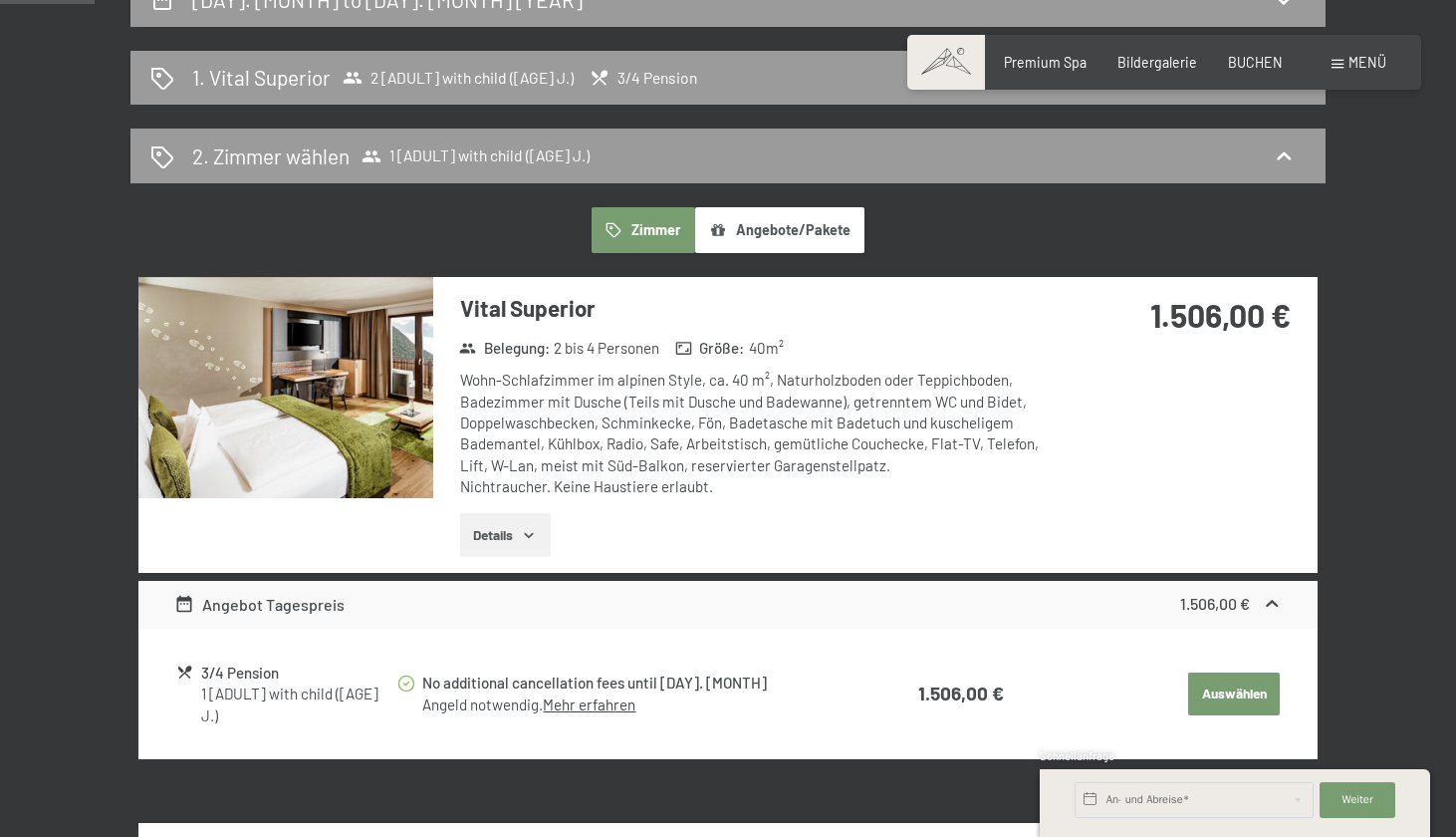 click on "Details" at bounding box center (505, 535) 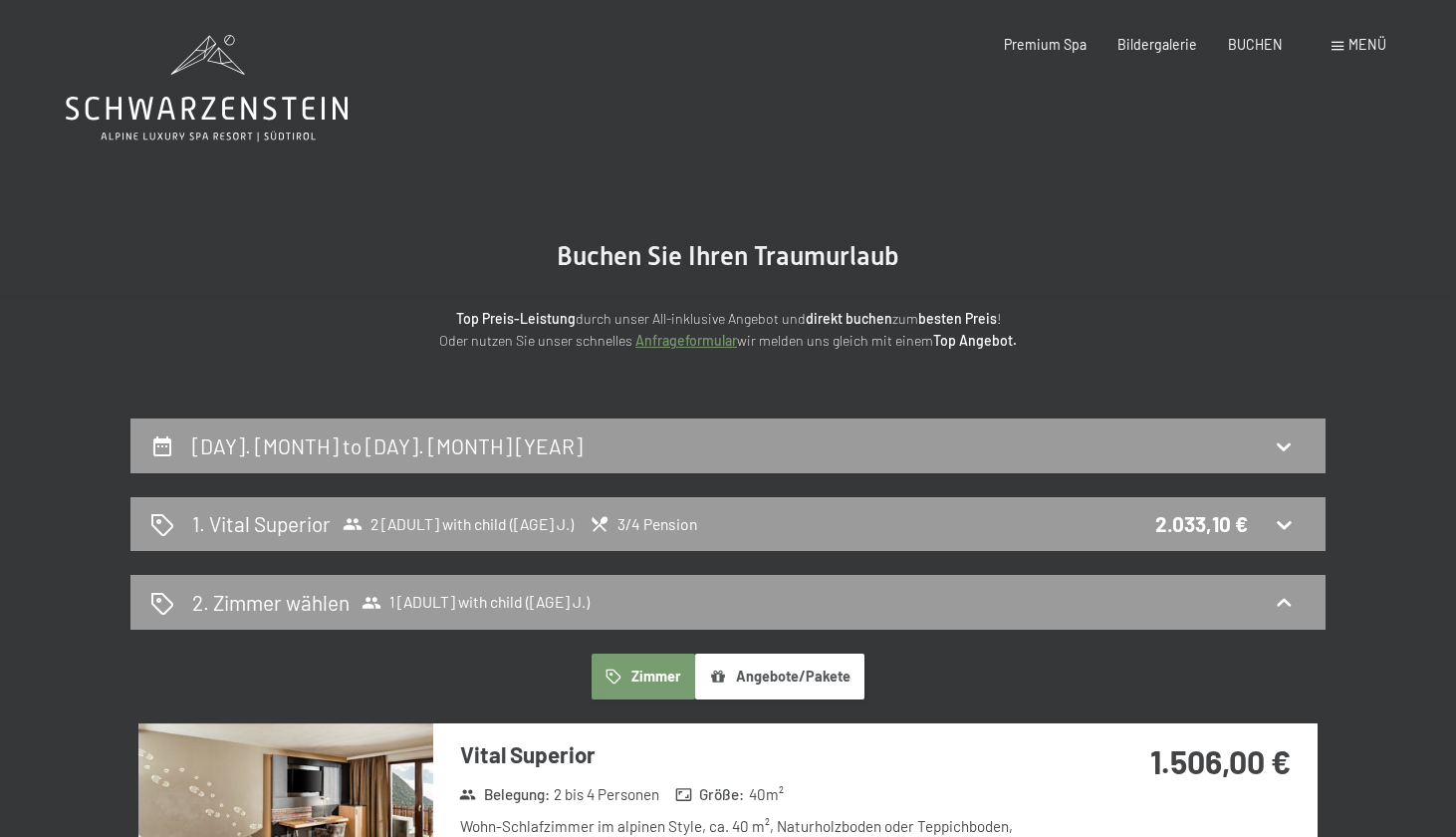scroll, scrollTop: 0, scrollLeft: 0, axis: both 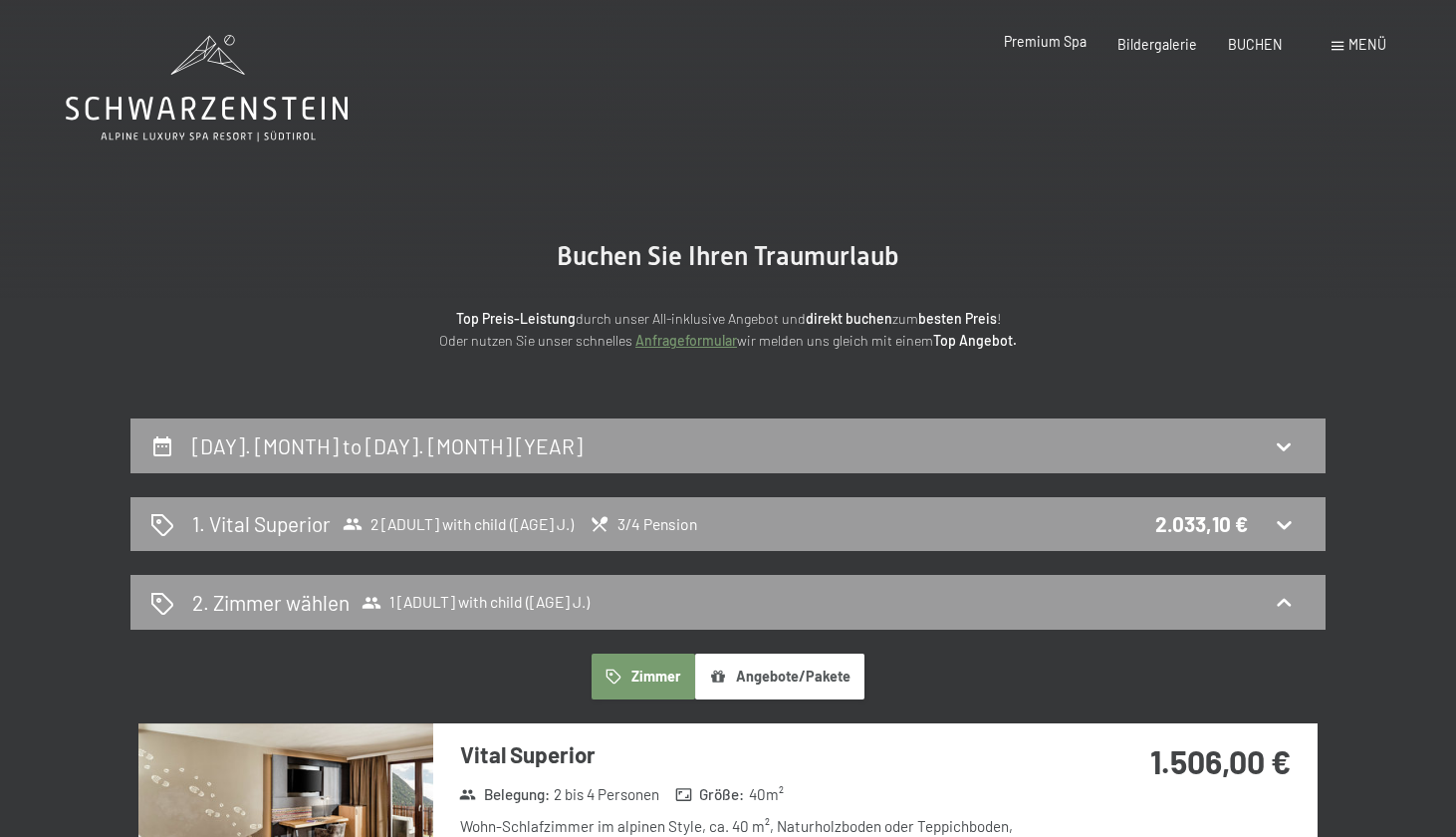 click on "Premium Spa" at bounding box center [1045, 41] 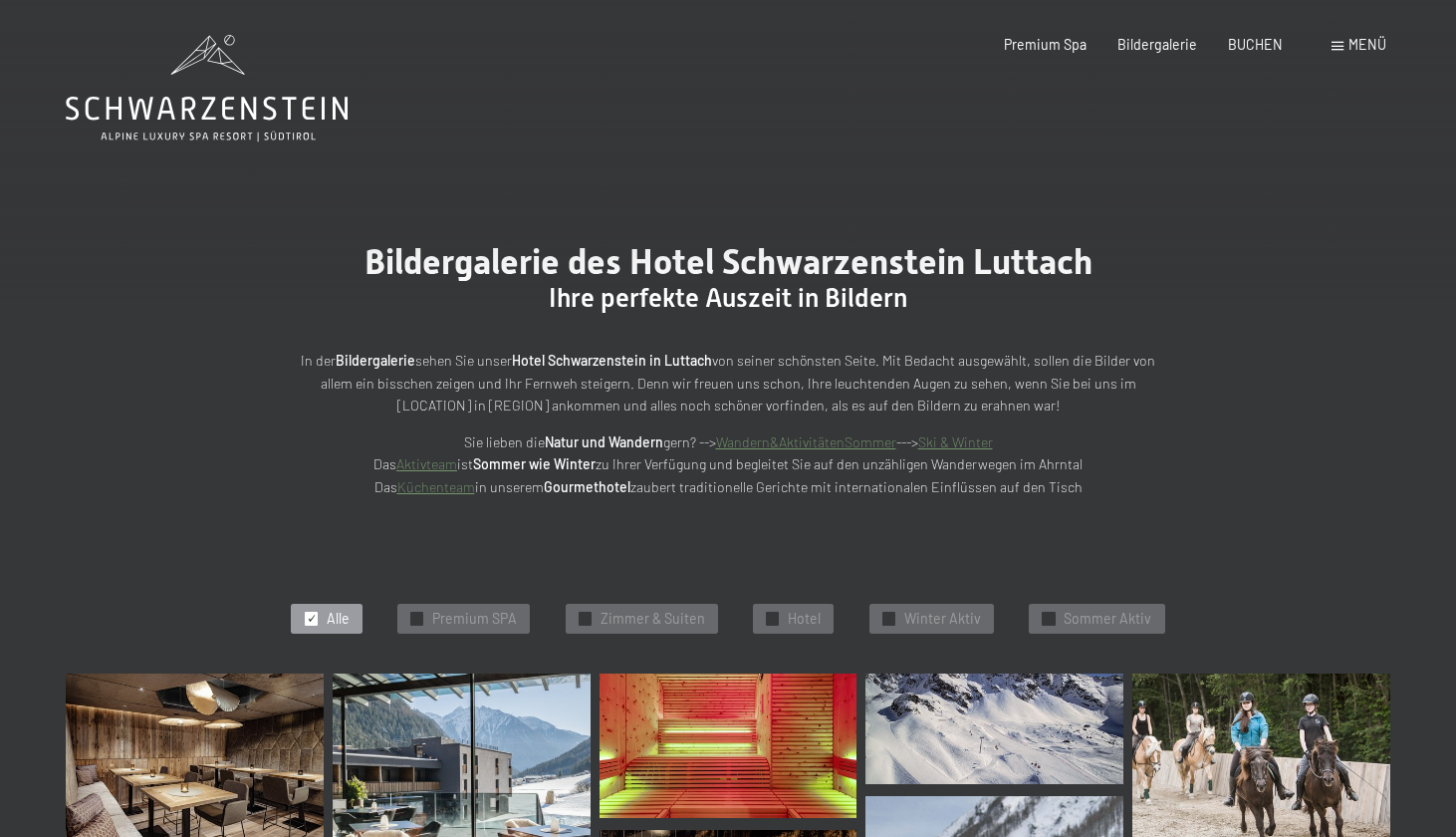 scroll, scrollTop: 0, scrollLeft: 0, axis: both 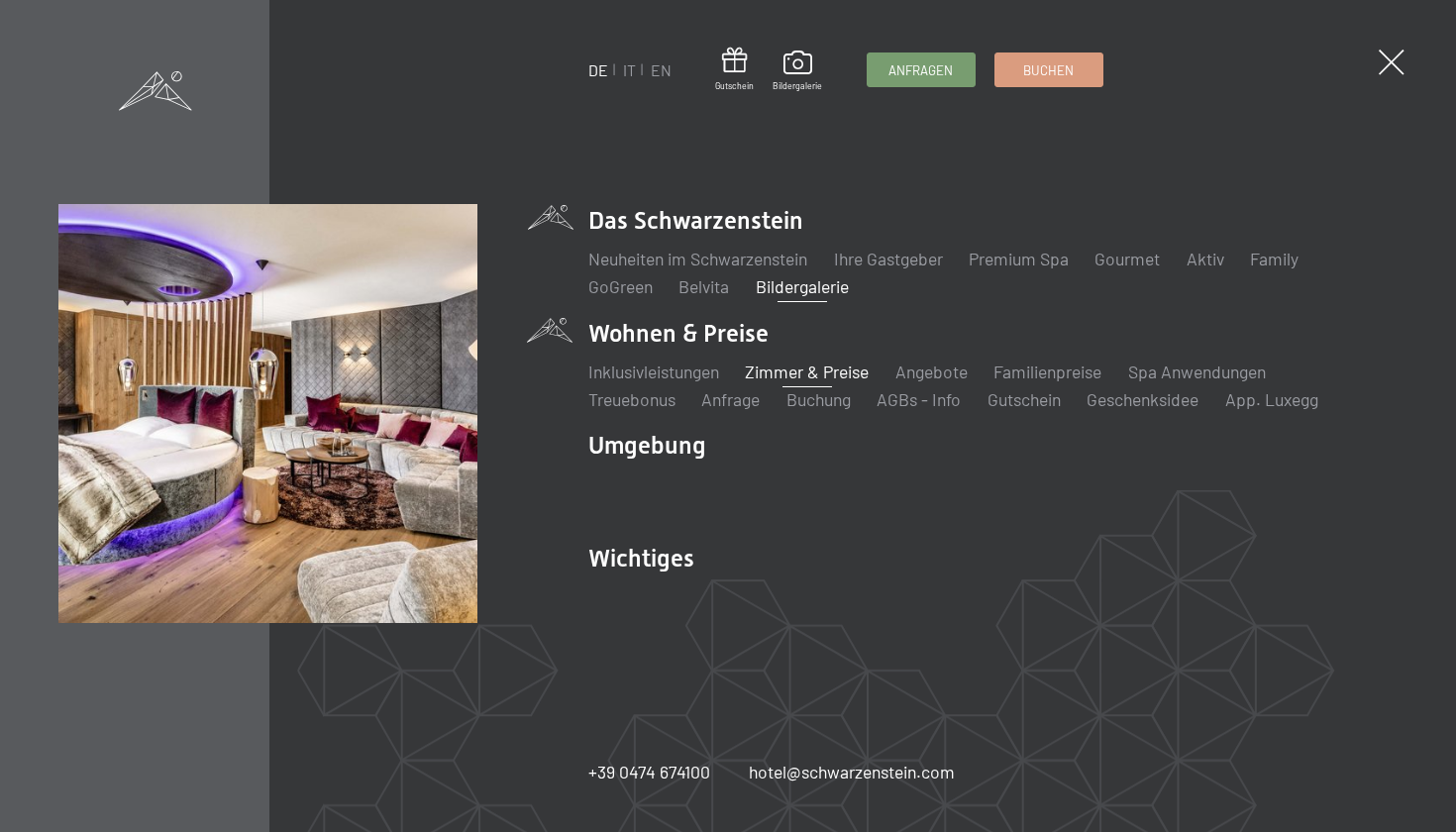 click on "Zimmer & Preise" at bounding box center [807, 371] 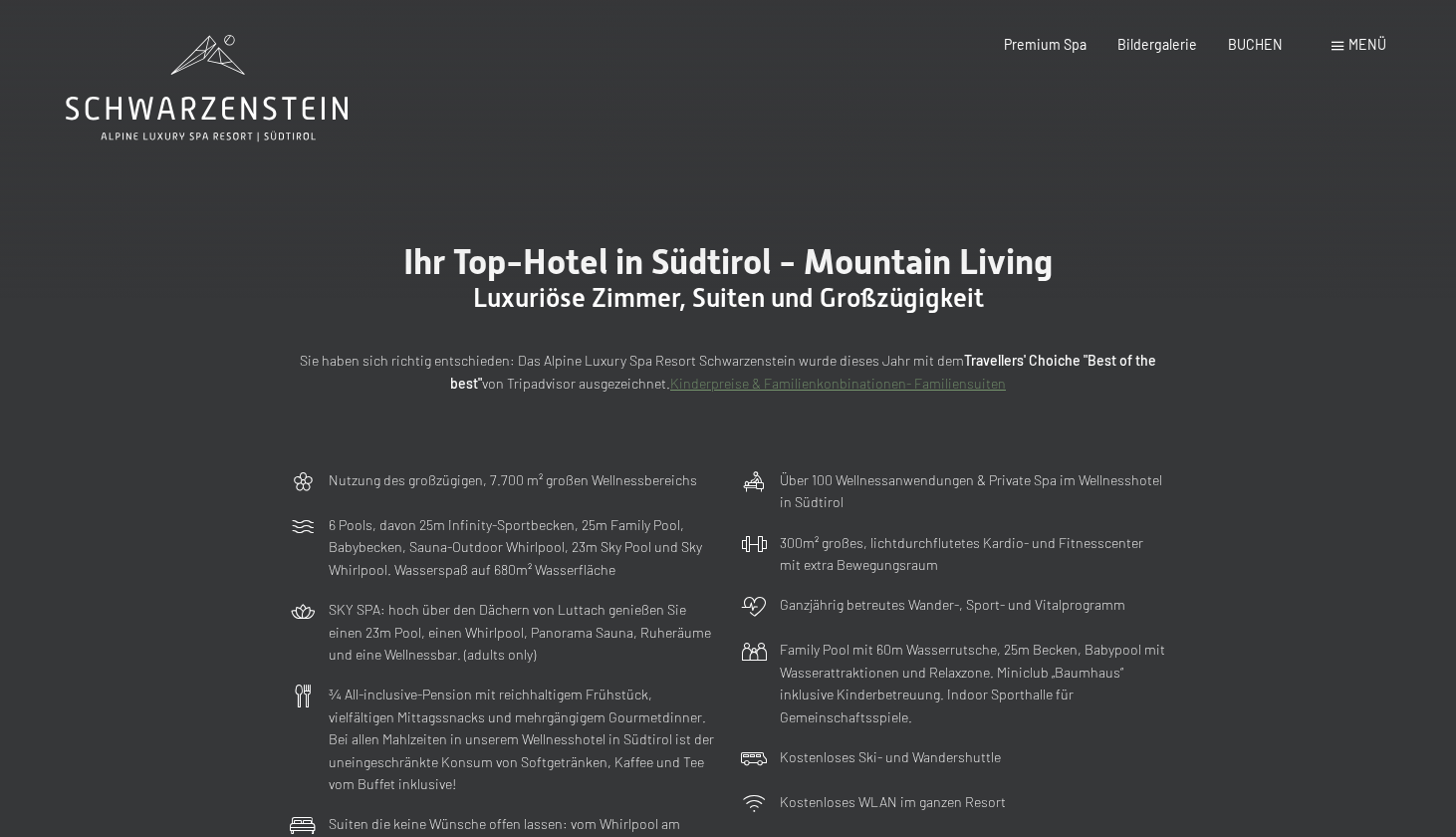 scroll, scrollTop: 0, scrollLeft: 0, axis: both 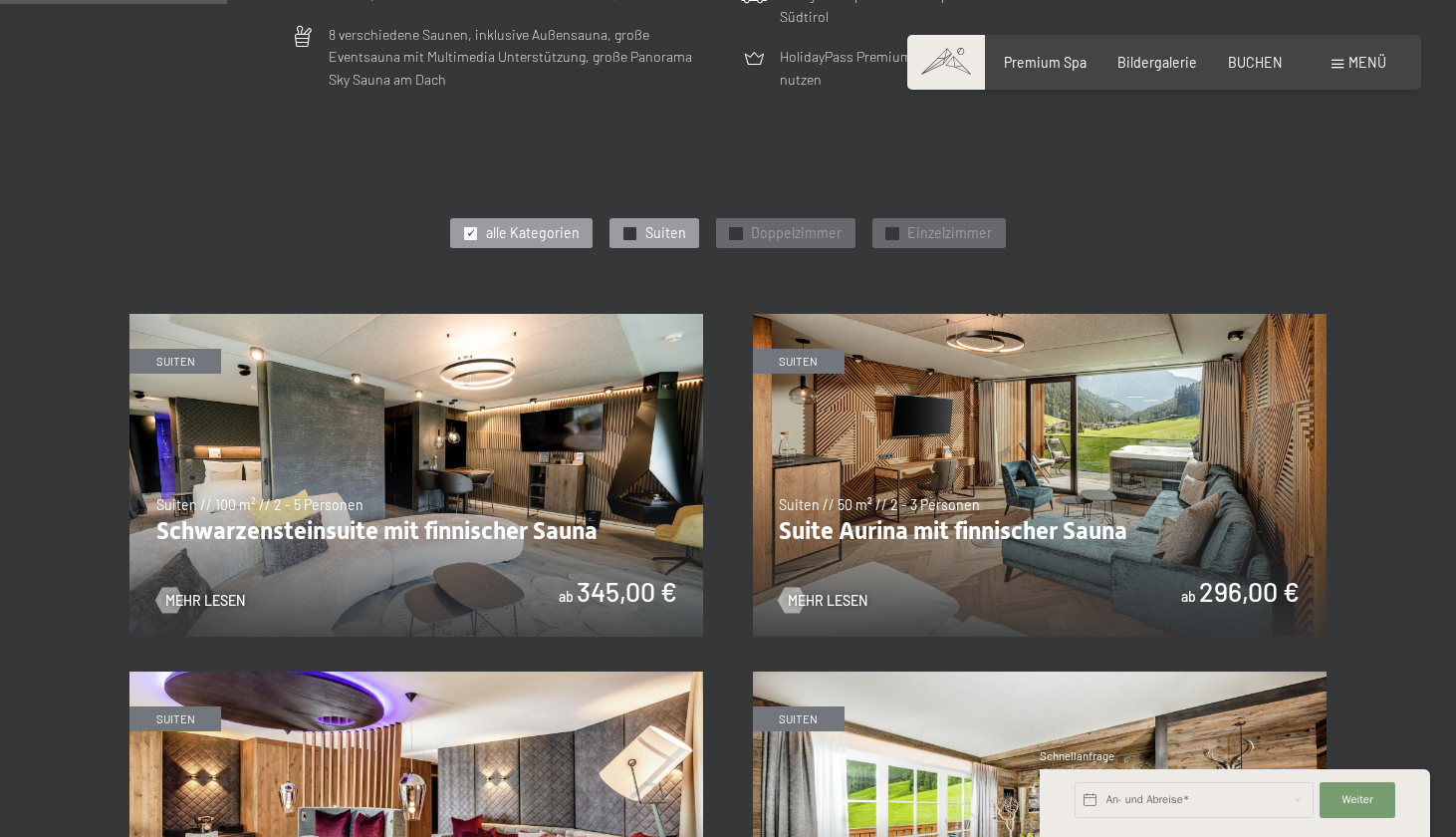 click on "Suiten" at bounding box center (665, 233) 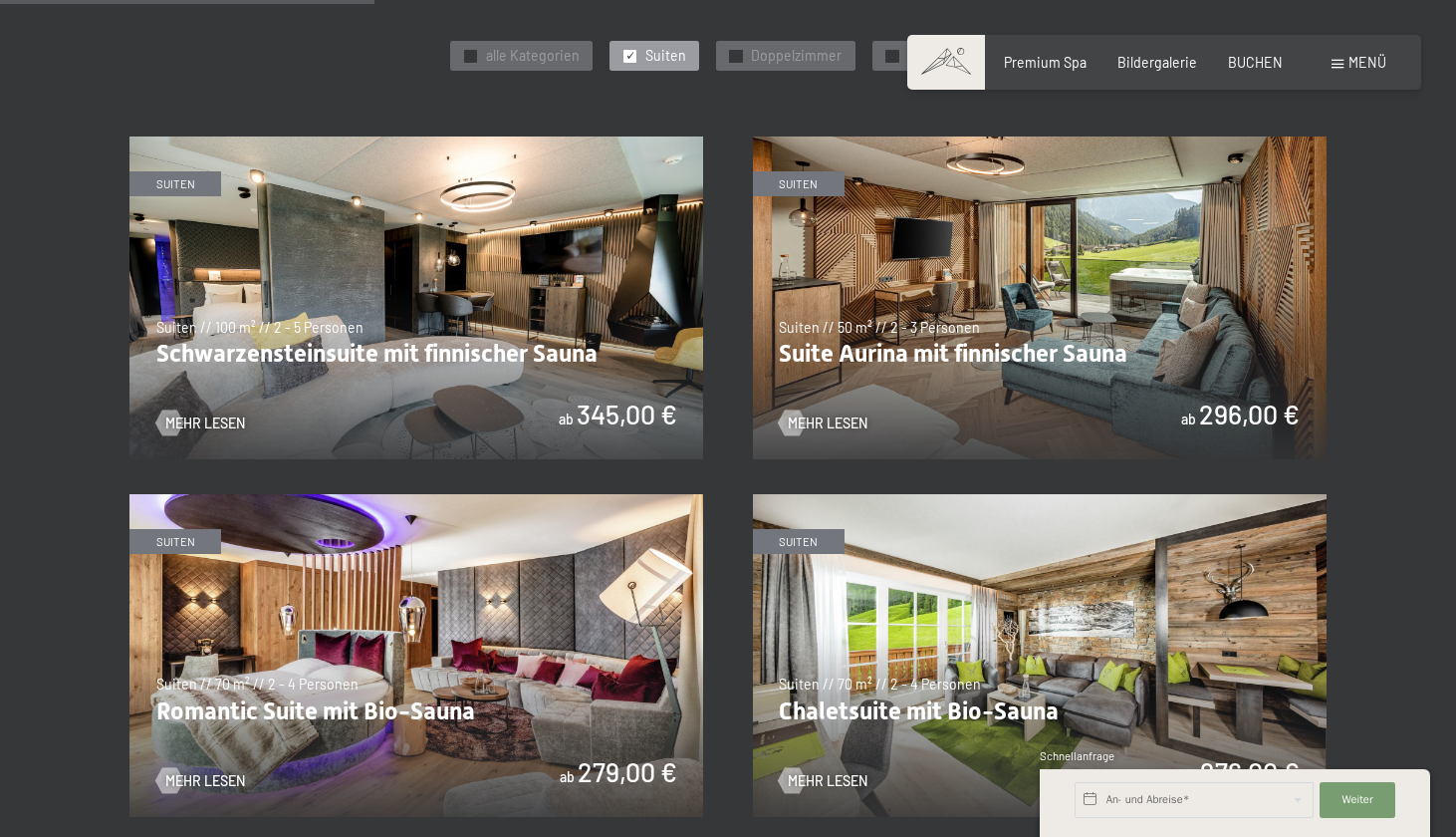 scroll, scrollTop: 1015, scrollLeft: 0, axis: vertical 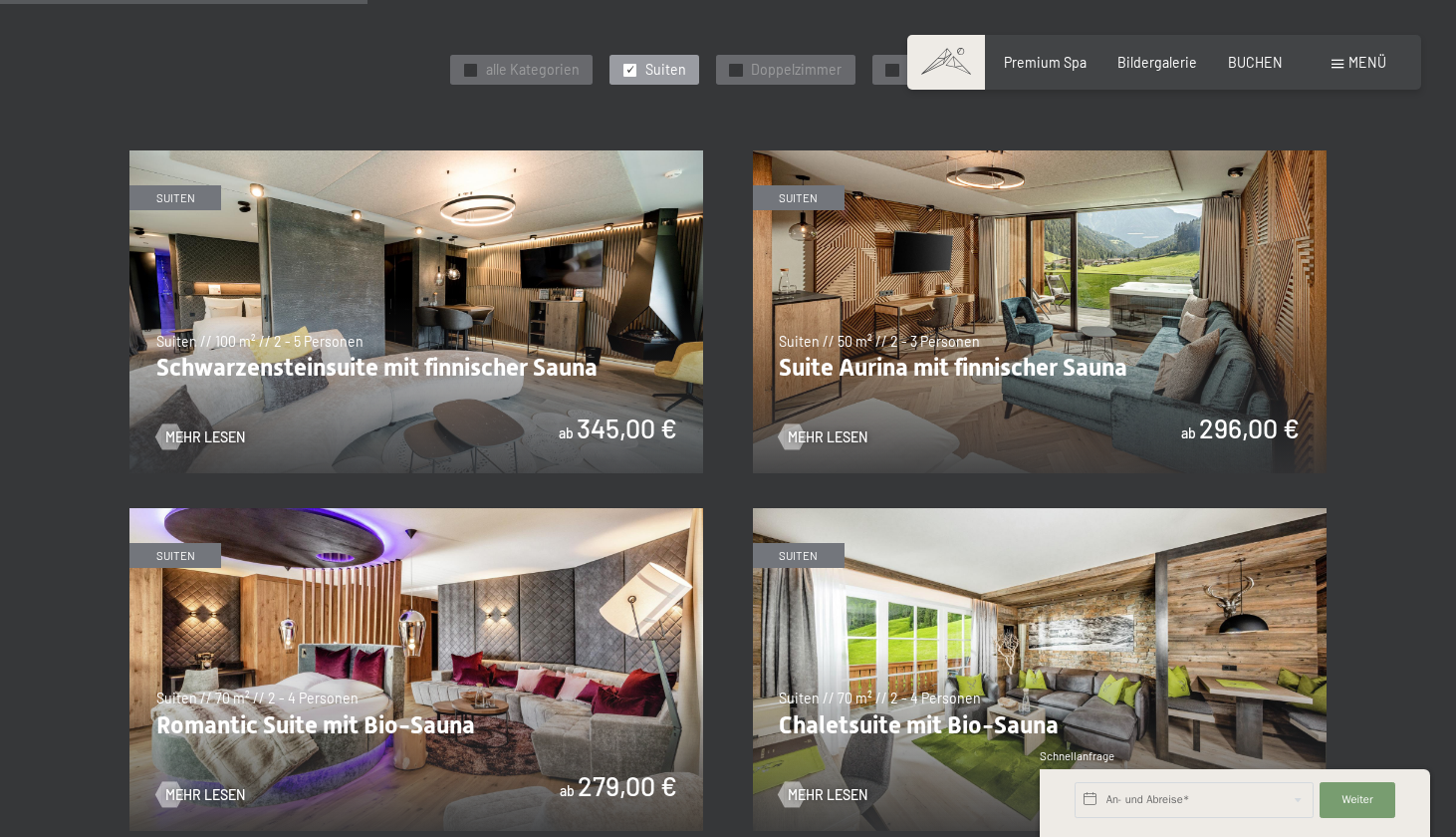 click at bounding box center (1040, 312) 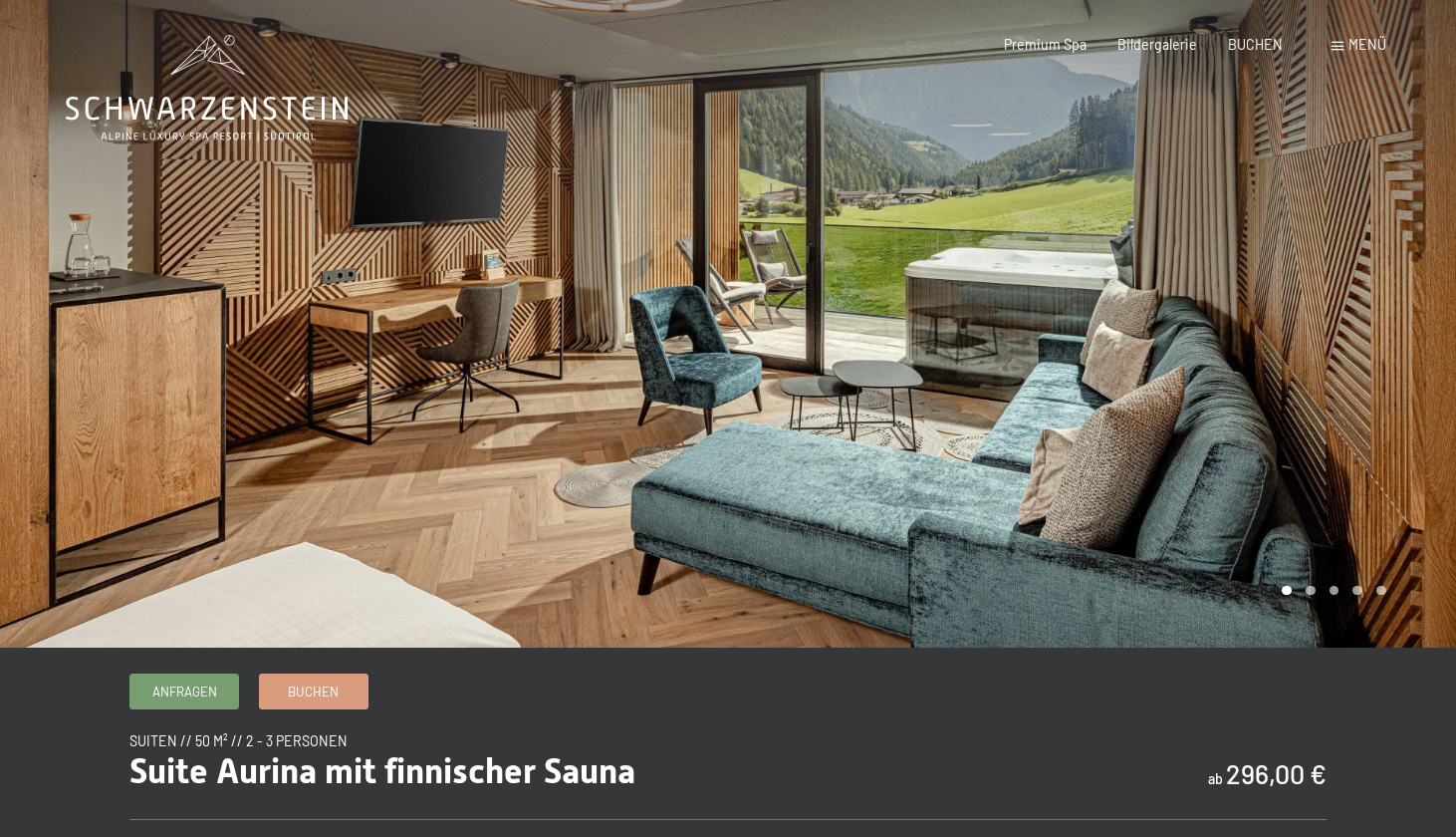 scroll, scrollTop: 0, scrollLeft: 0, axis: both 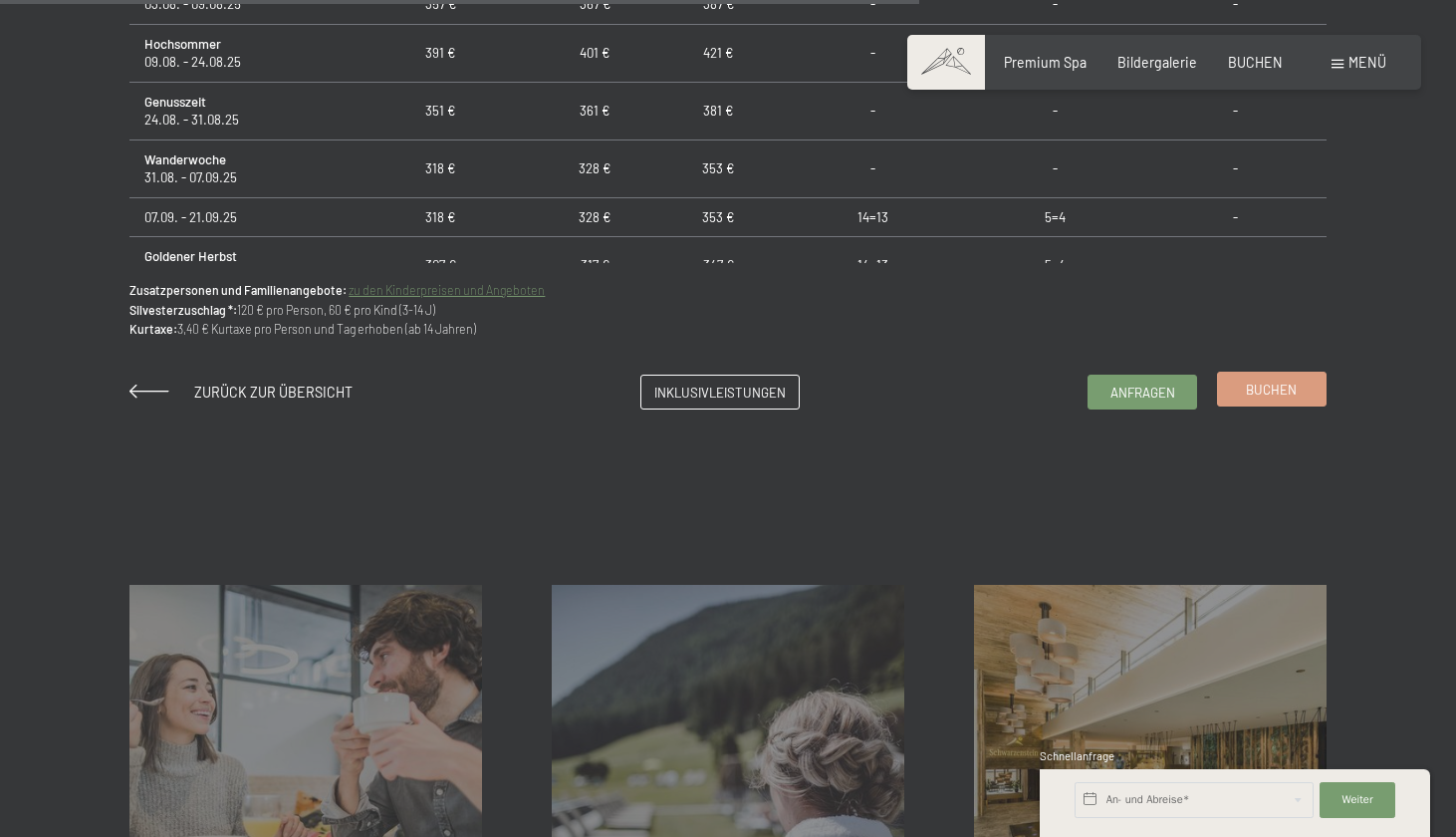 click on "Buchen" at bounding box center (1272, 389) 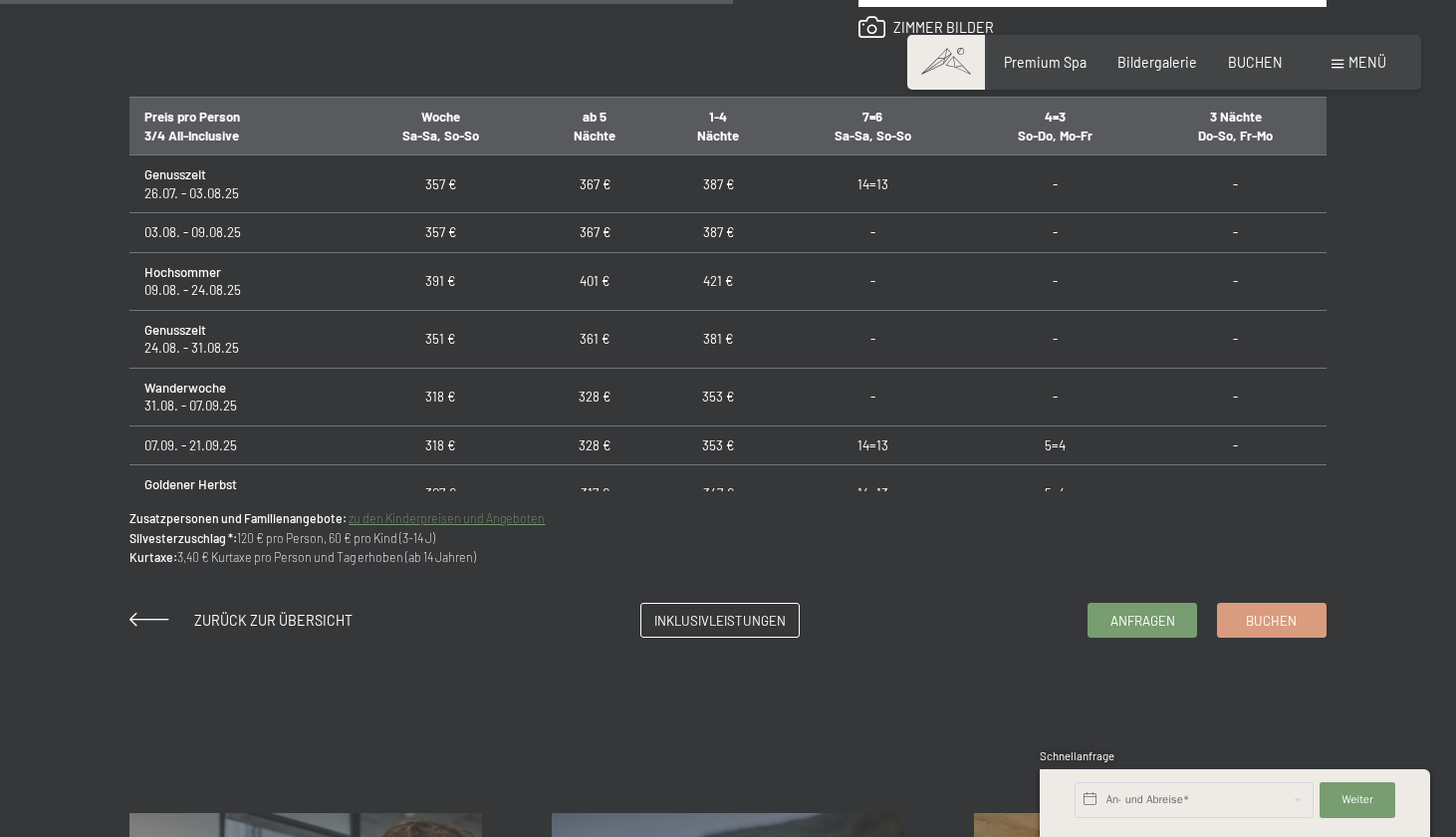 scroll, scrollTop: 1285, scrollLeft: 0, axis: vertical 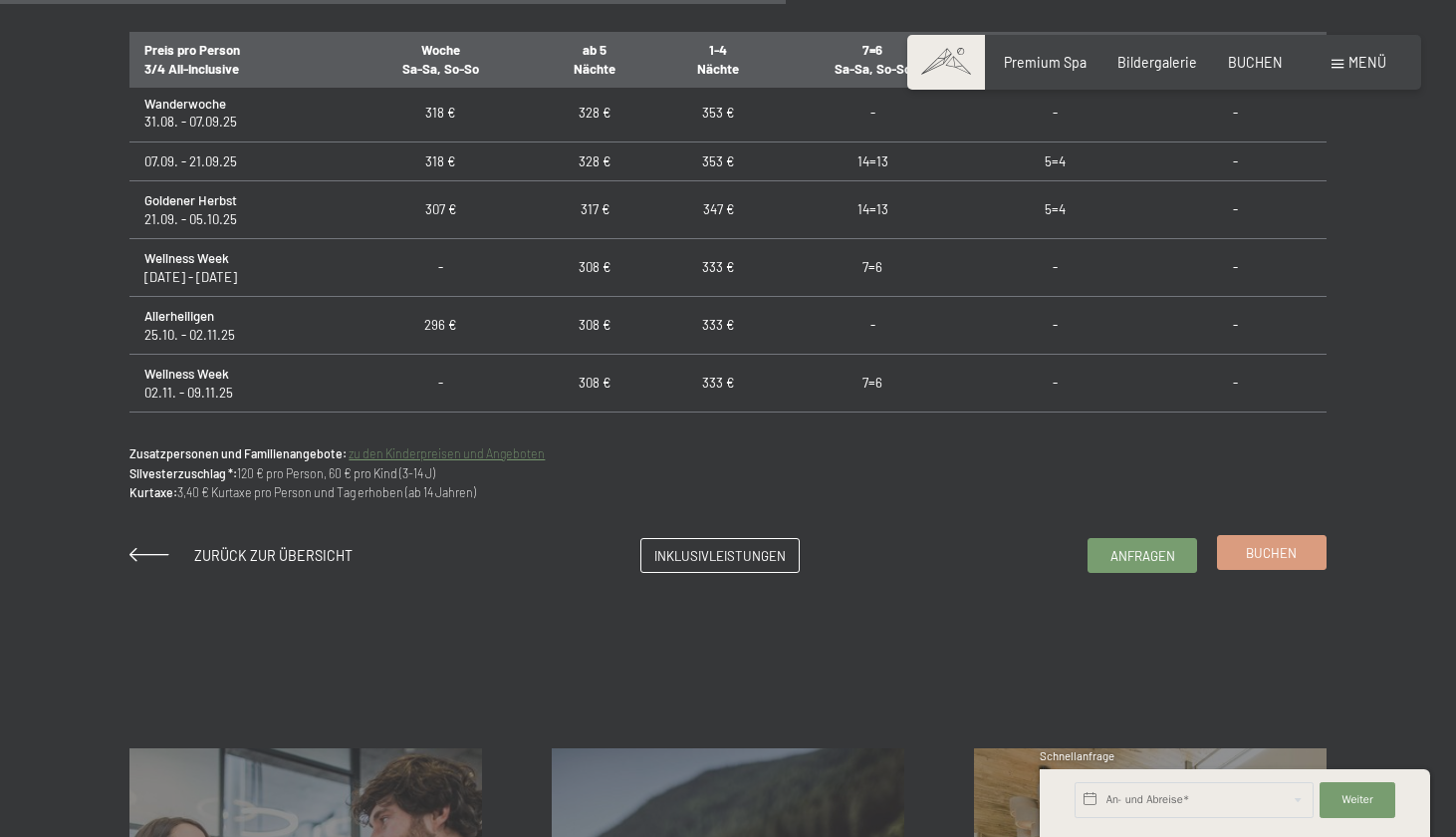 click on "Buchen" at bounding box center (1271, 553) 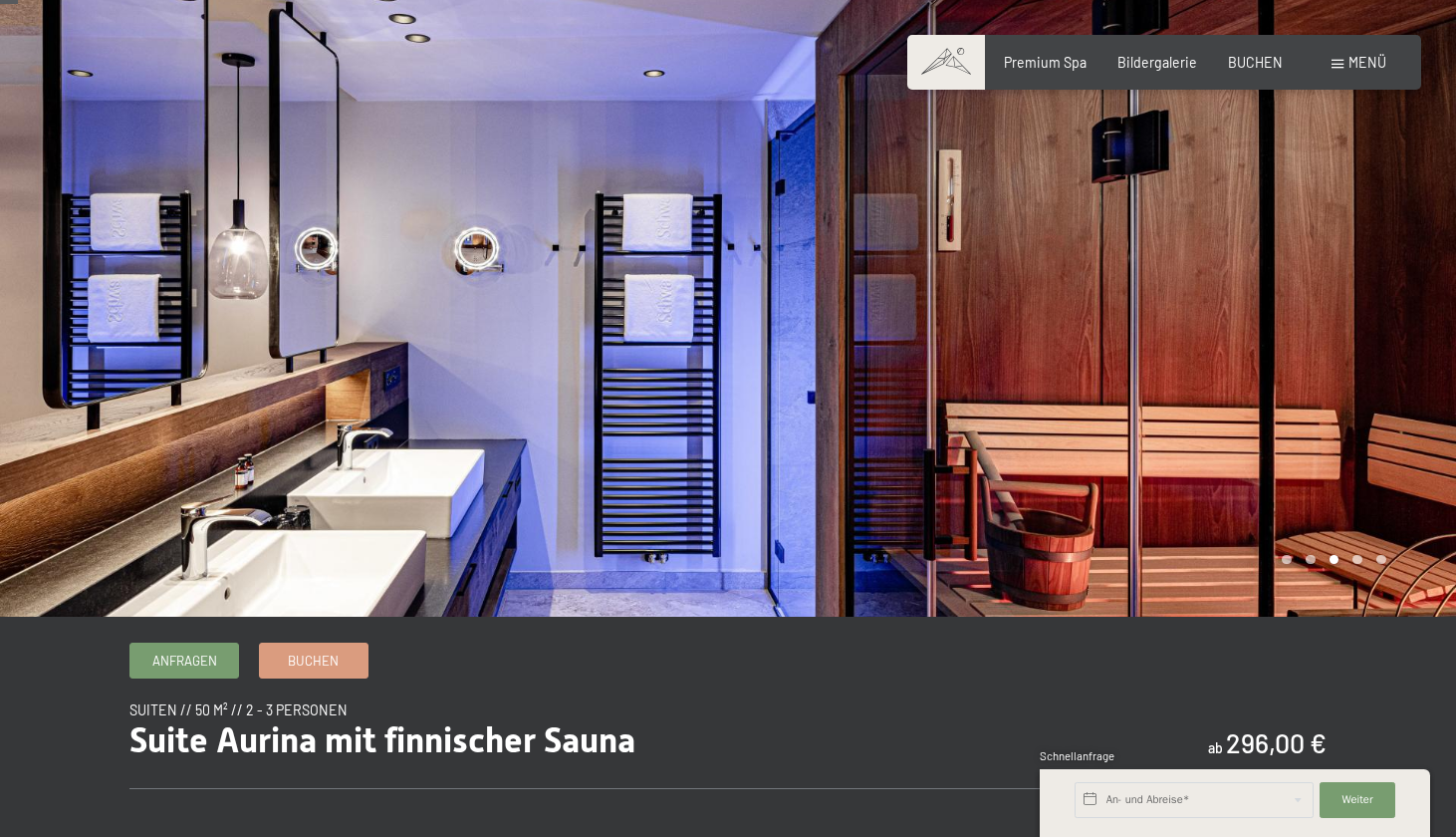scroll, scrollTop: 36, scrollLeft: 0, axis: vertical 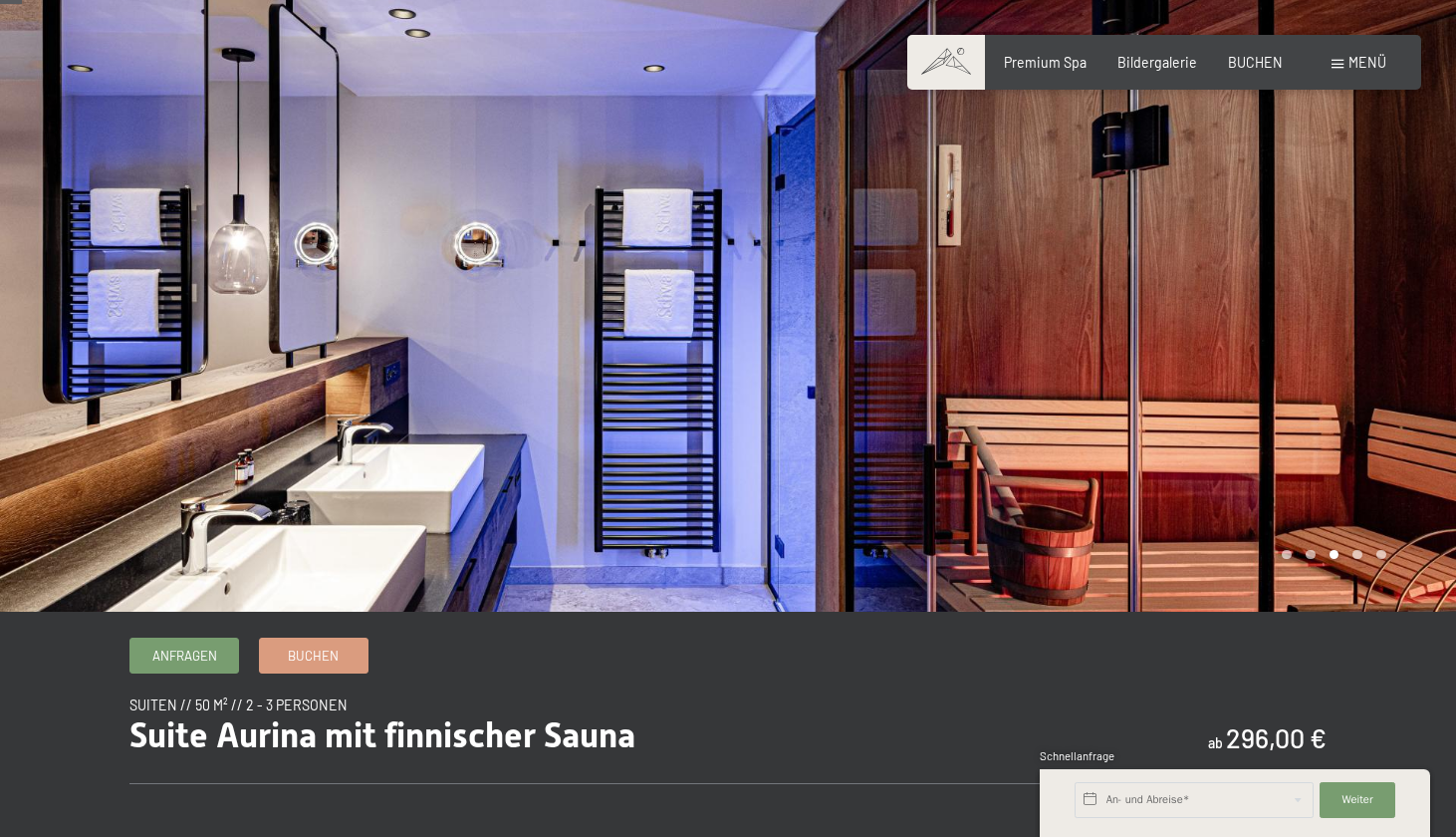 click at bounding box center [364, 288] 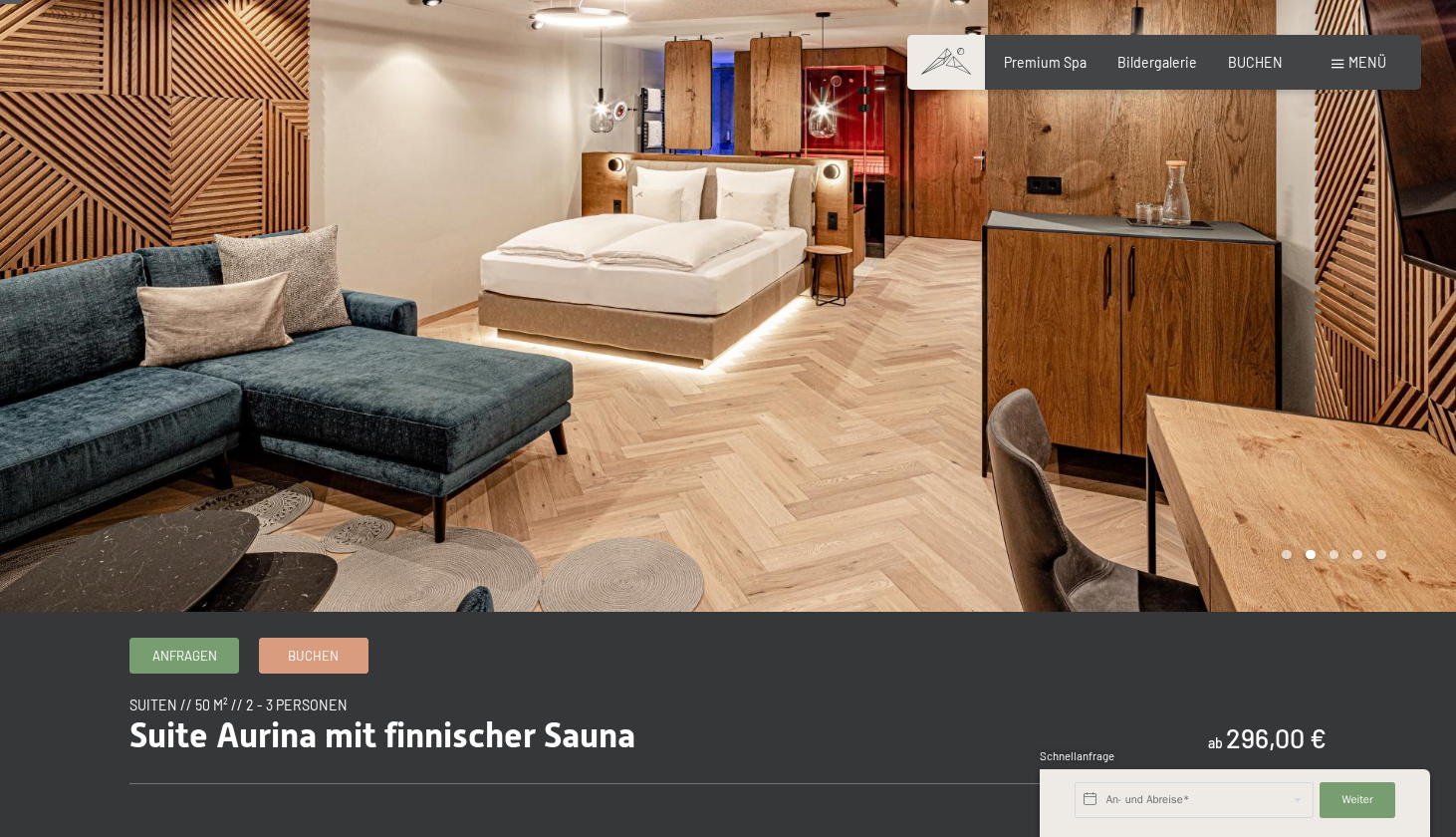 click at bounding box center [364, 288] 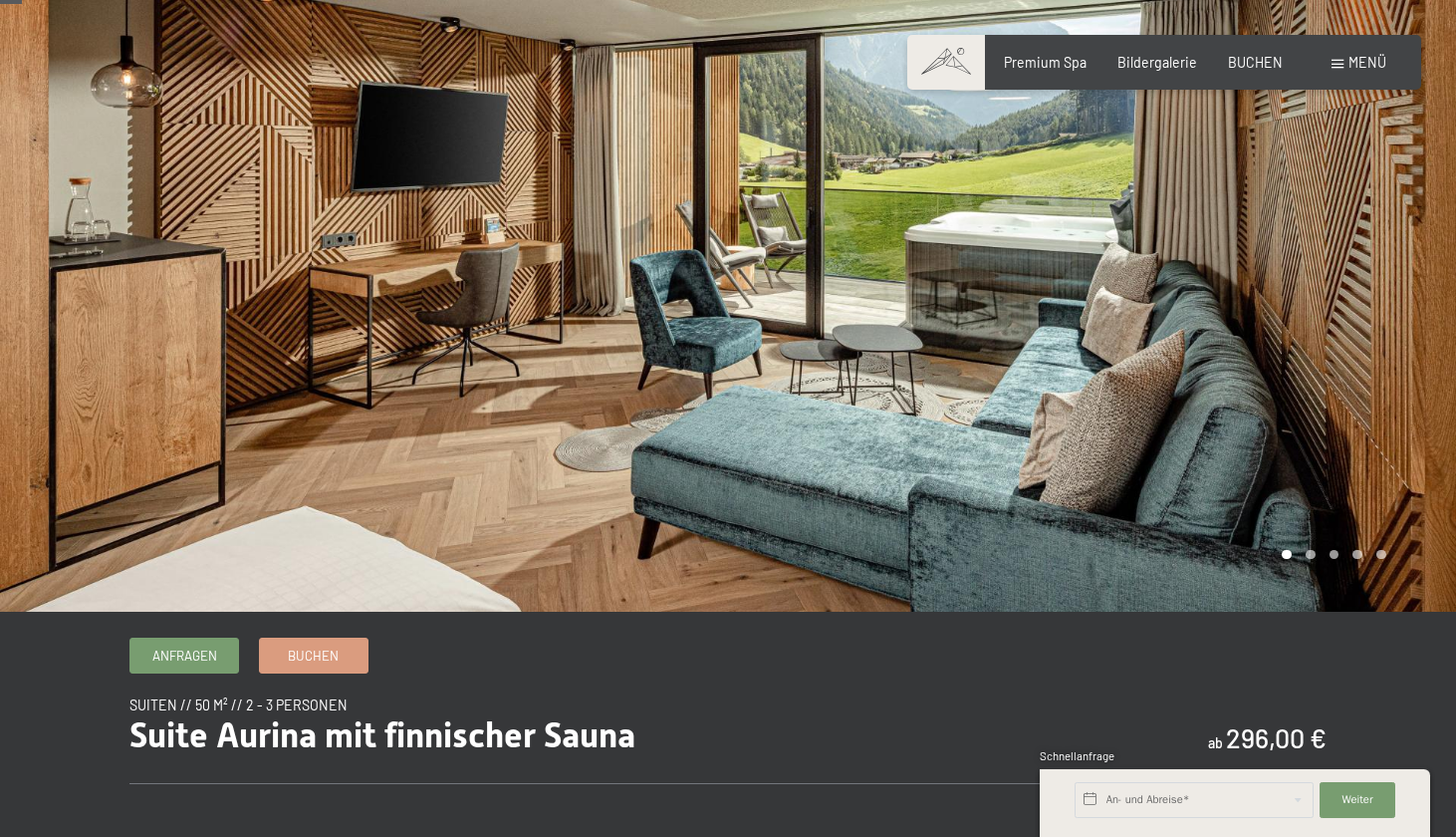 click at bounding box center (1092, 288) 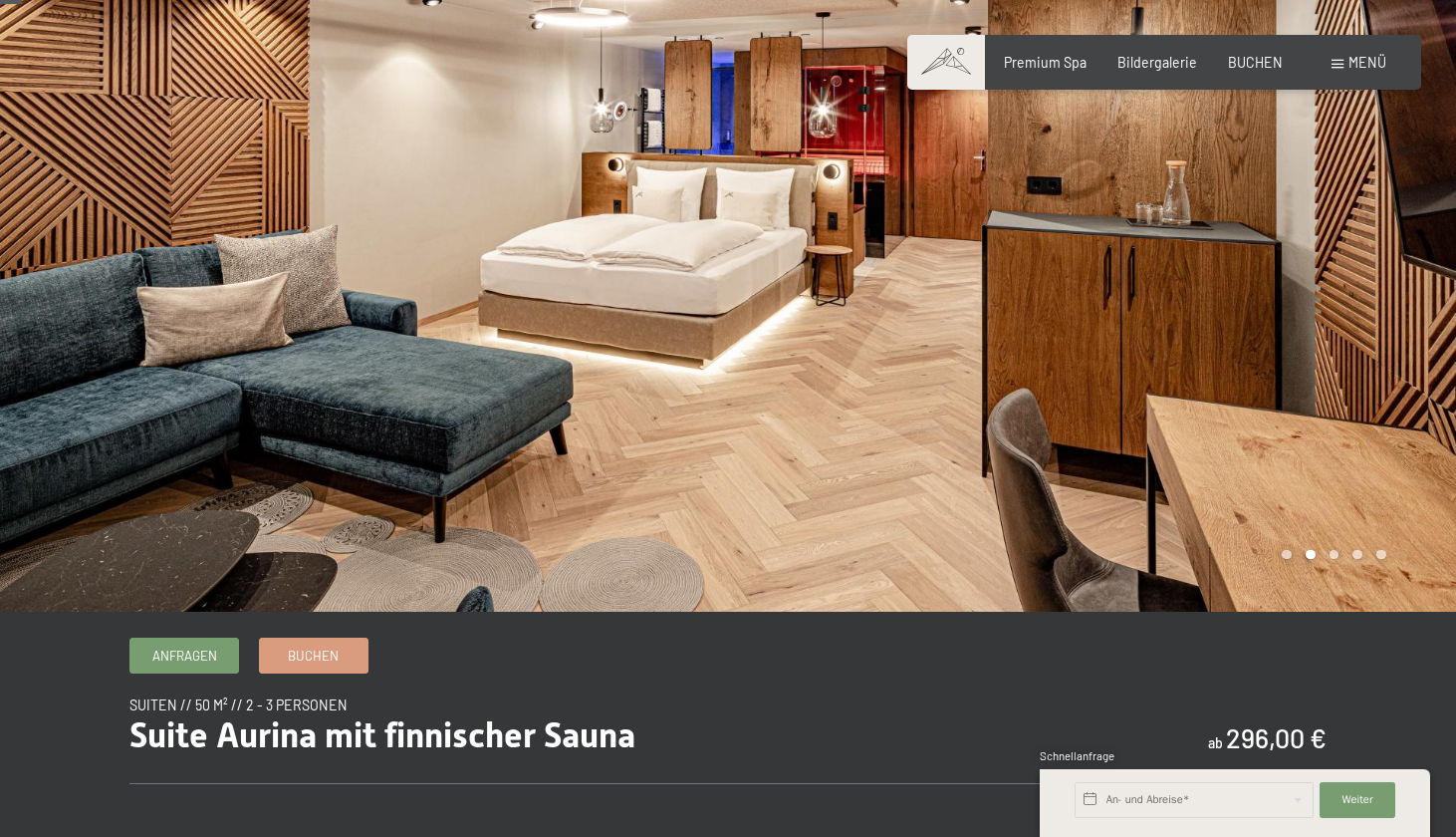 click at bounding box center (1092, 288) 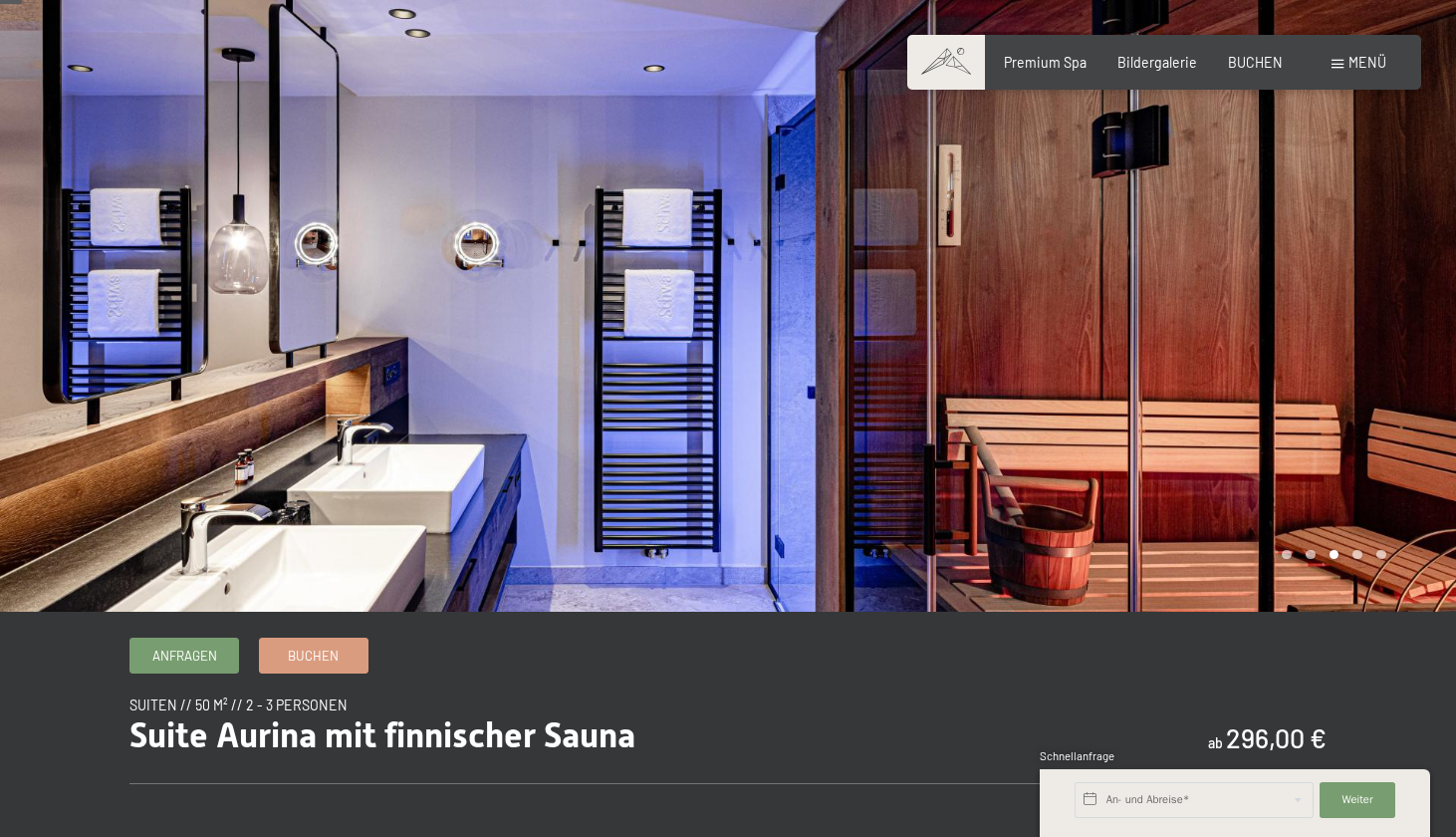 click at bounding box center [1092, 288] 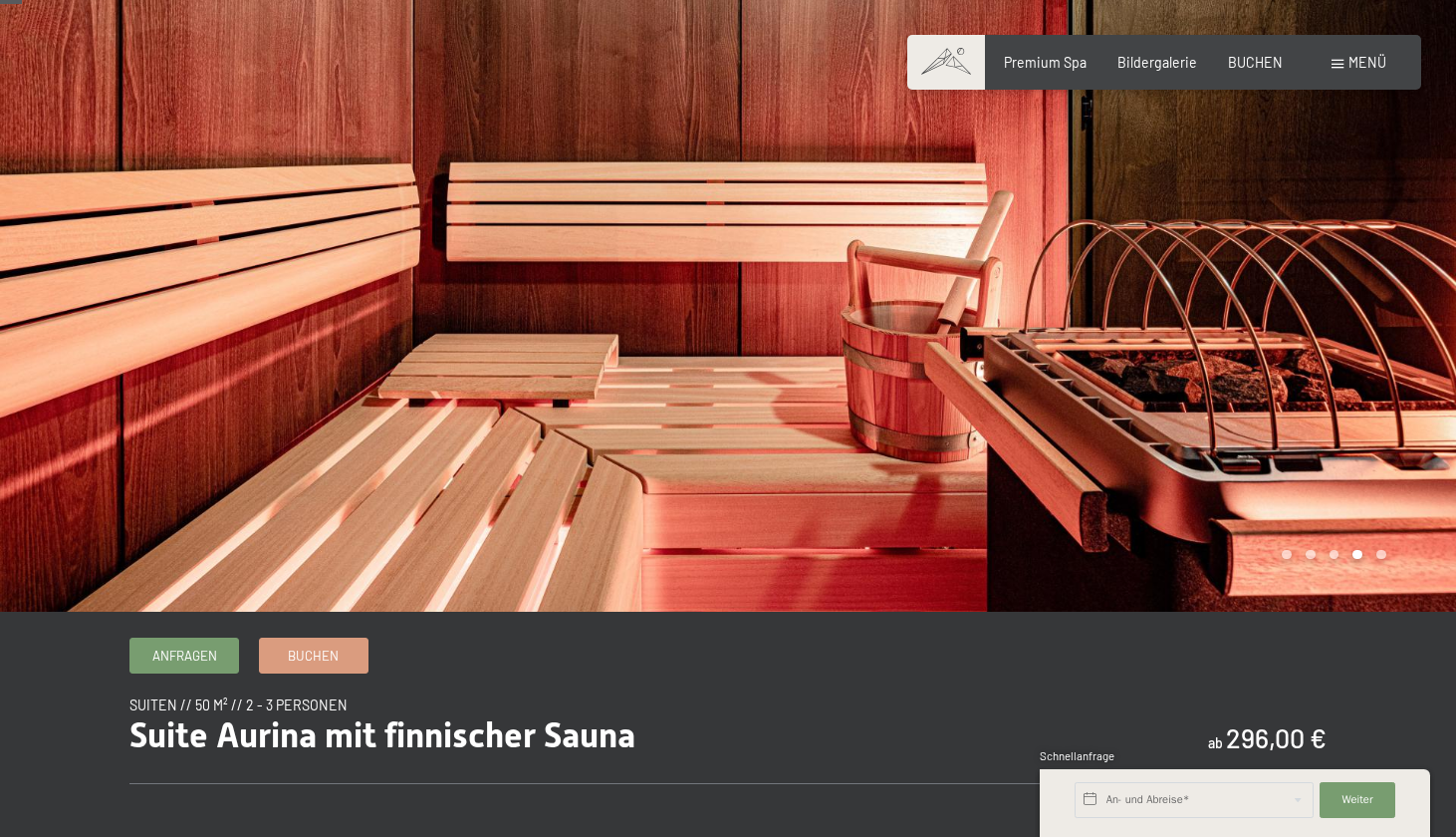click at bounding box center [1092, 288] 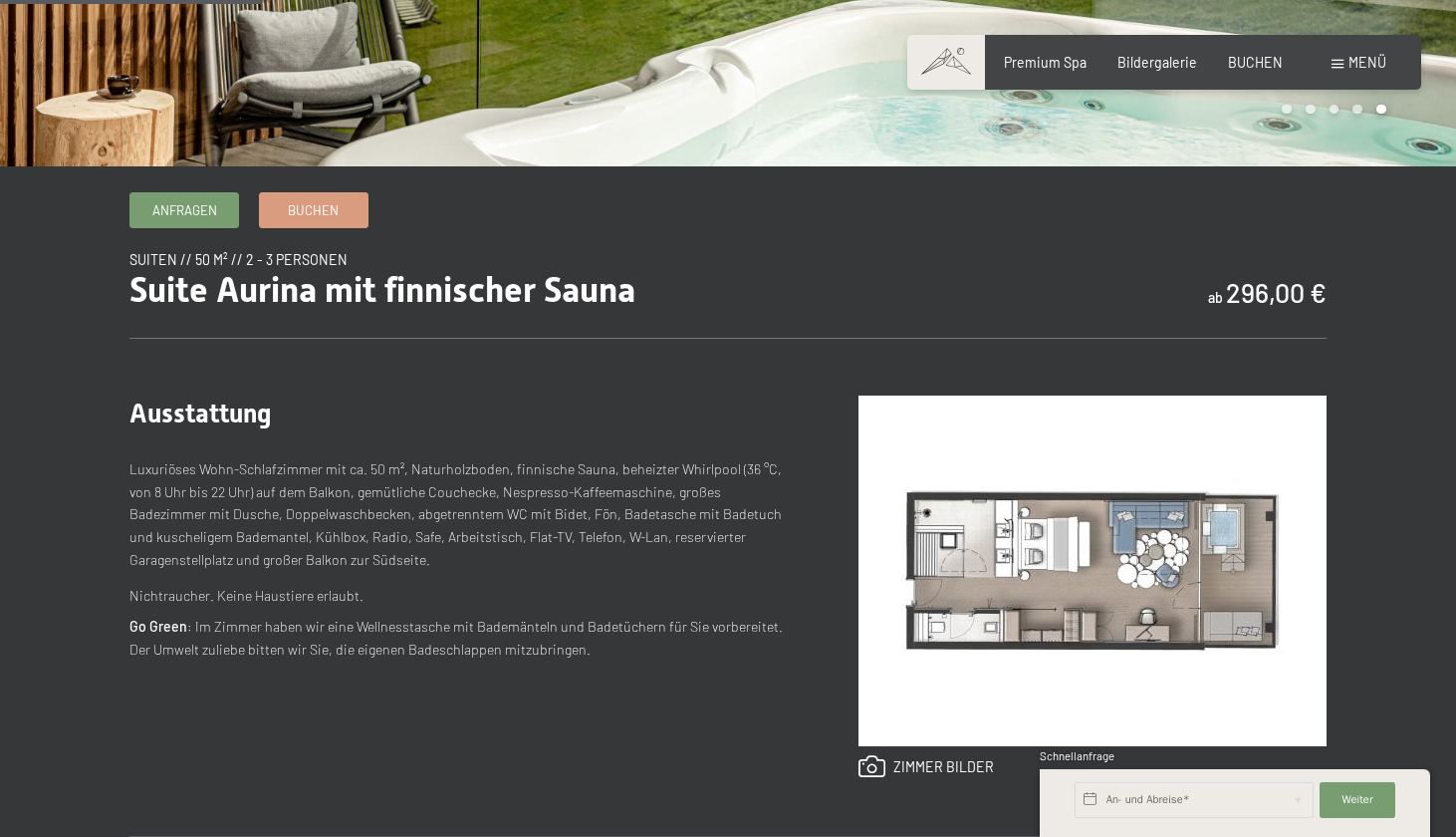 scroll, scrollTop: 497, scrollLeft: 0, axis: vertical 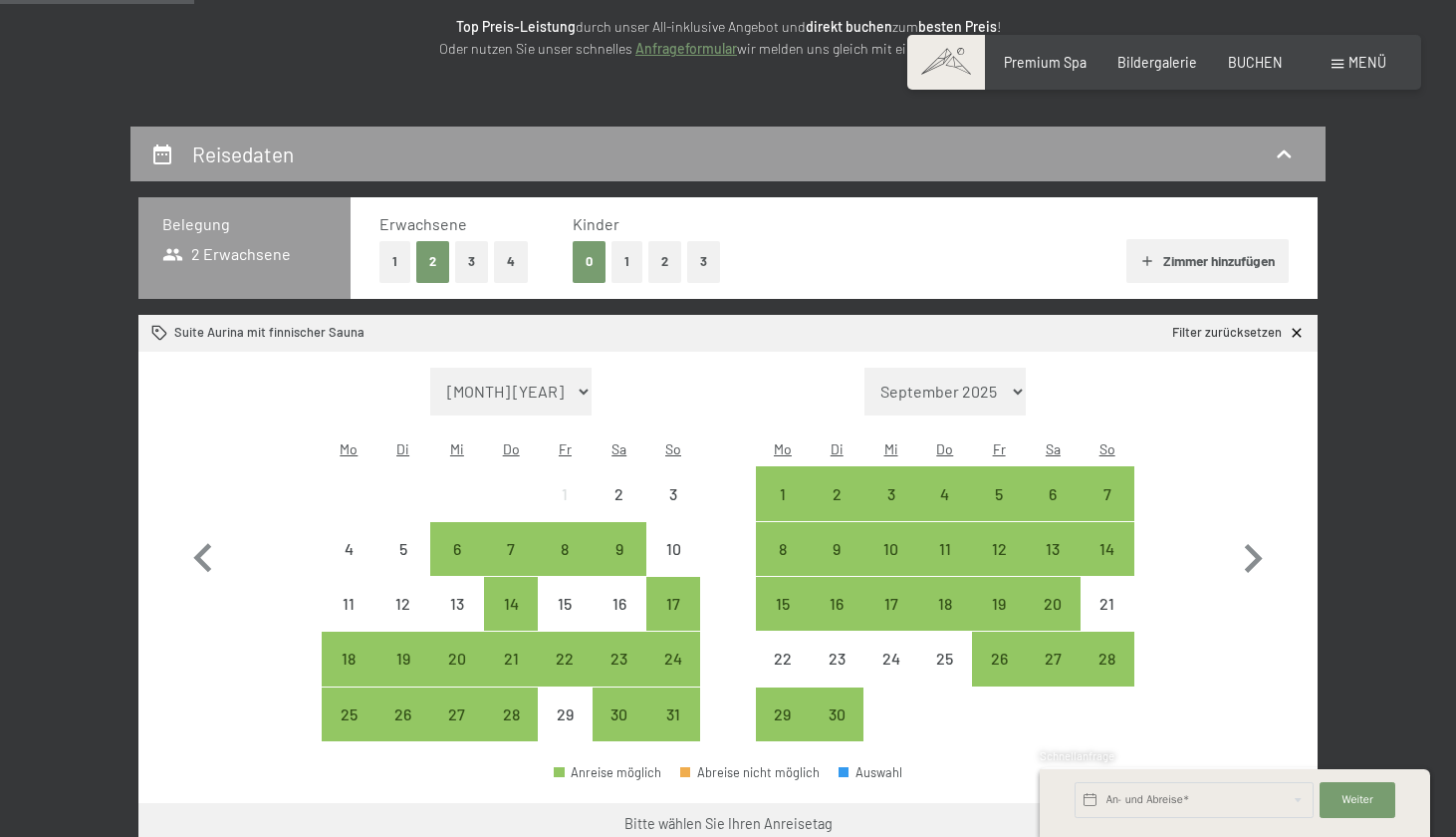 click on "1" at bounding box center (626, 261) 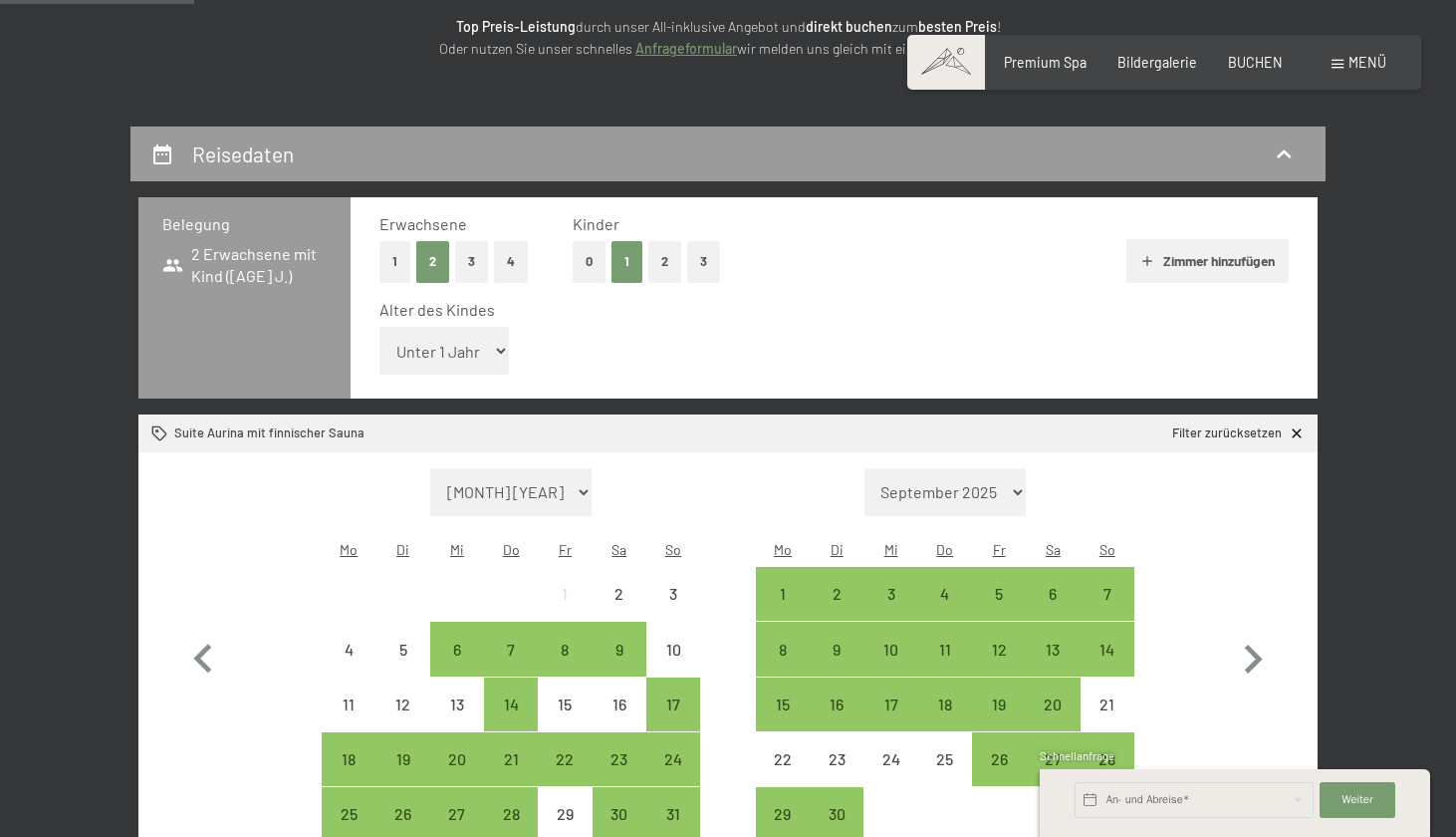 click on "1" at bounding box center (394, 261) 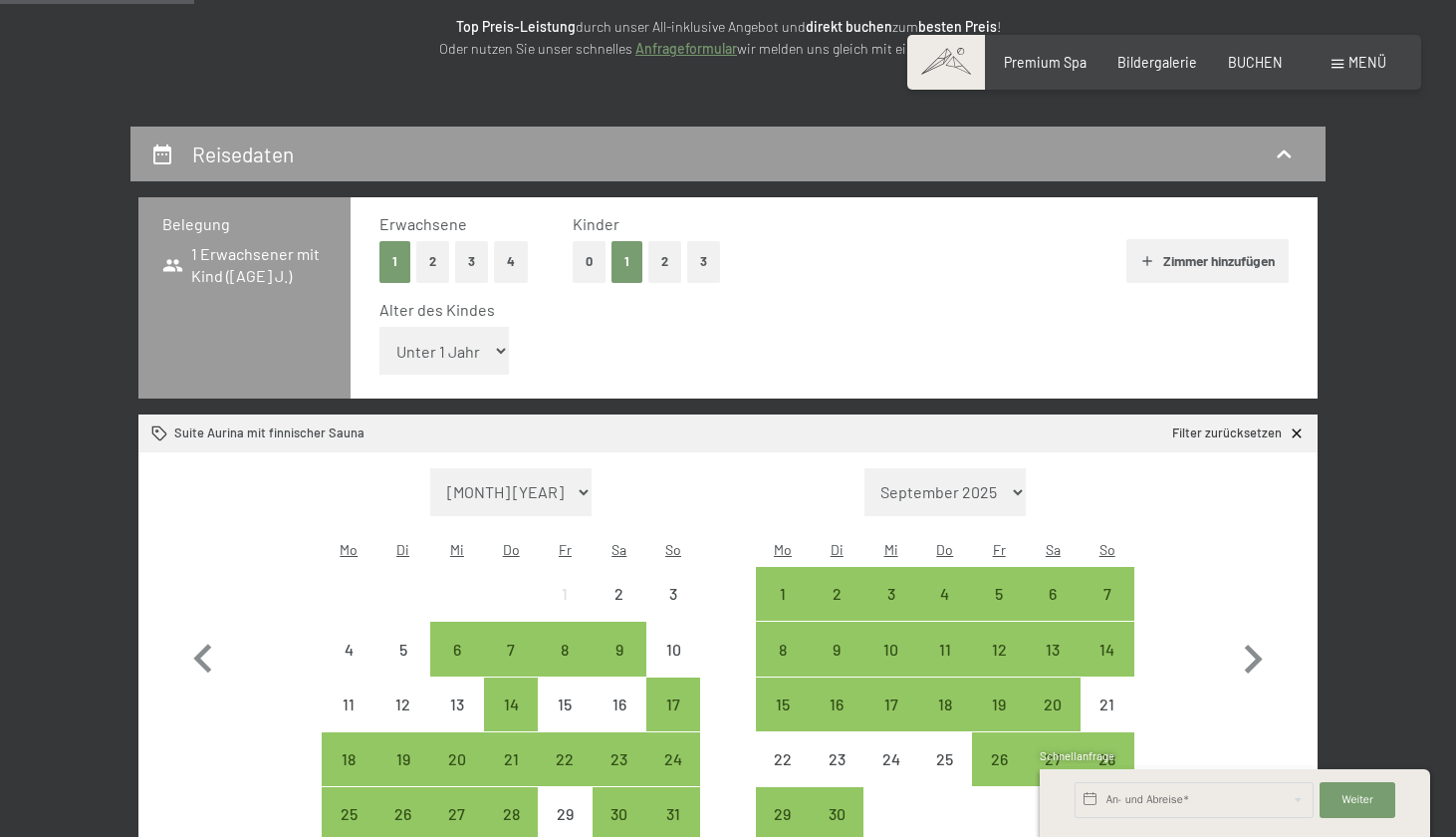 select on "17" 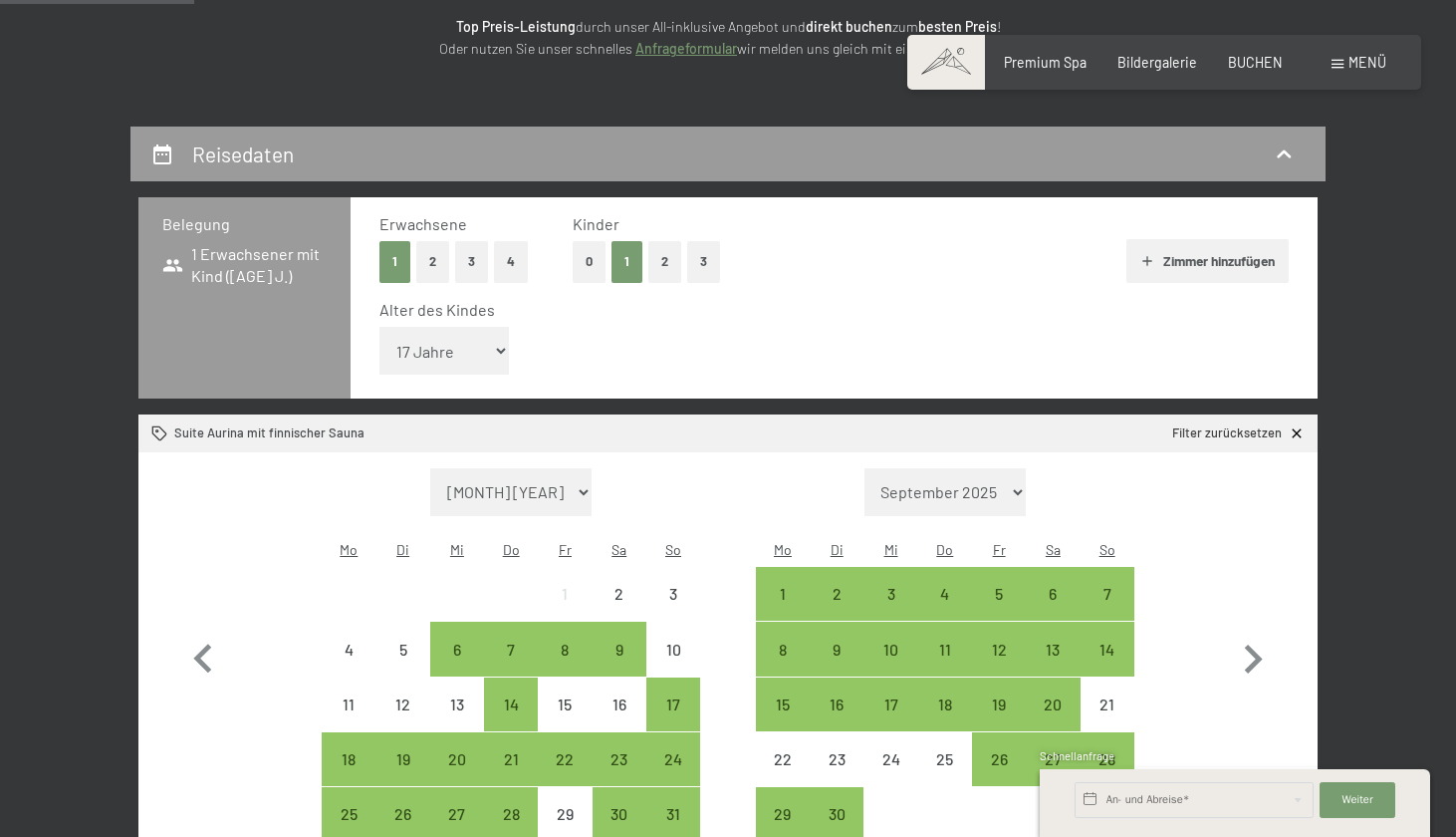select on "[YEAR]-[MONTH]-[DAY]" 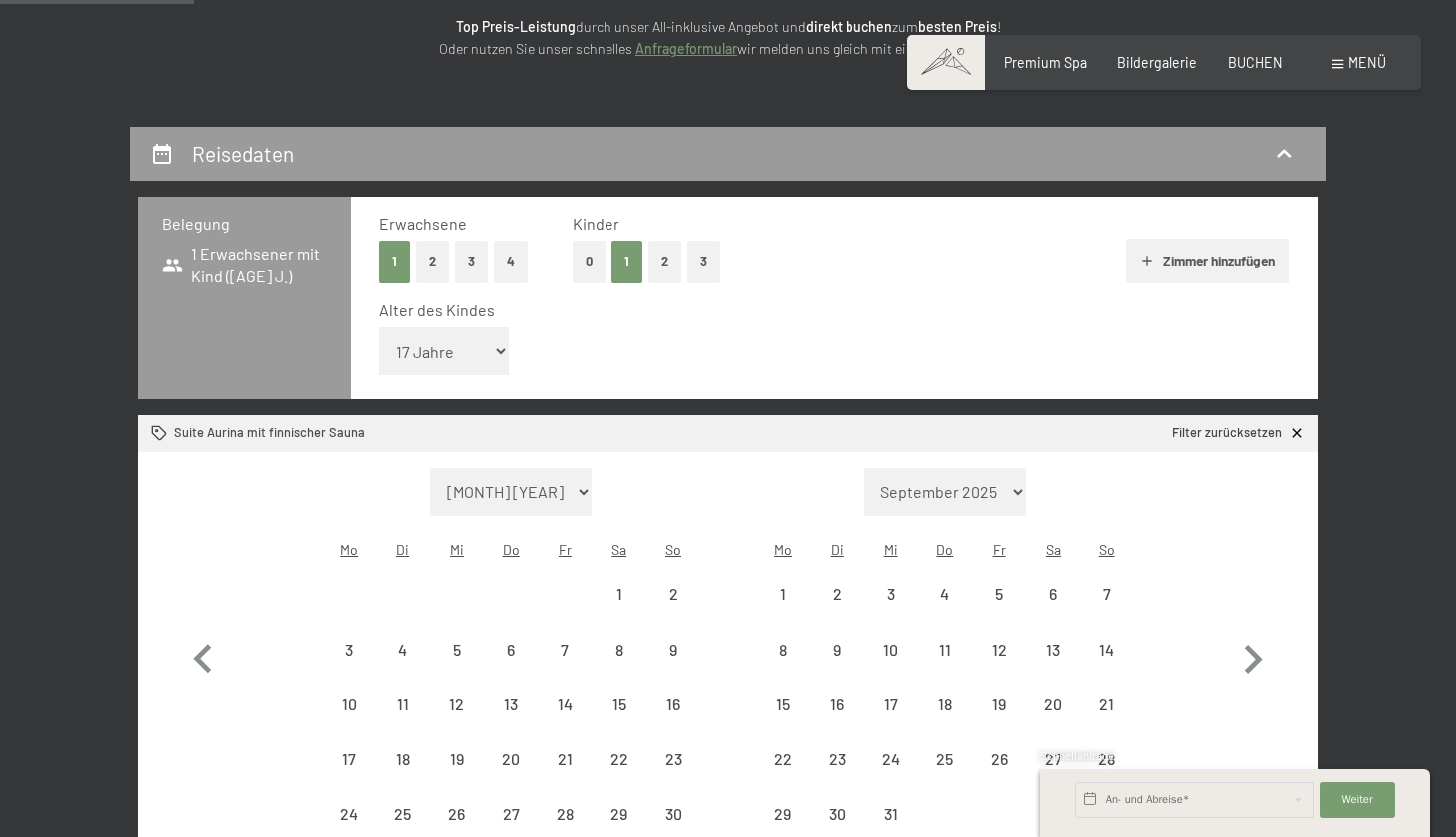 select on "[YEAR]-[MONTH]-[DAY]" 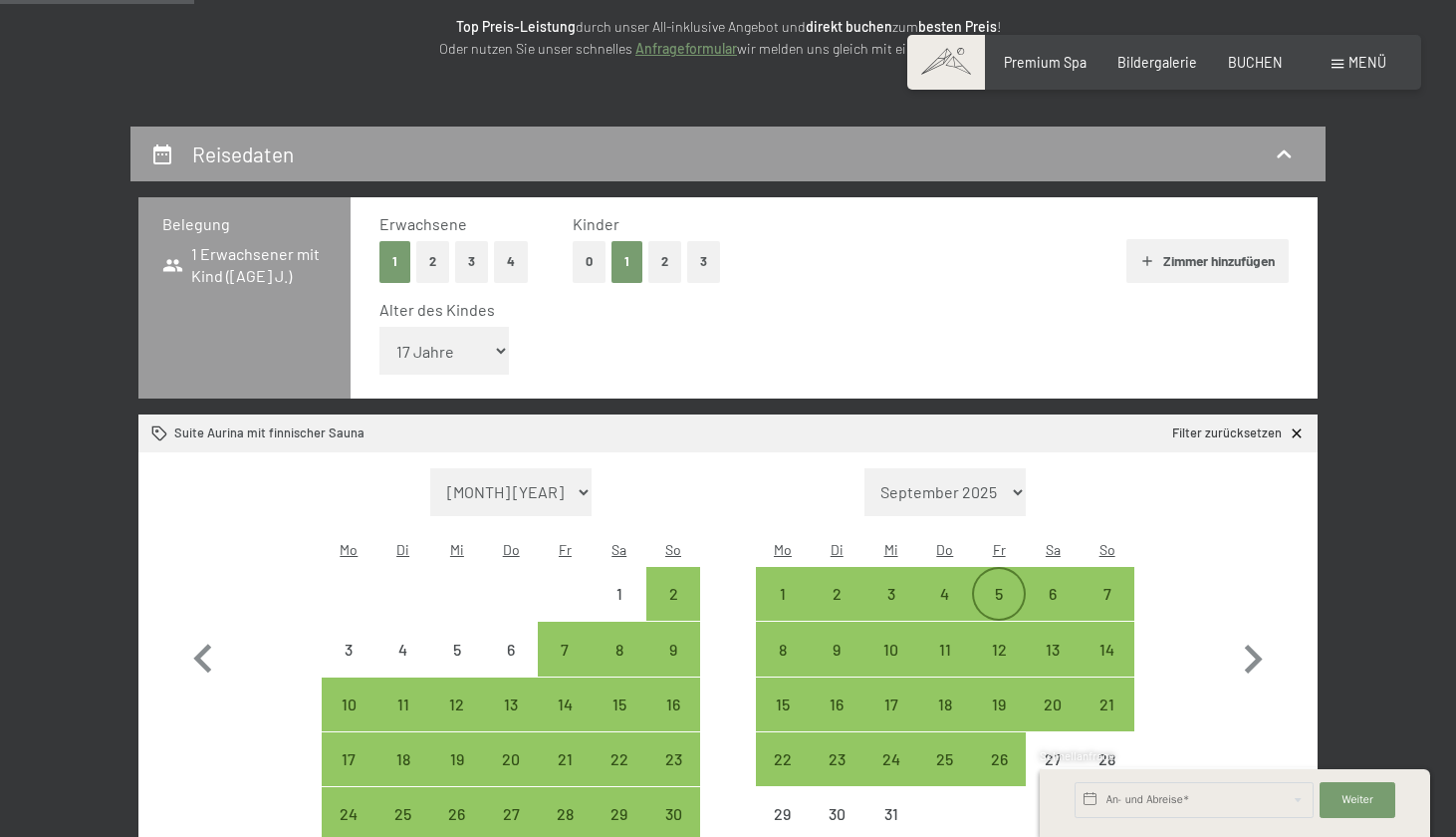 click on "5" at bounding box center [999, 611] 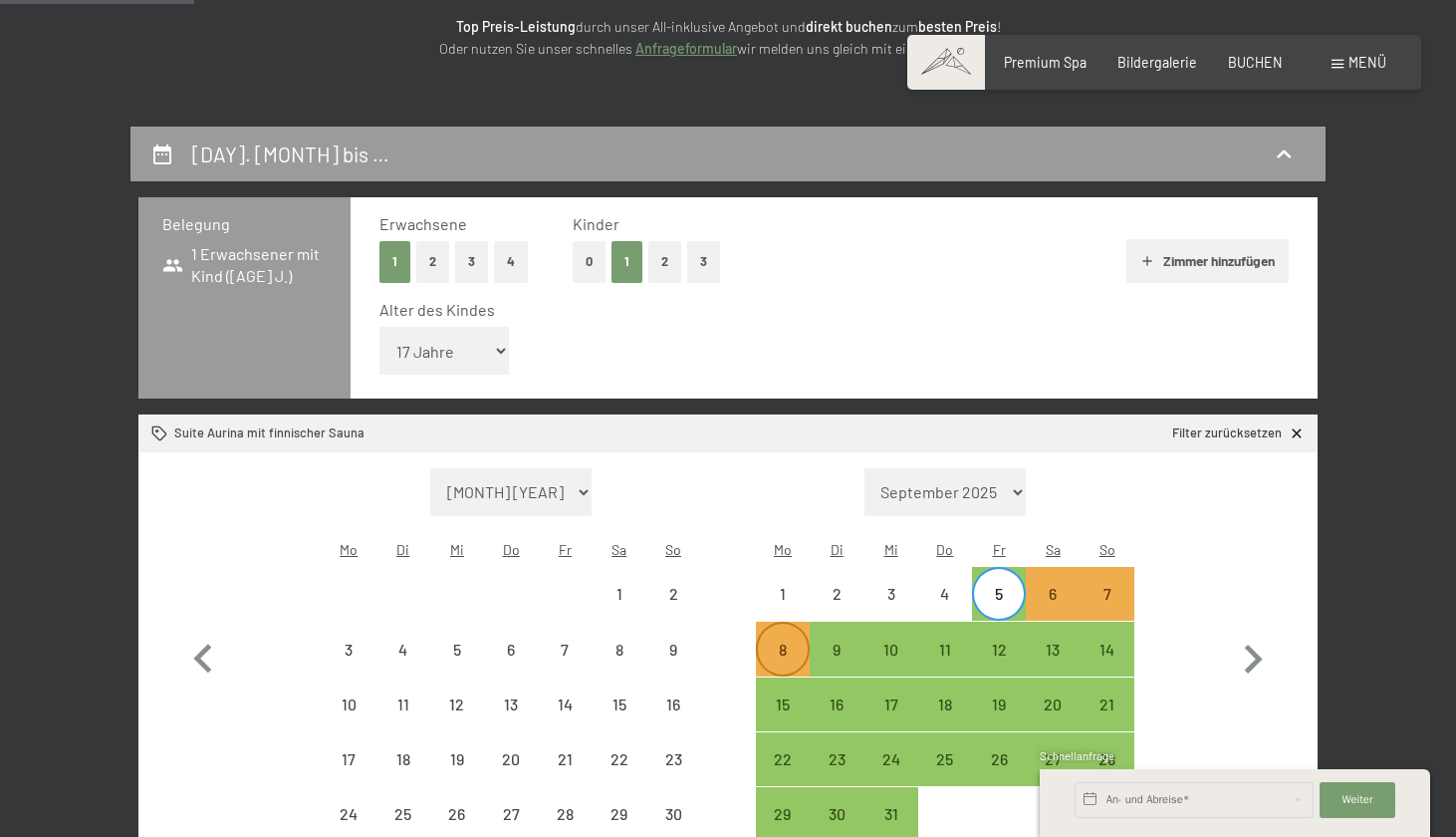 click on "8" at bounding box center (783, 667) 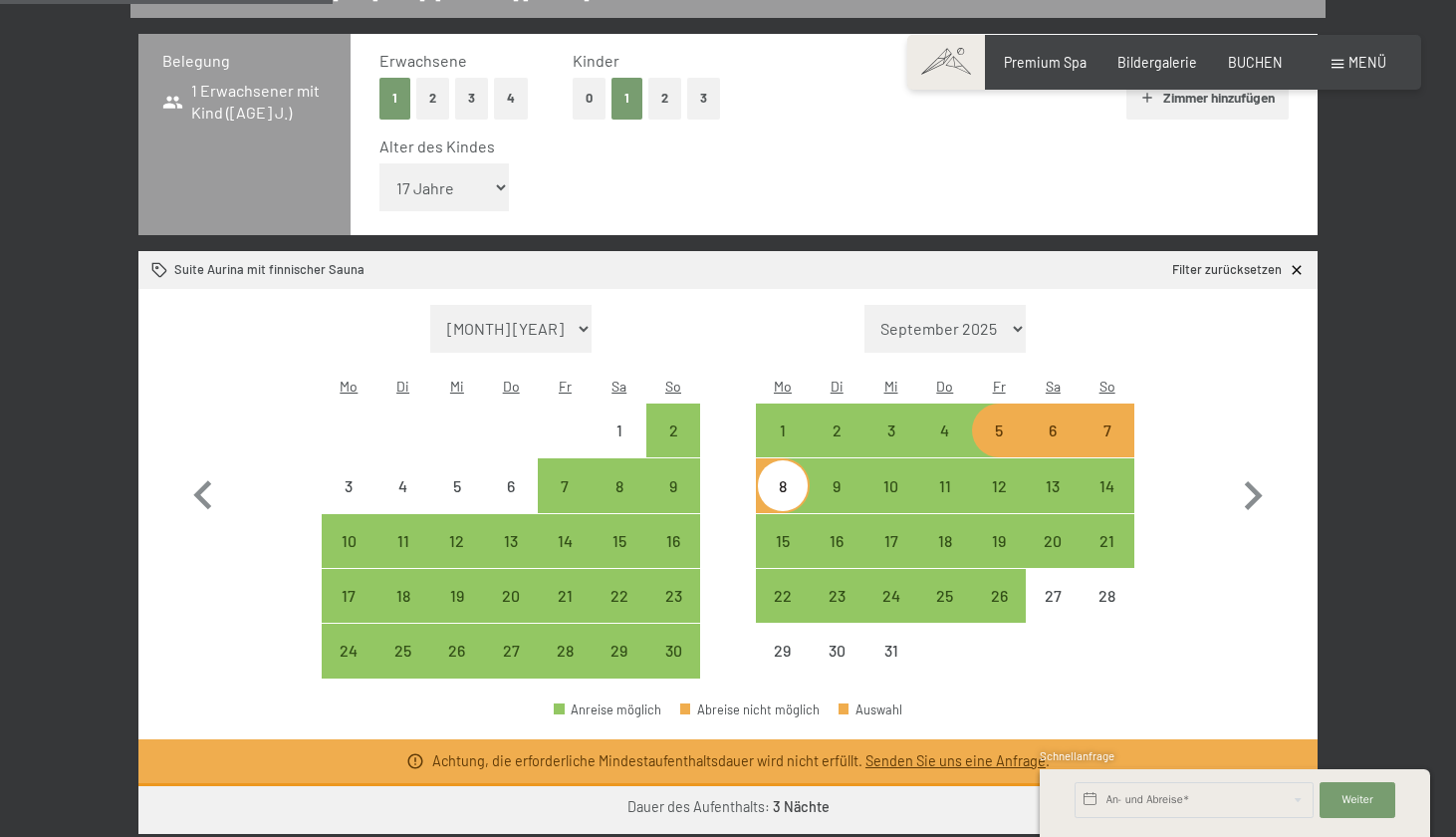 scroll, scrollTop: 489, scrollLeft: 0, axis: vertical 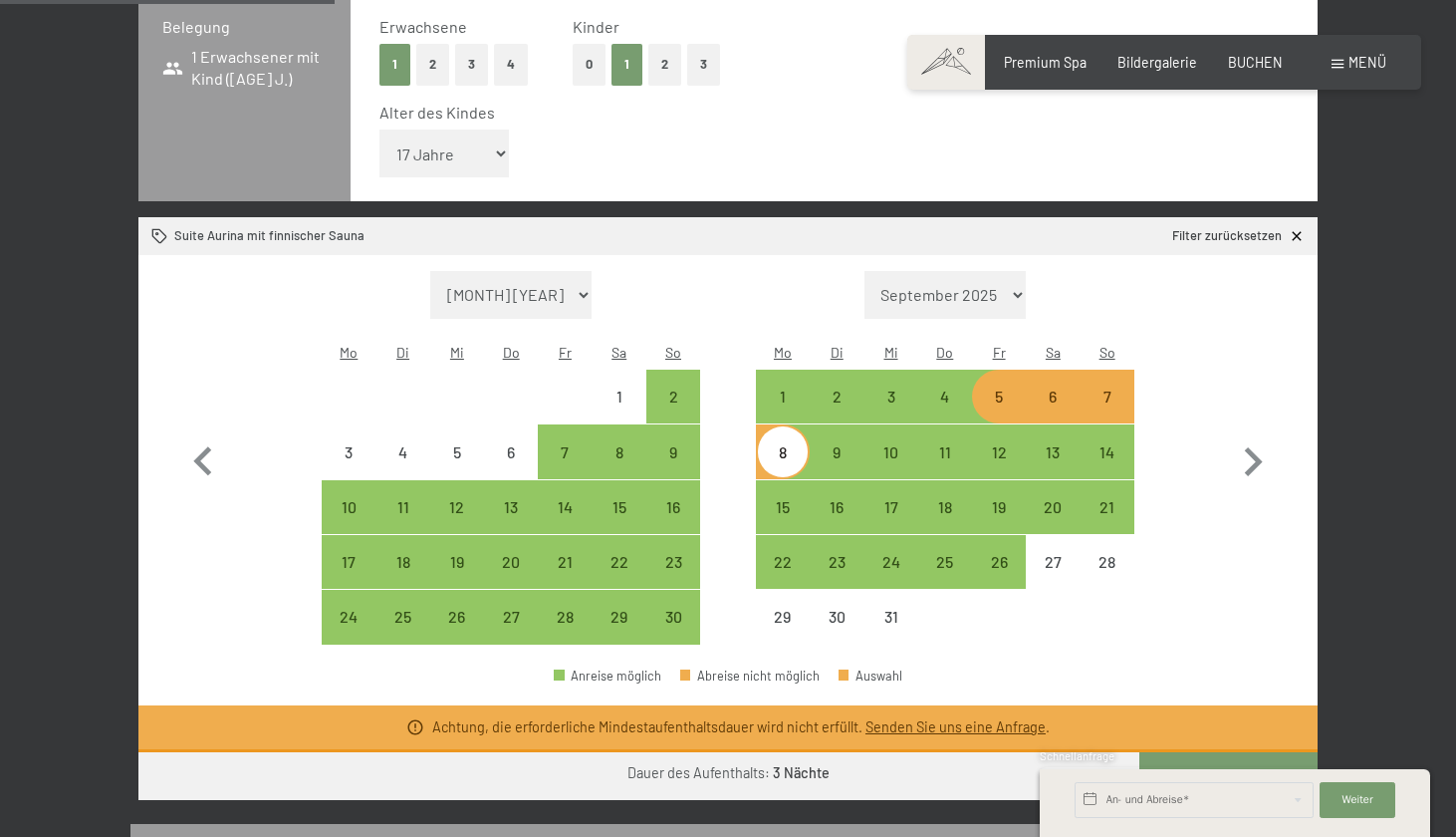 click on "Weiter zu „Zimmer“" at bounding box center (1228, 776) 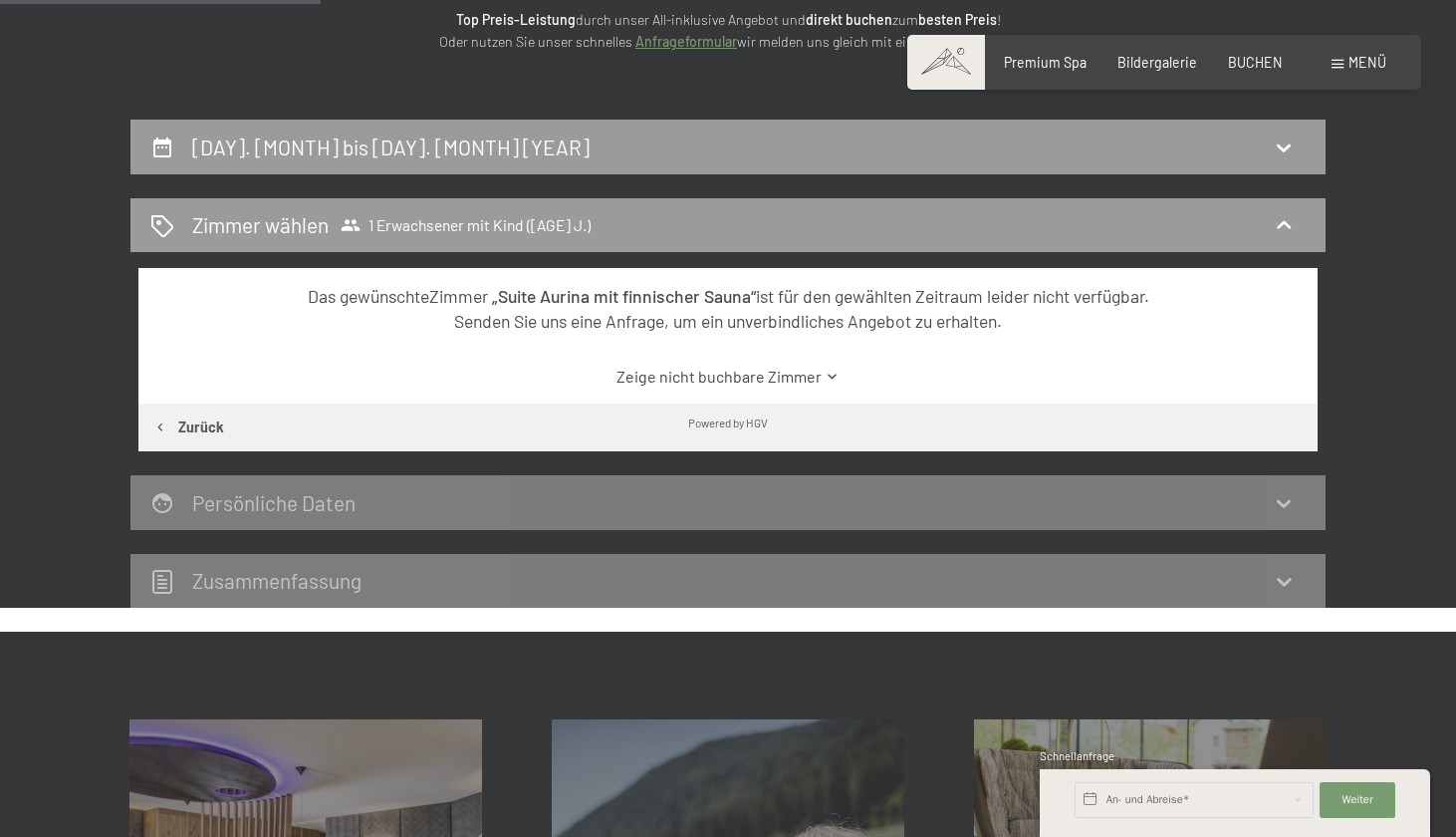 scroll, scrollTop: 274, scrollLeft: 0, axis: vertical 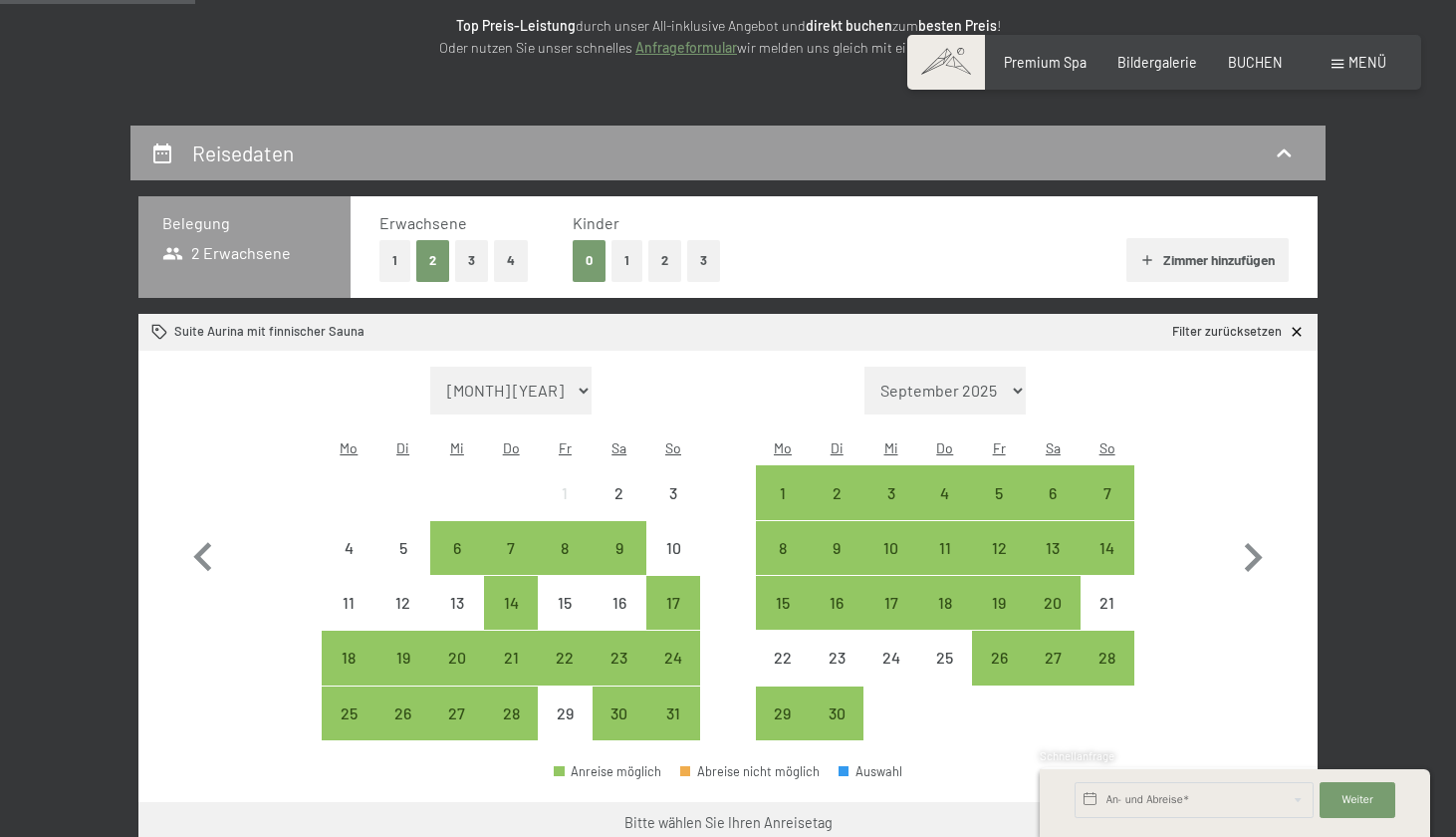 select on "2025-11-01" 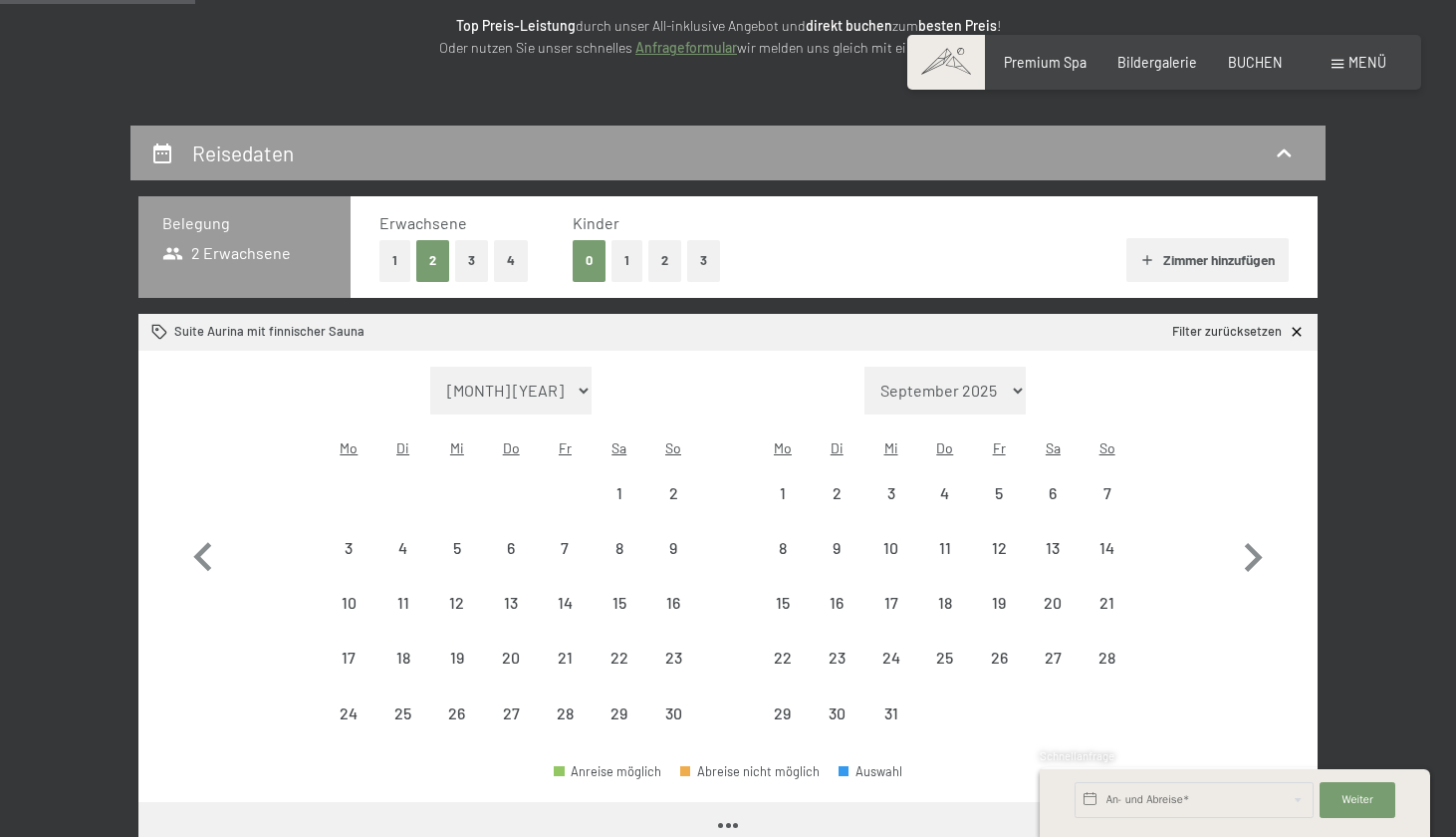 select on "2025-11-01" 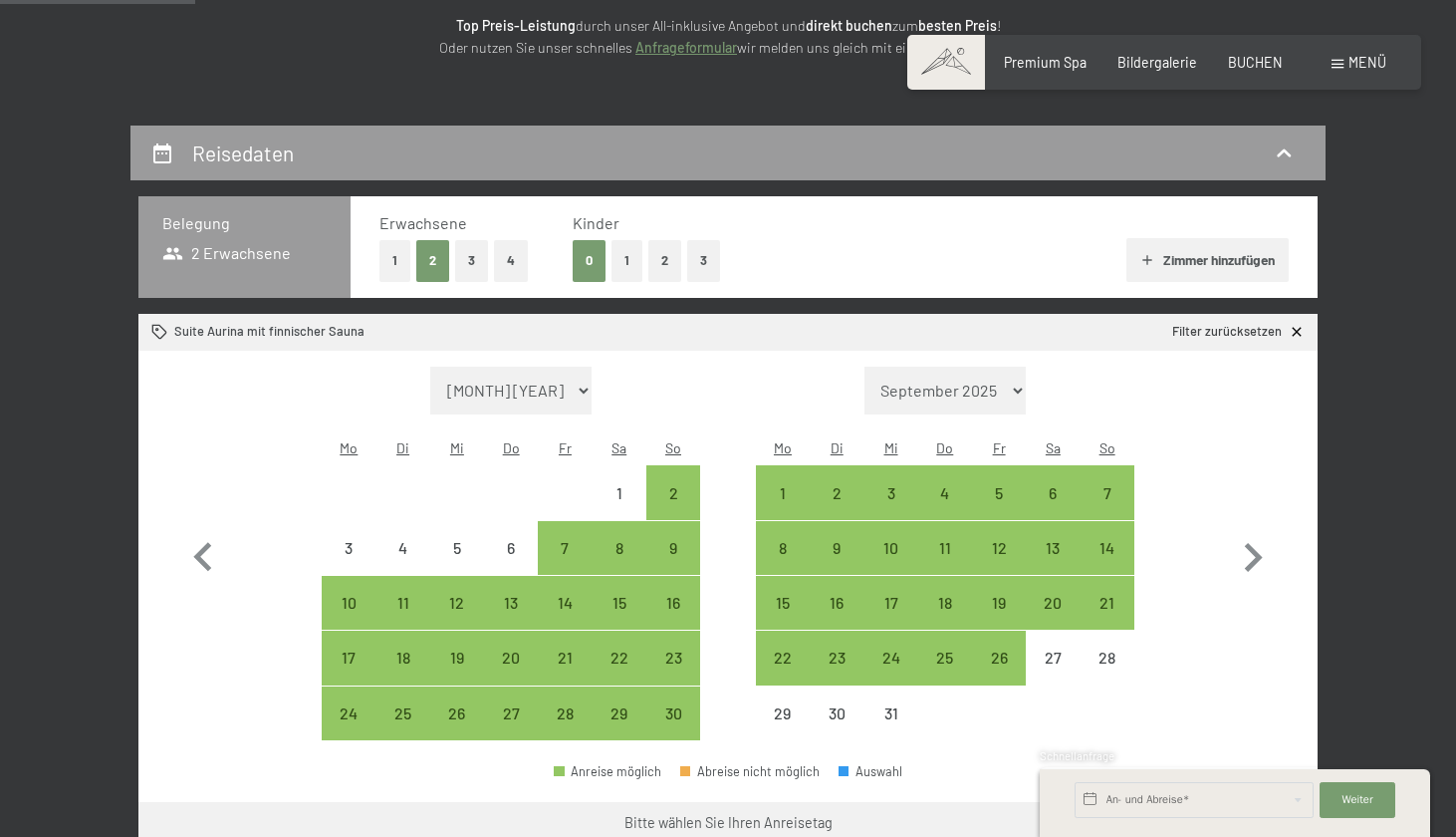 click on "1" at bounding box center (394, 260) 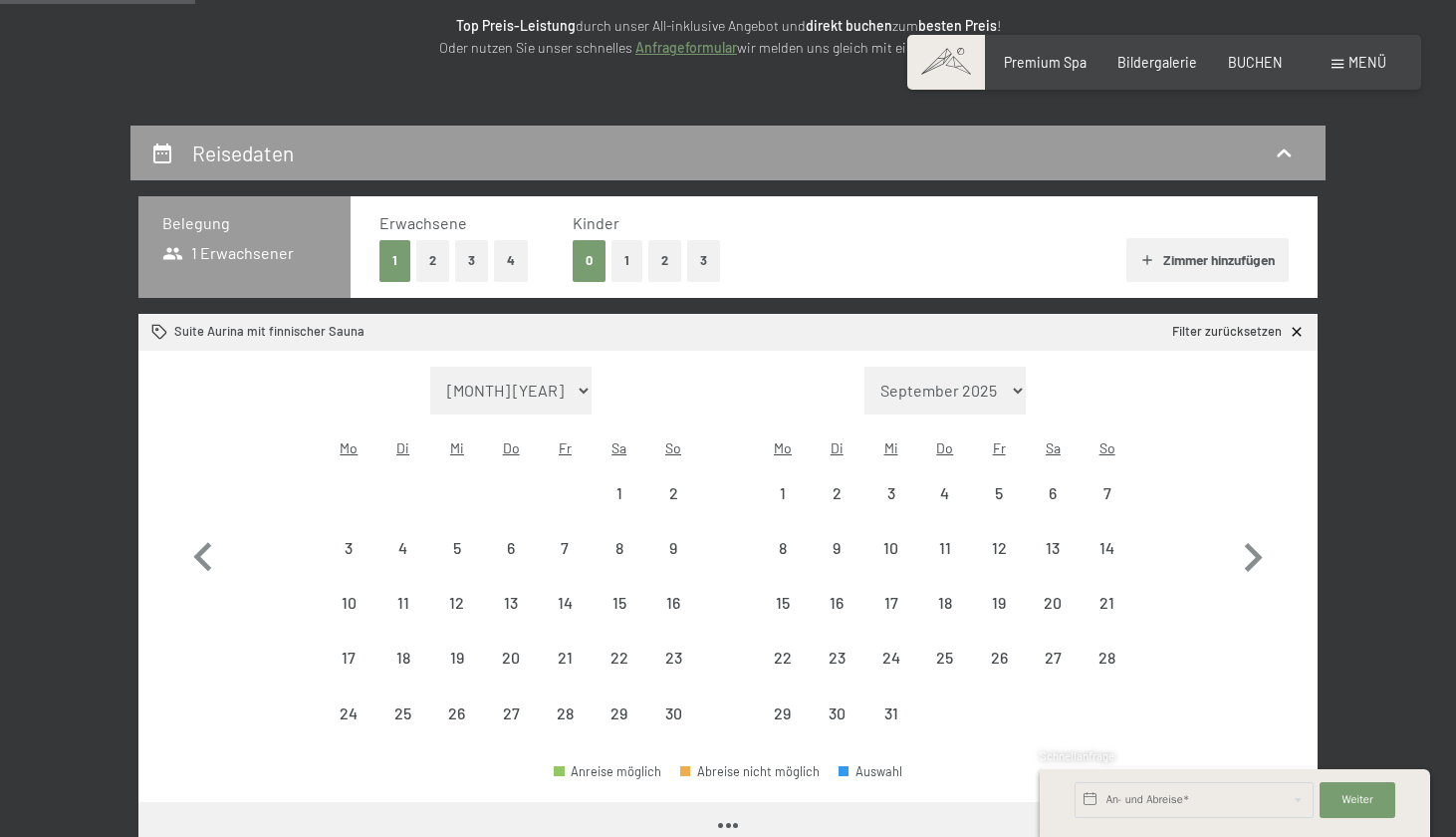 select on "2025-11-01" 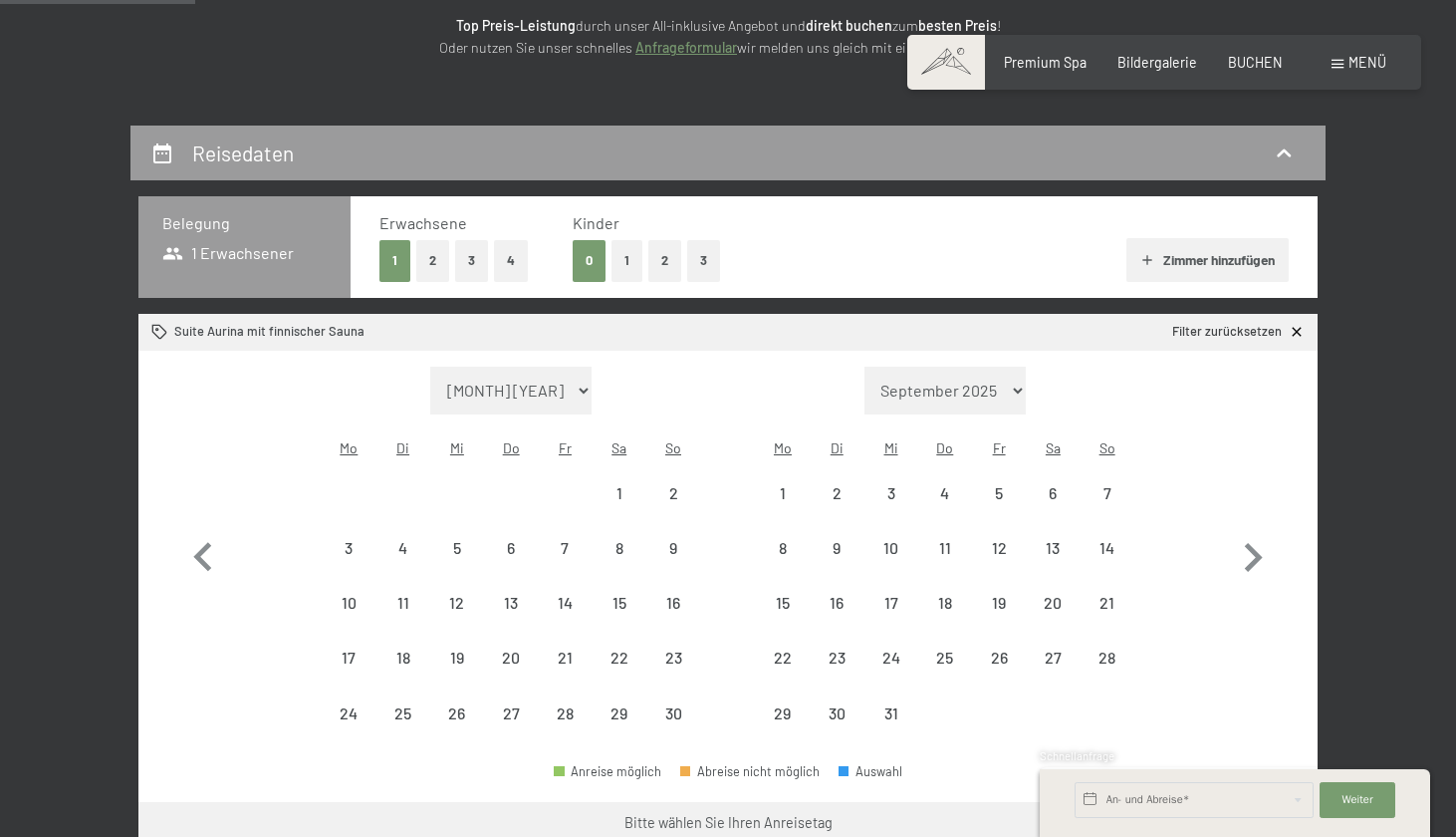 click on "1" at bounding box center [626, 260] 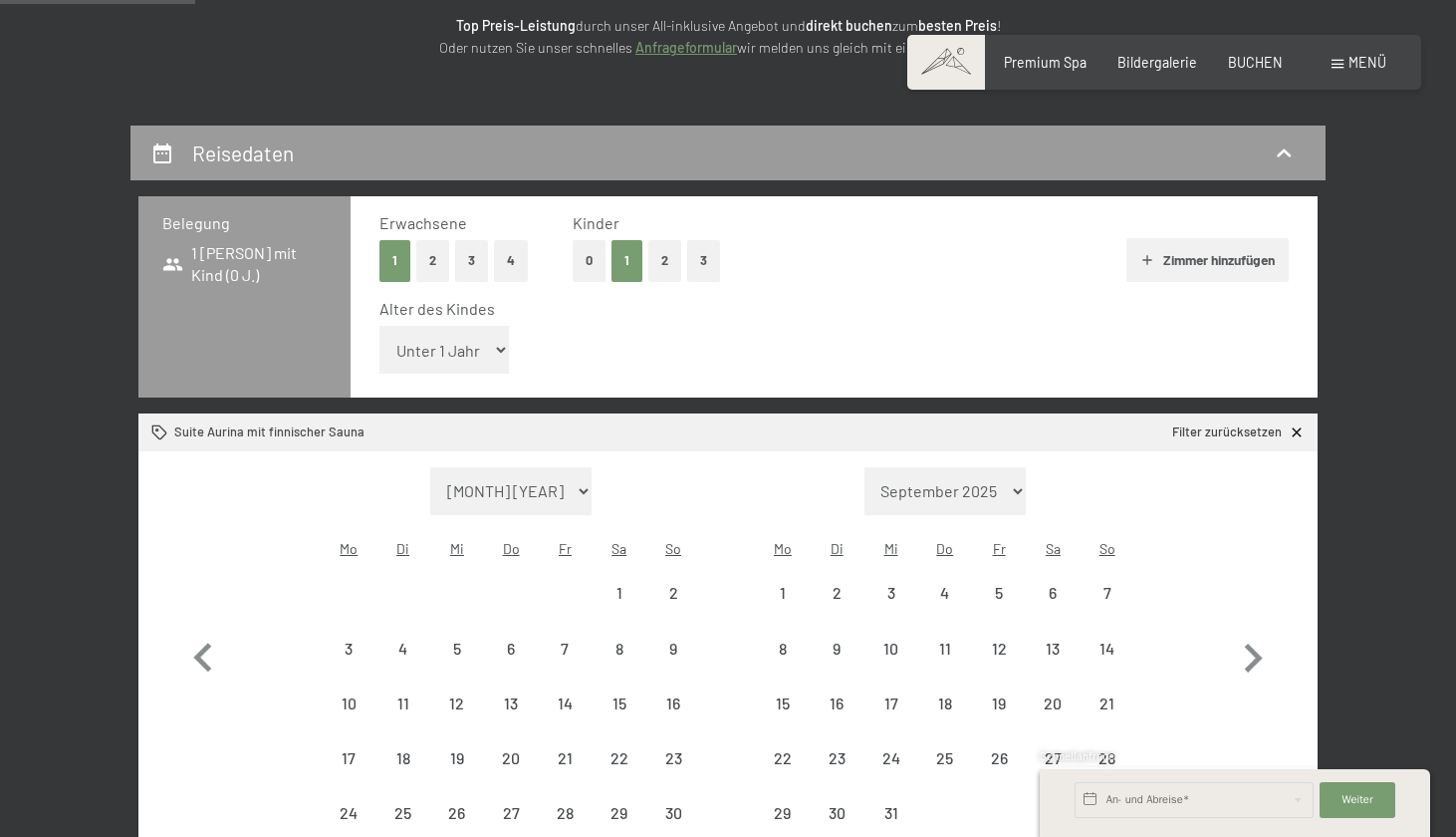 select on "2025-11-01" 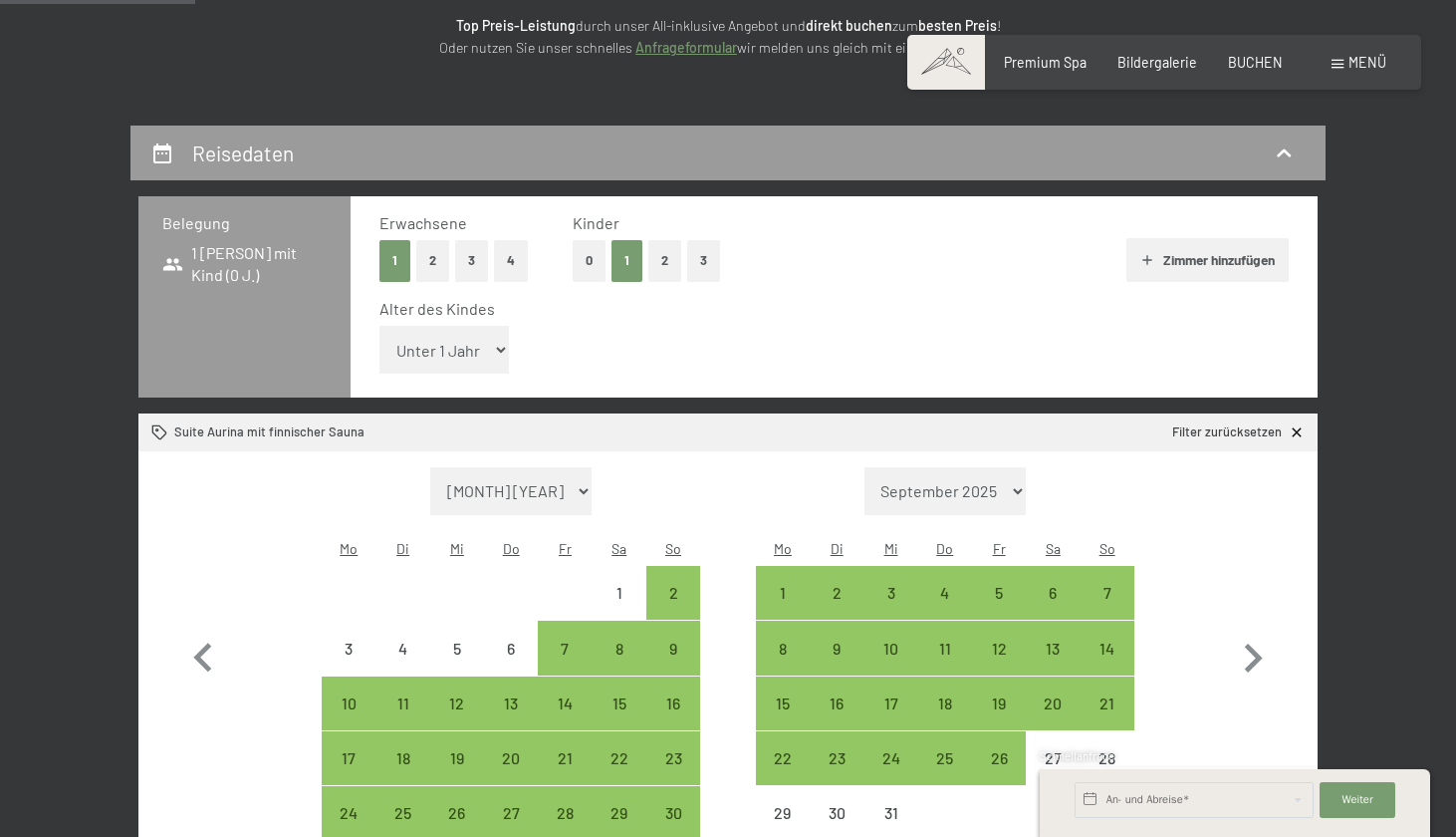 select on "17" 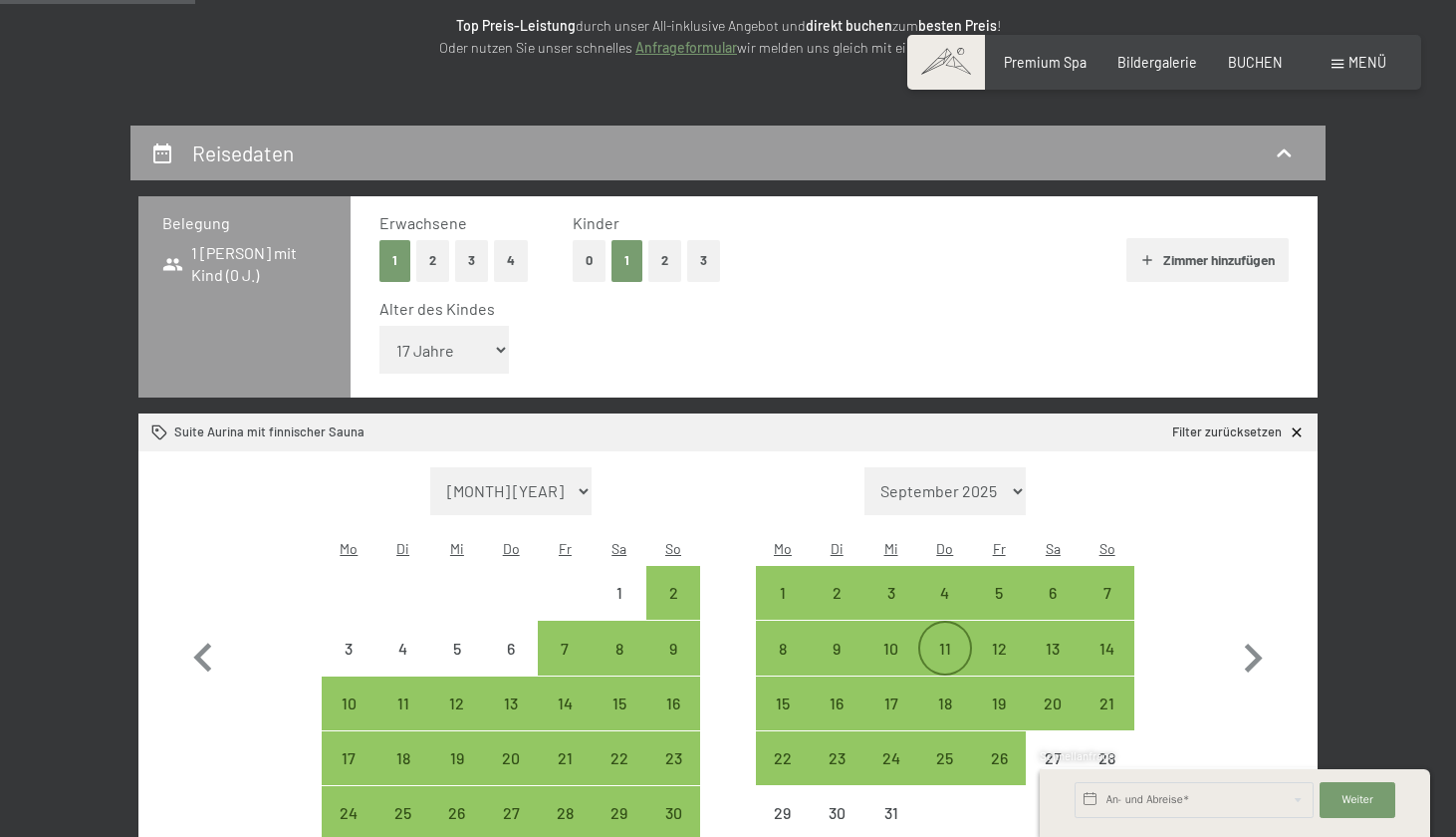 select on "2025-11-01" 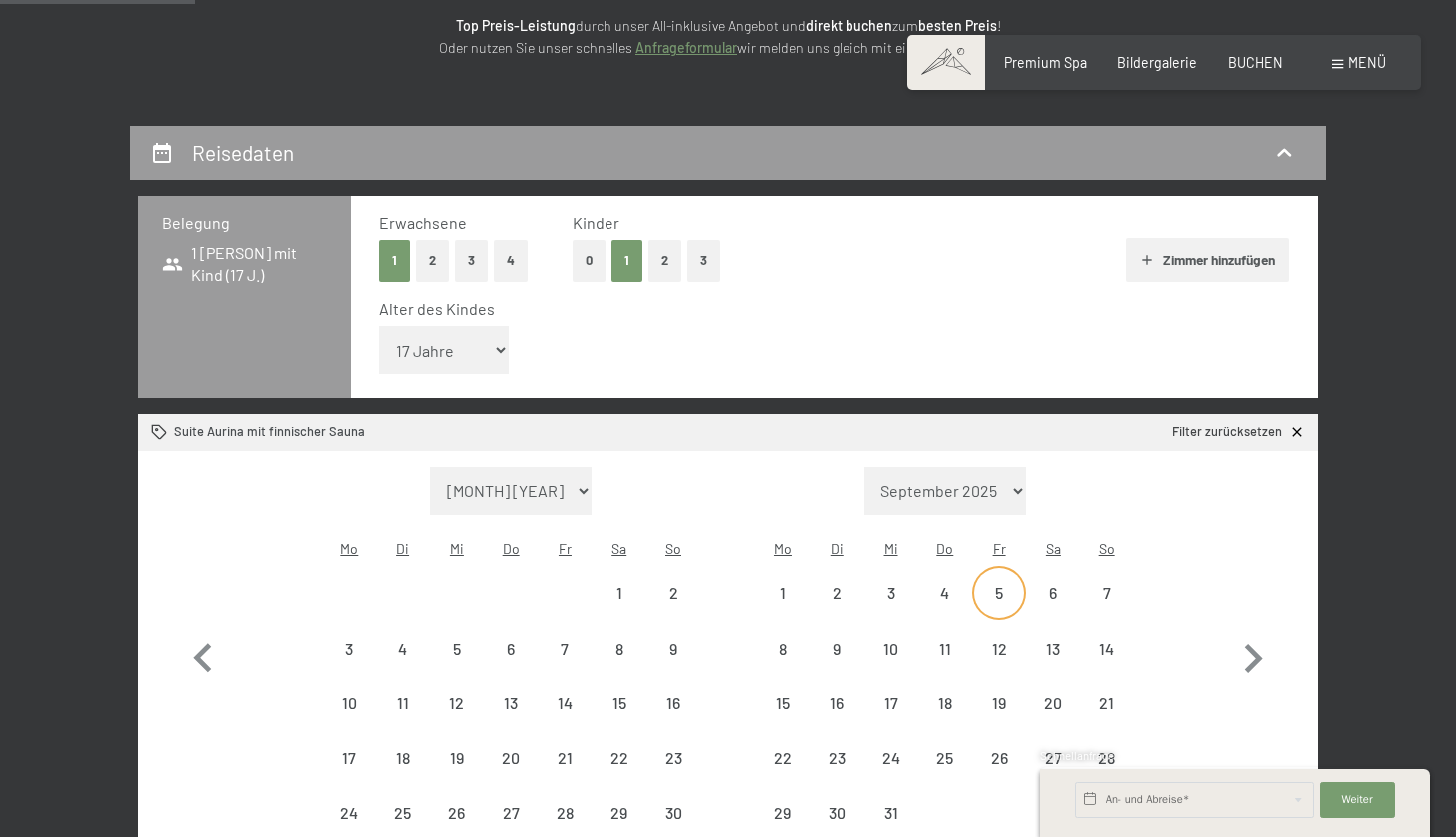 select on "2025-11-01" 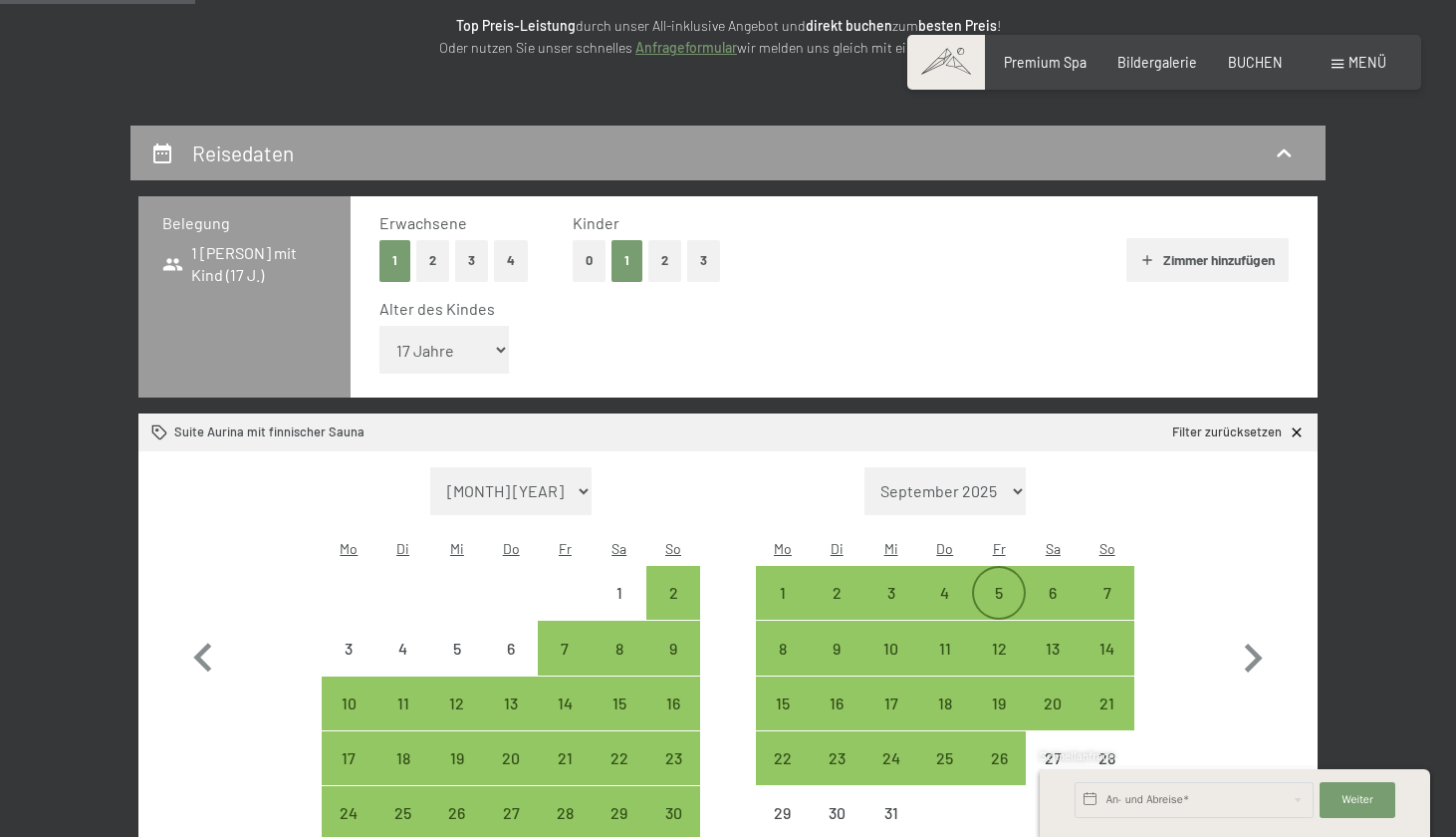 click on "5" at bounding box center (999, 610) 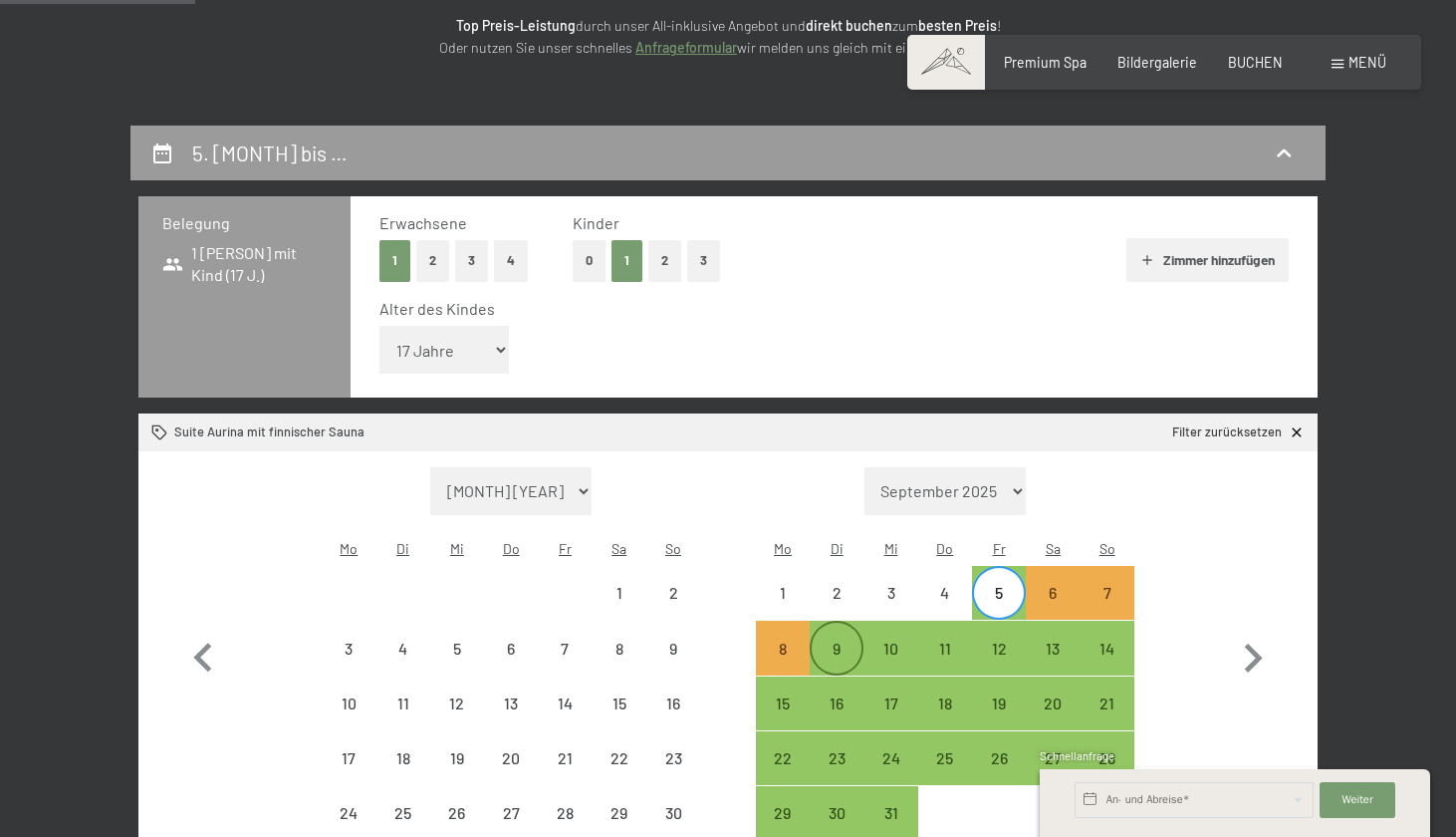 click on "9" at bounding box center [837, 666] 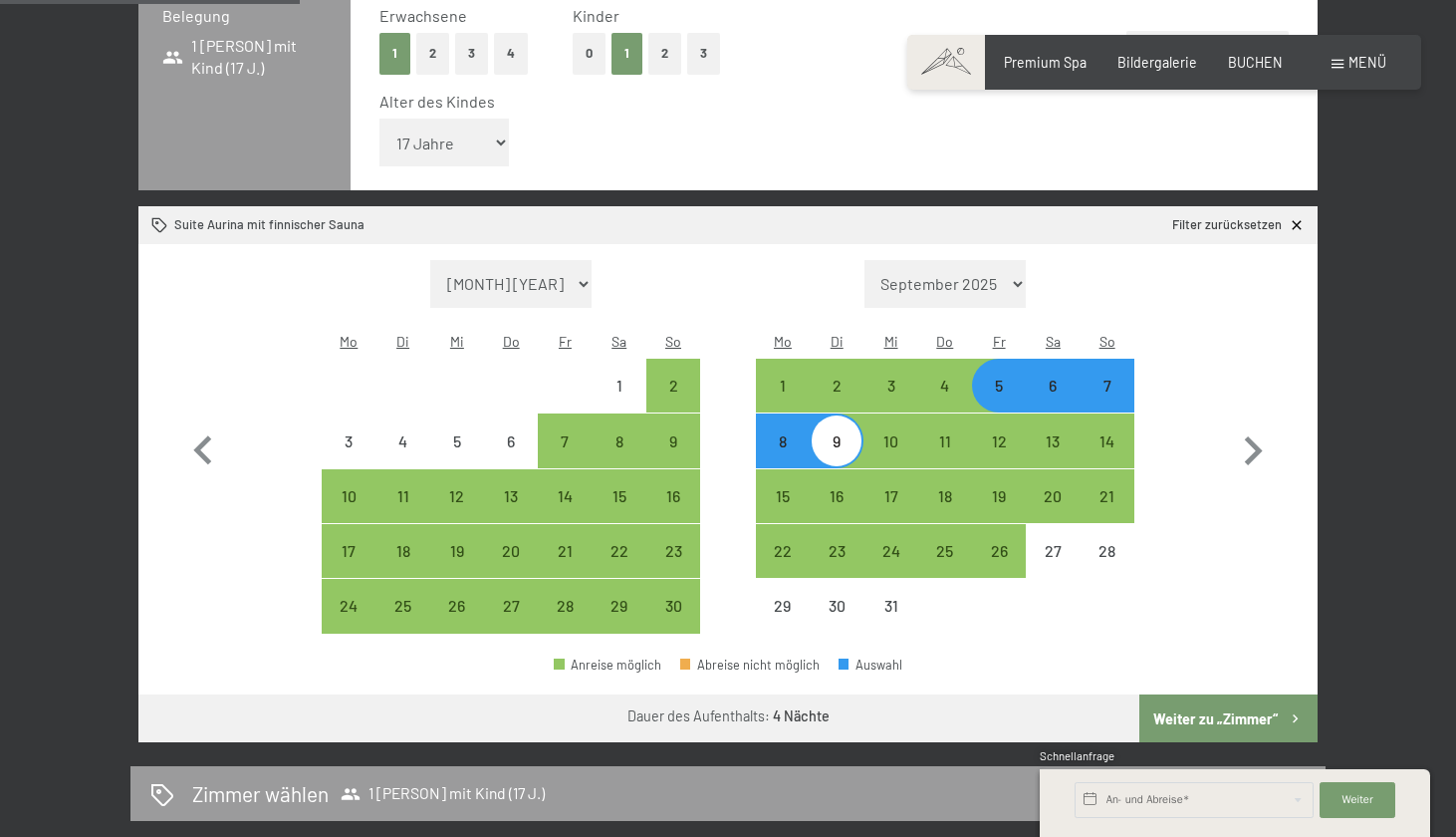 click on "Weiter zu „Zimmer“" at bounding box center (1228, 718) 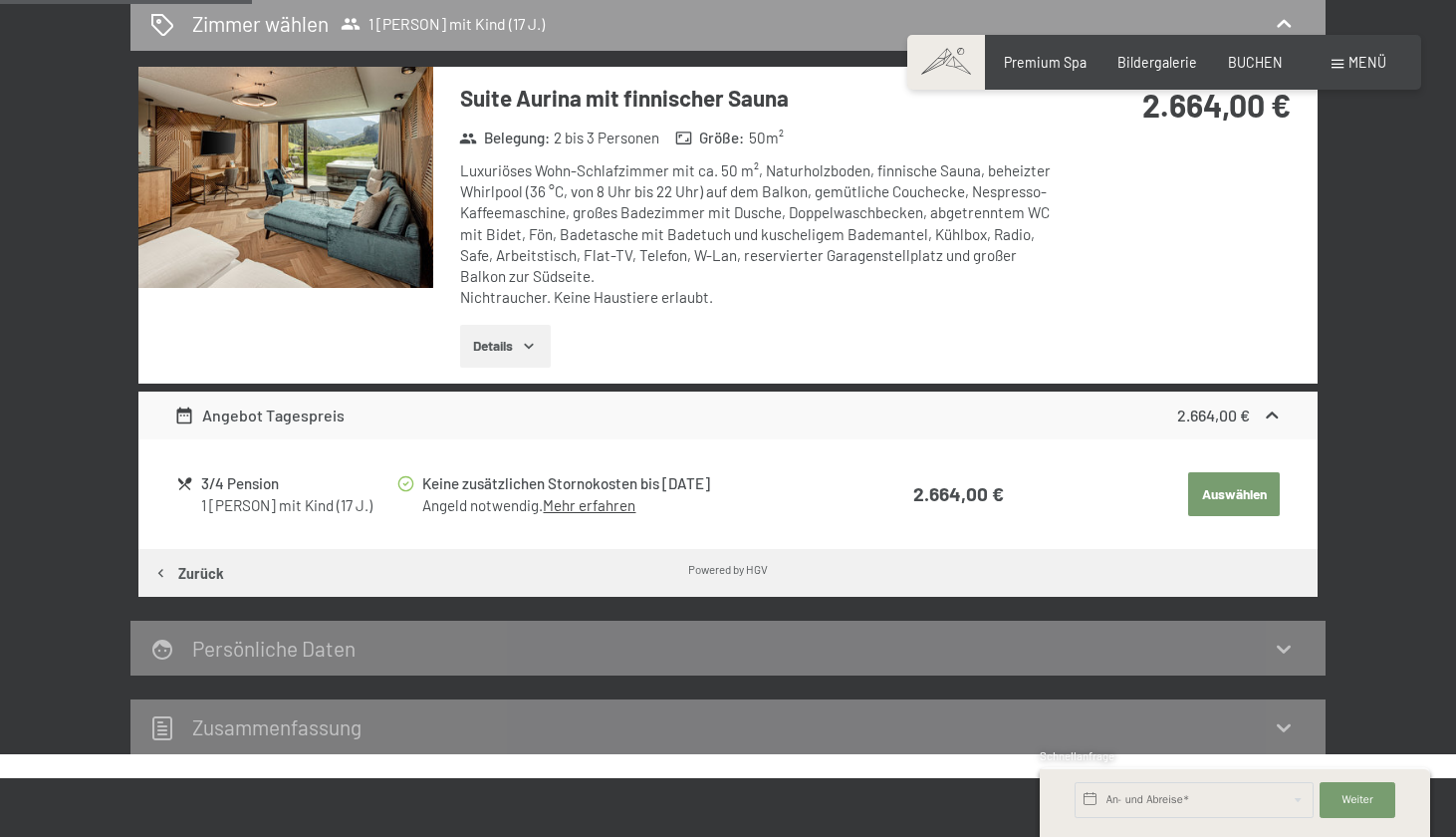 scroll, scrollTop: 417, scrollLeft: 0, axis: vertical 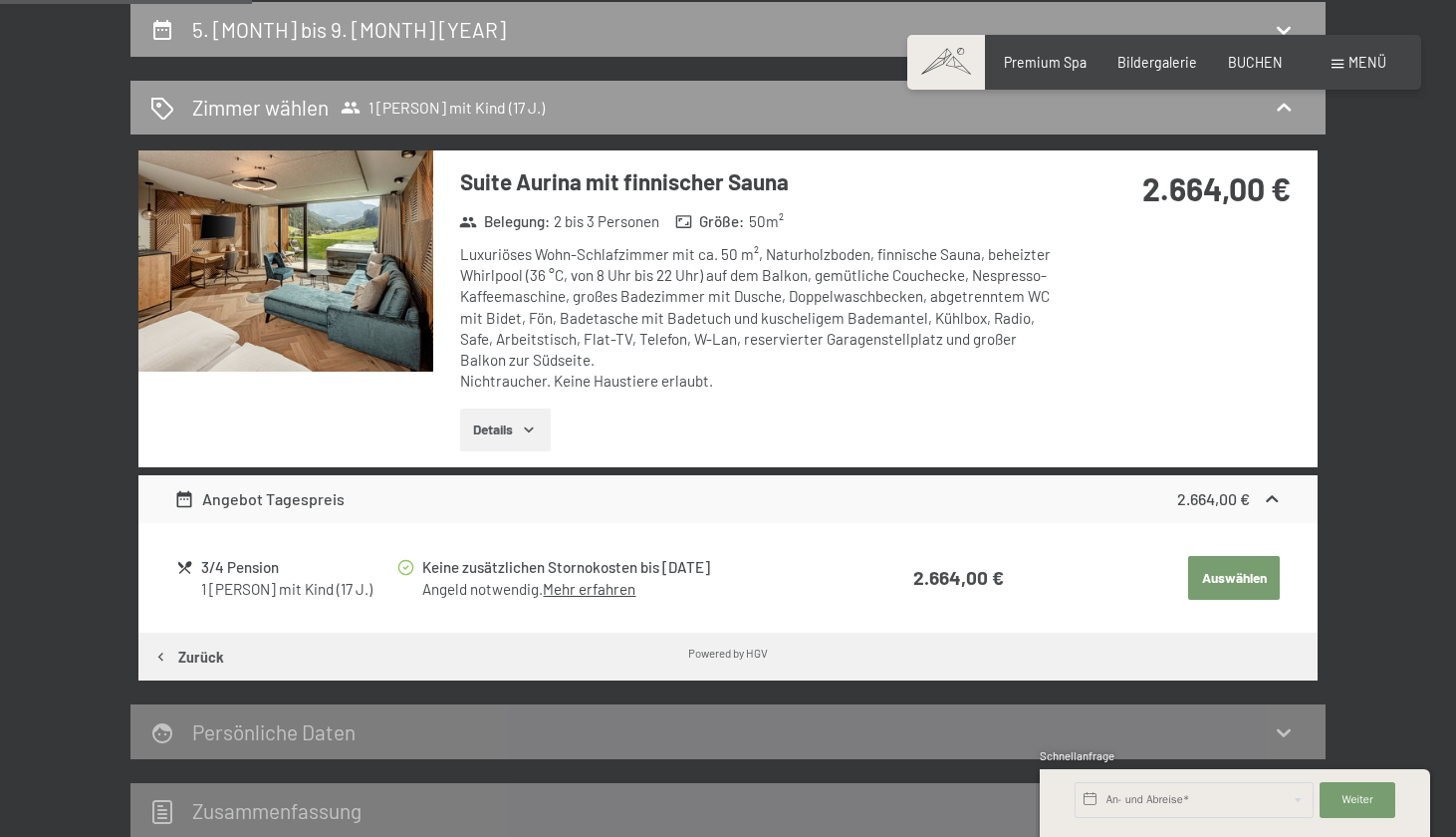 click on "Details" at bounding box center [505, 430] 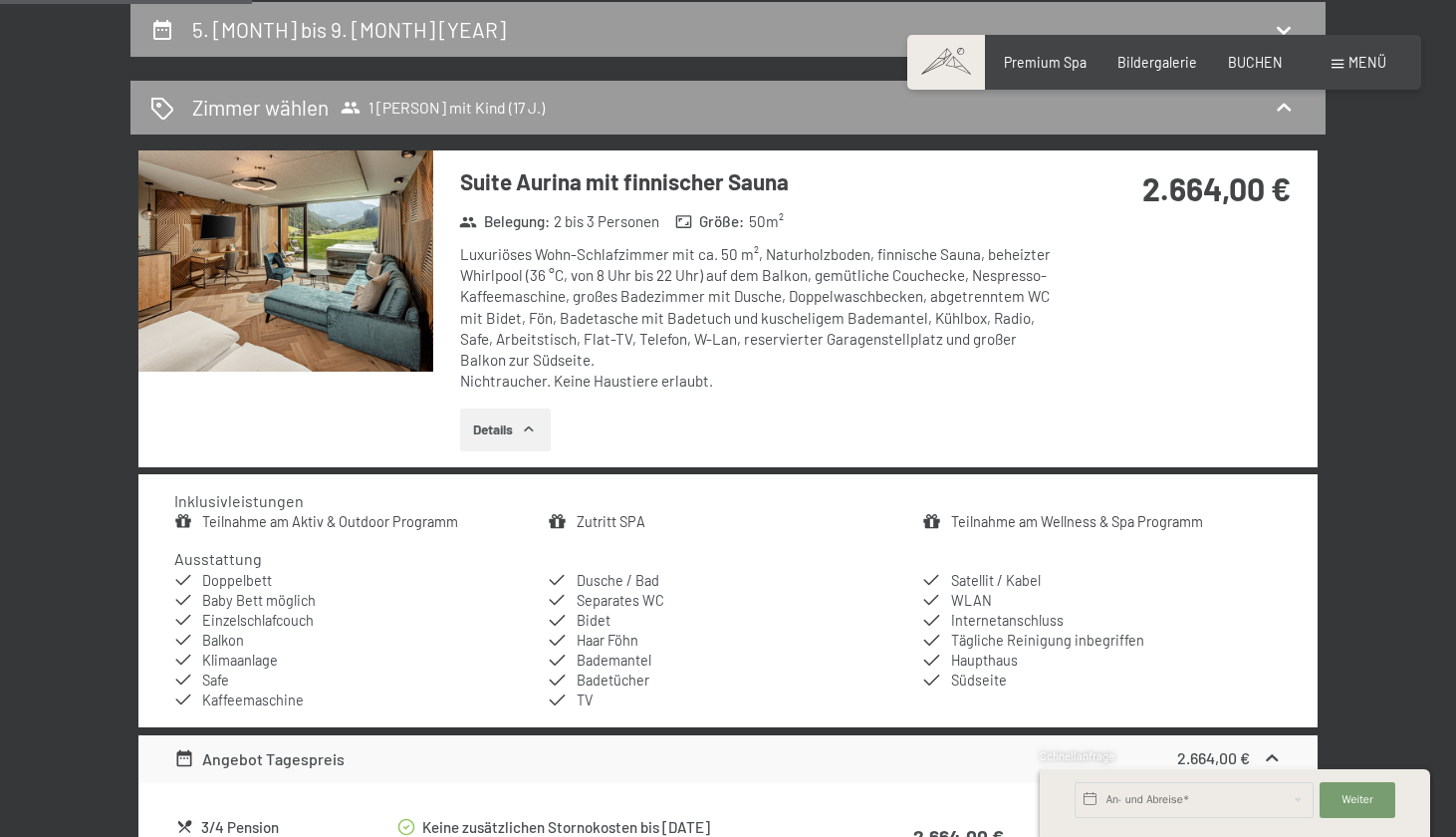 click at bounding box center (286, 261) 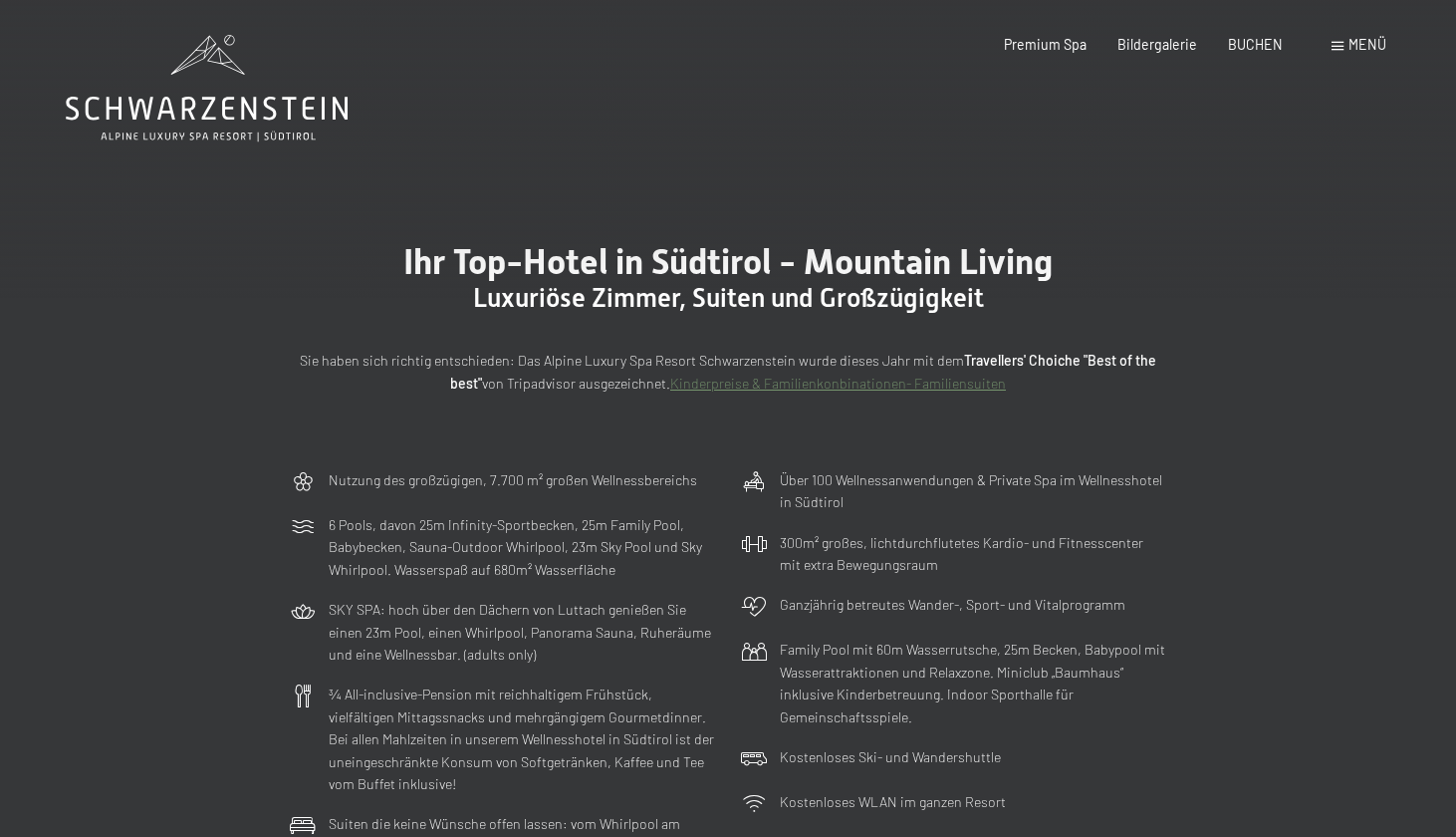 scroll, scrollTop: 0, scrollLeft: 0, axis: both 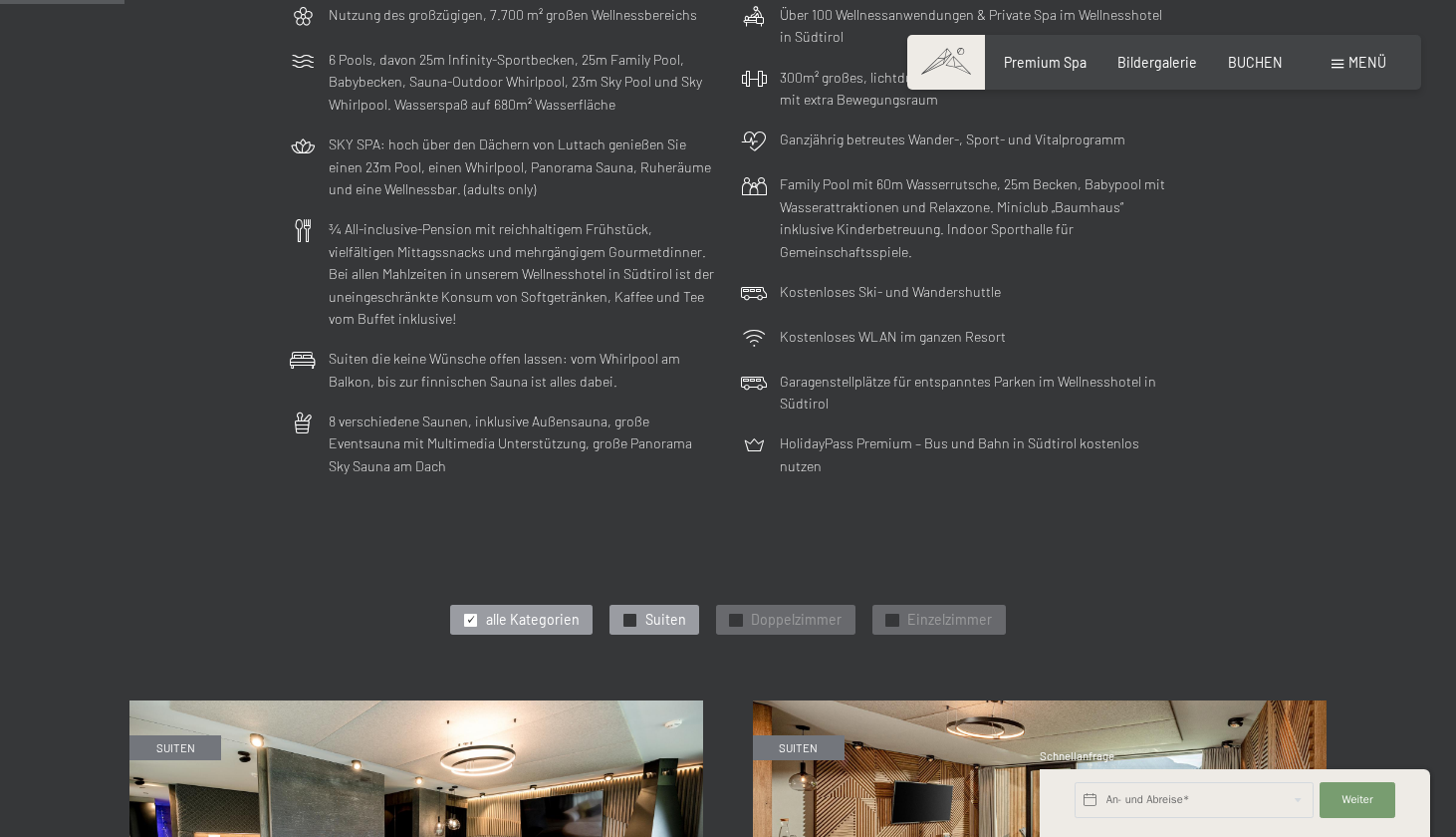 click on "Suiten" at bounding box center (665, 620) 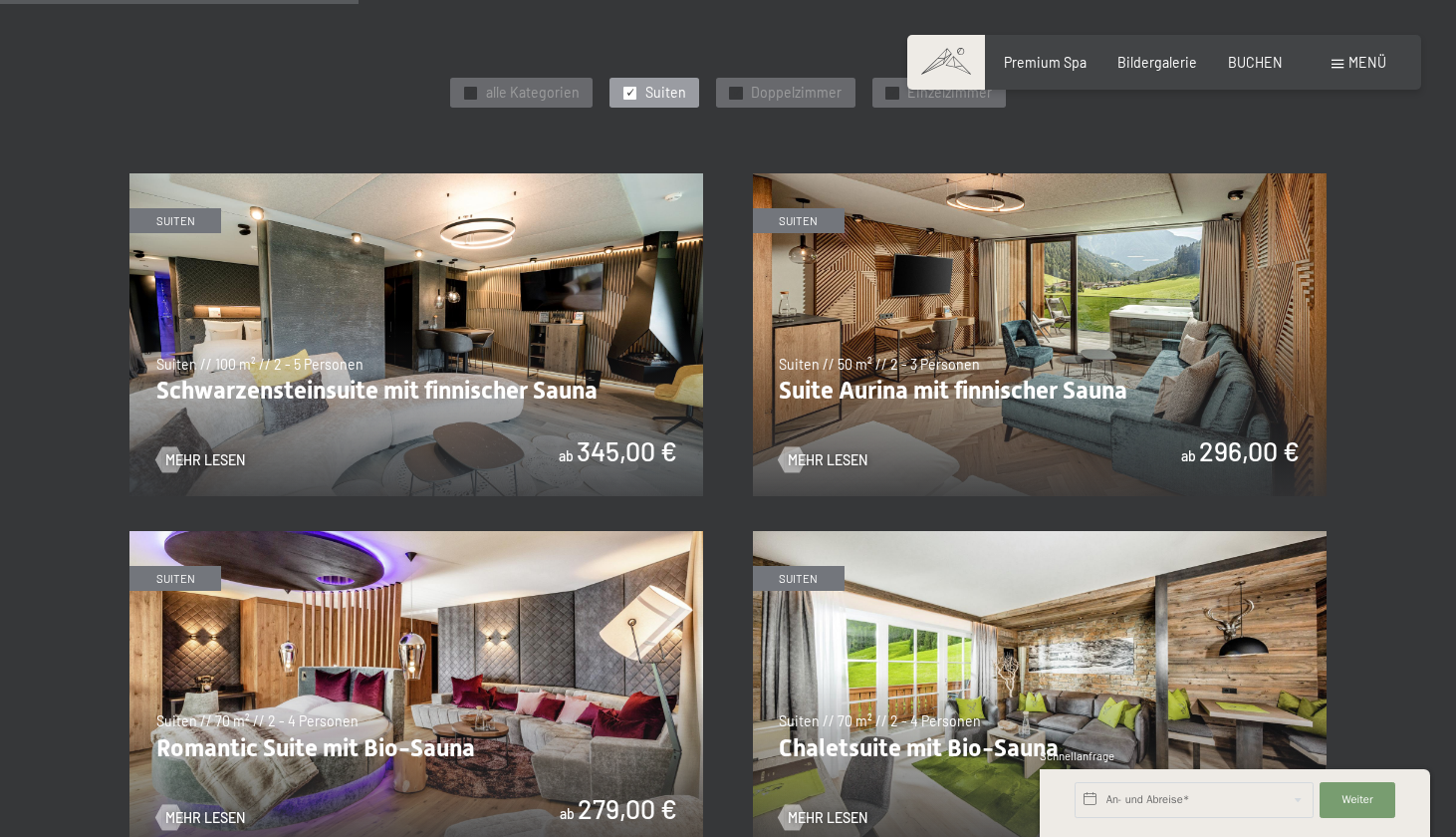 scroll, scrollTop: 1001, scrollLeft: 0, axis: vertical 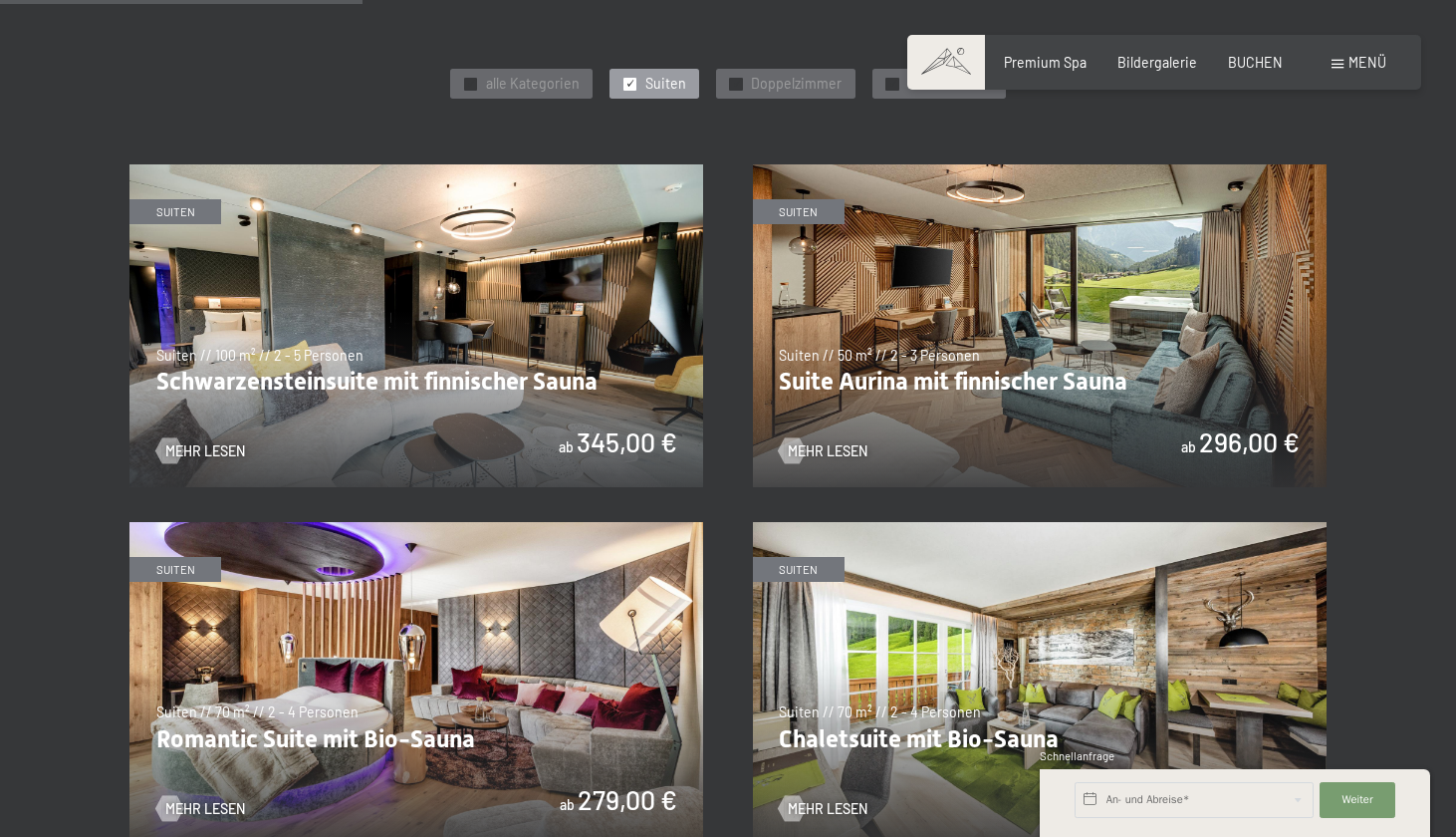 click at bounding box center [416, 326] 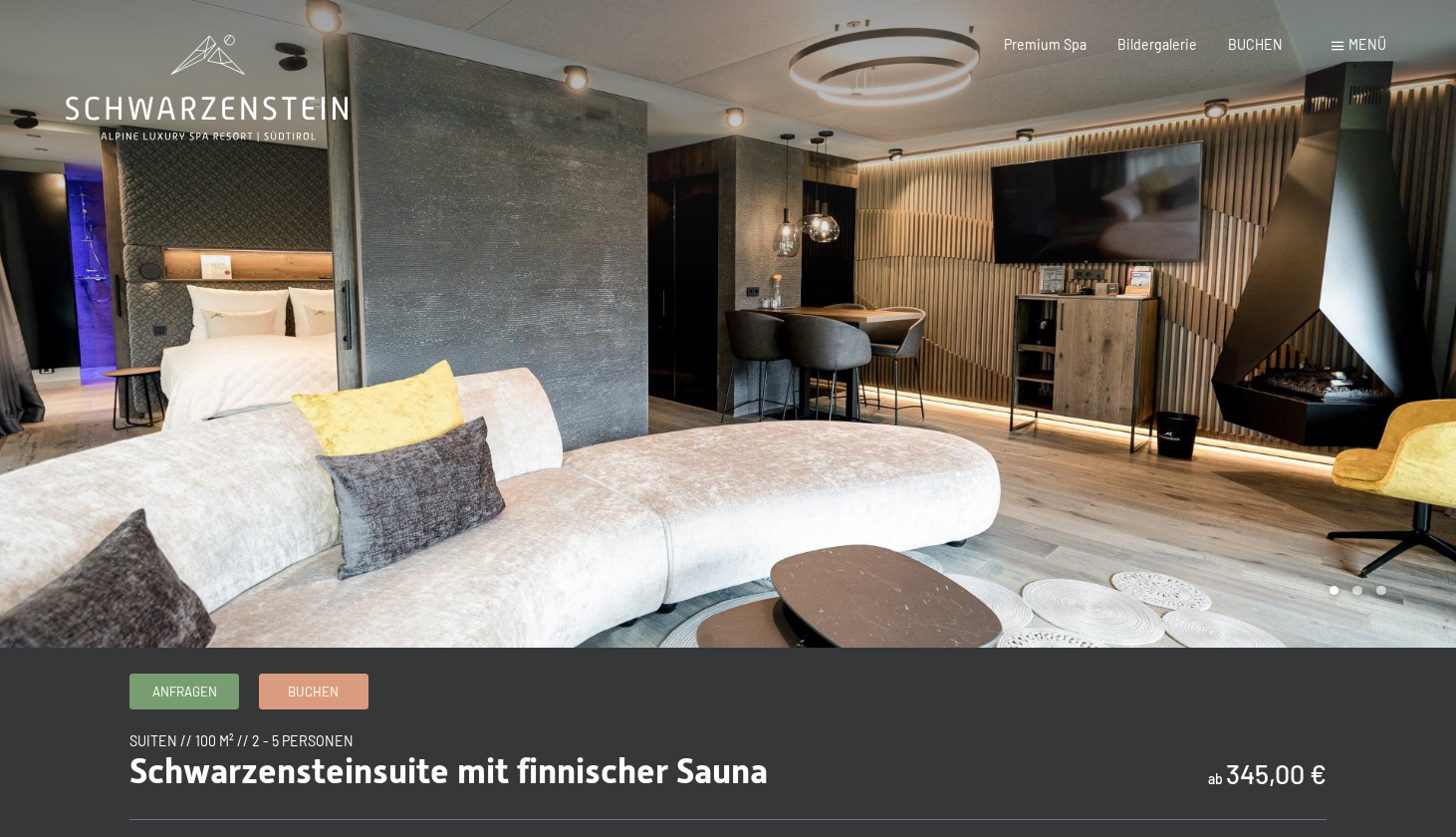 scroll, scrollTop: 0, scrollLeft: 0, axis: both 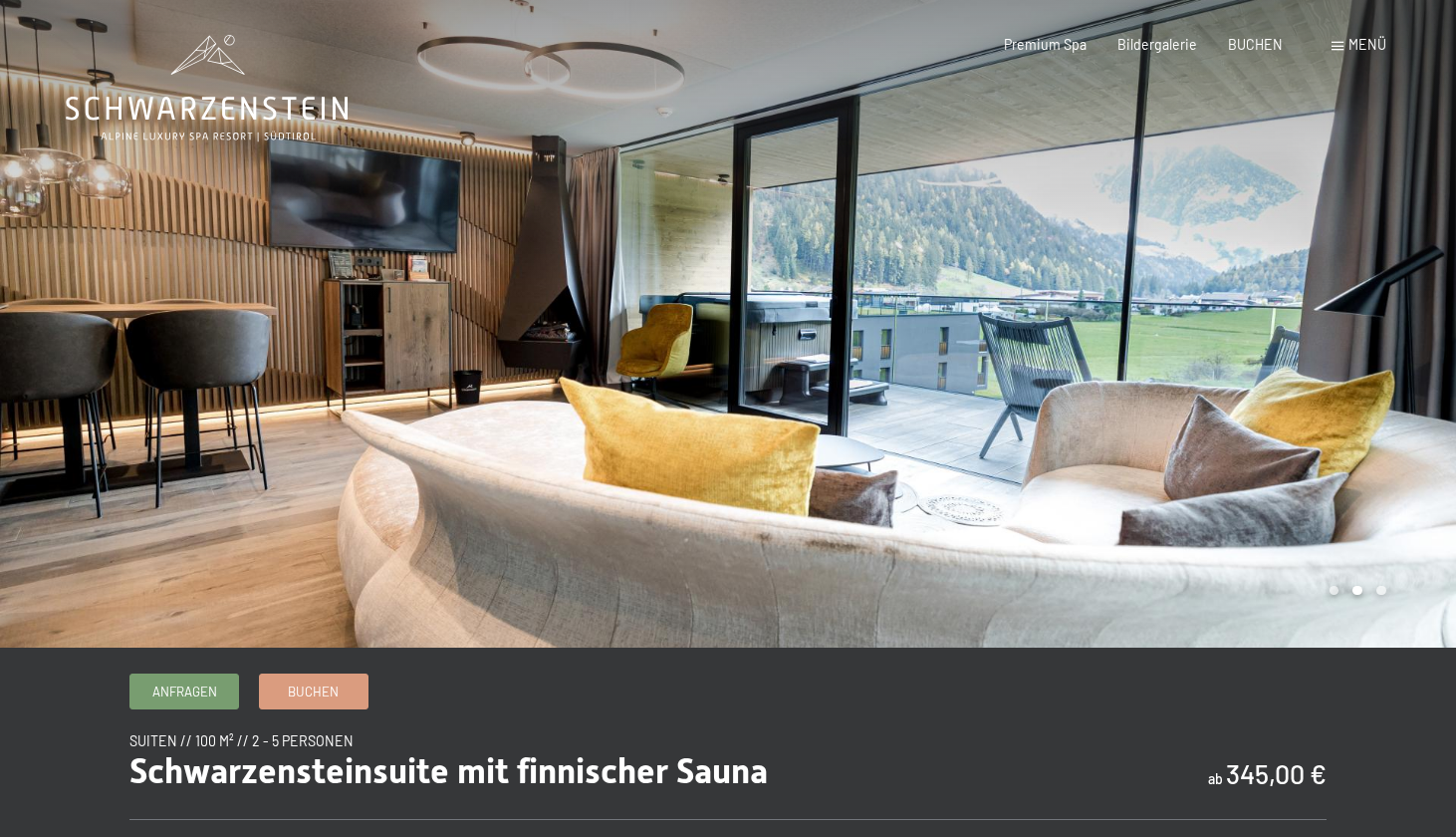 click at bounding box center (1092, 324) 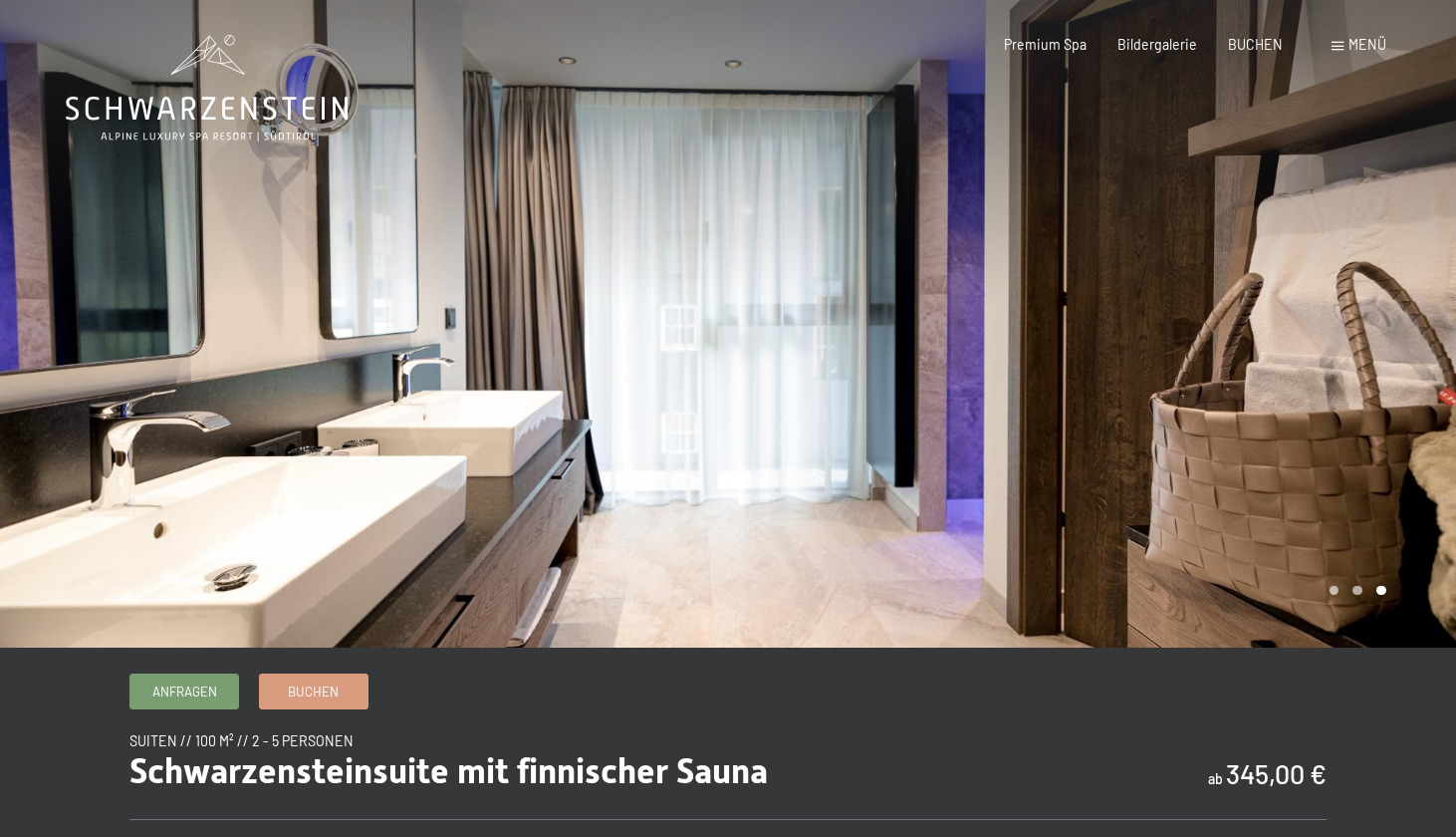 click at bounding box center [1092, 324] 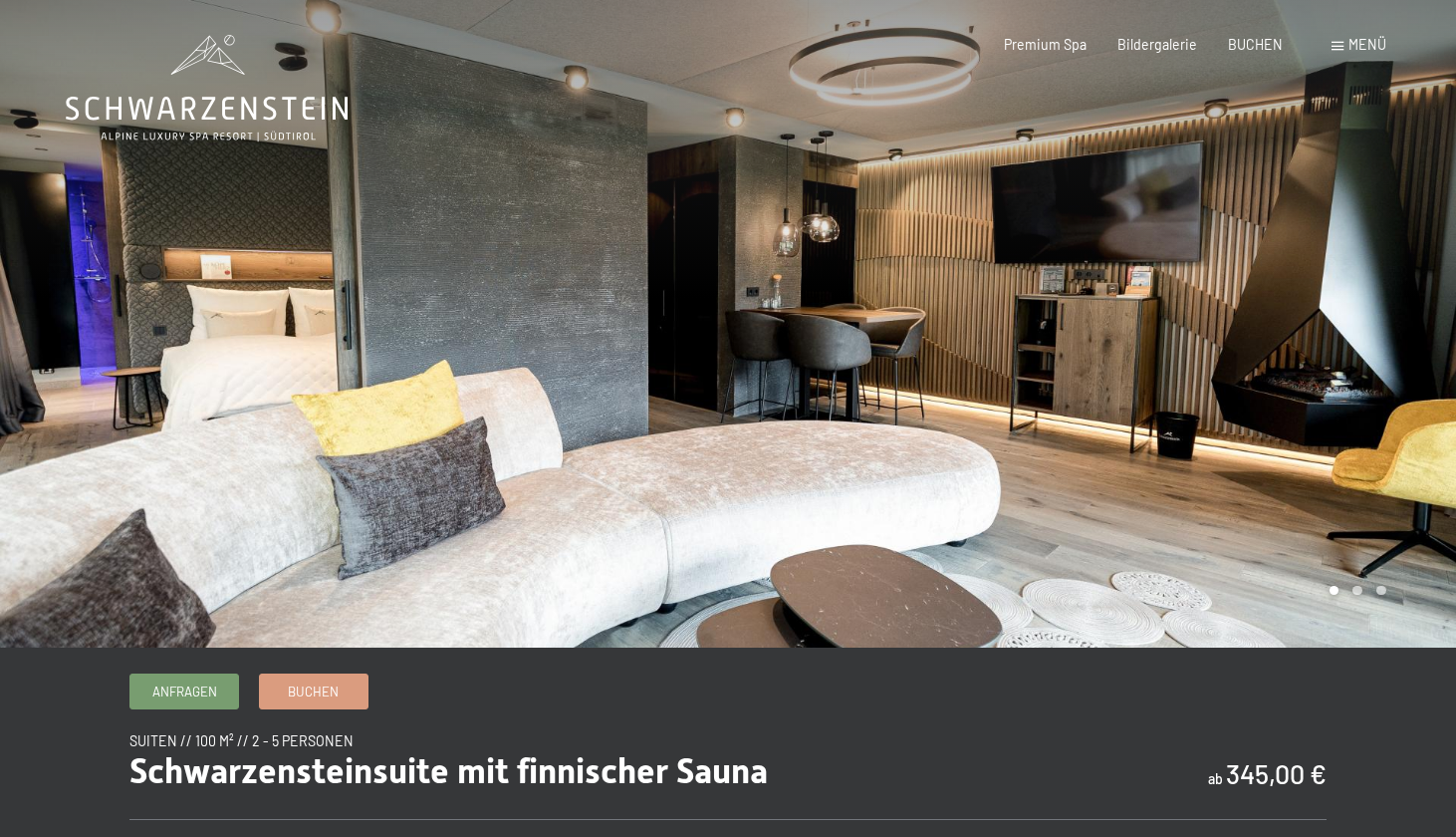 click at bounding box center [1092, 324] 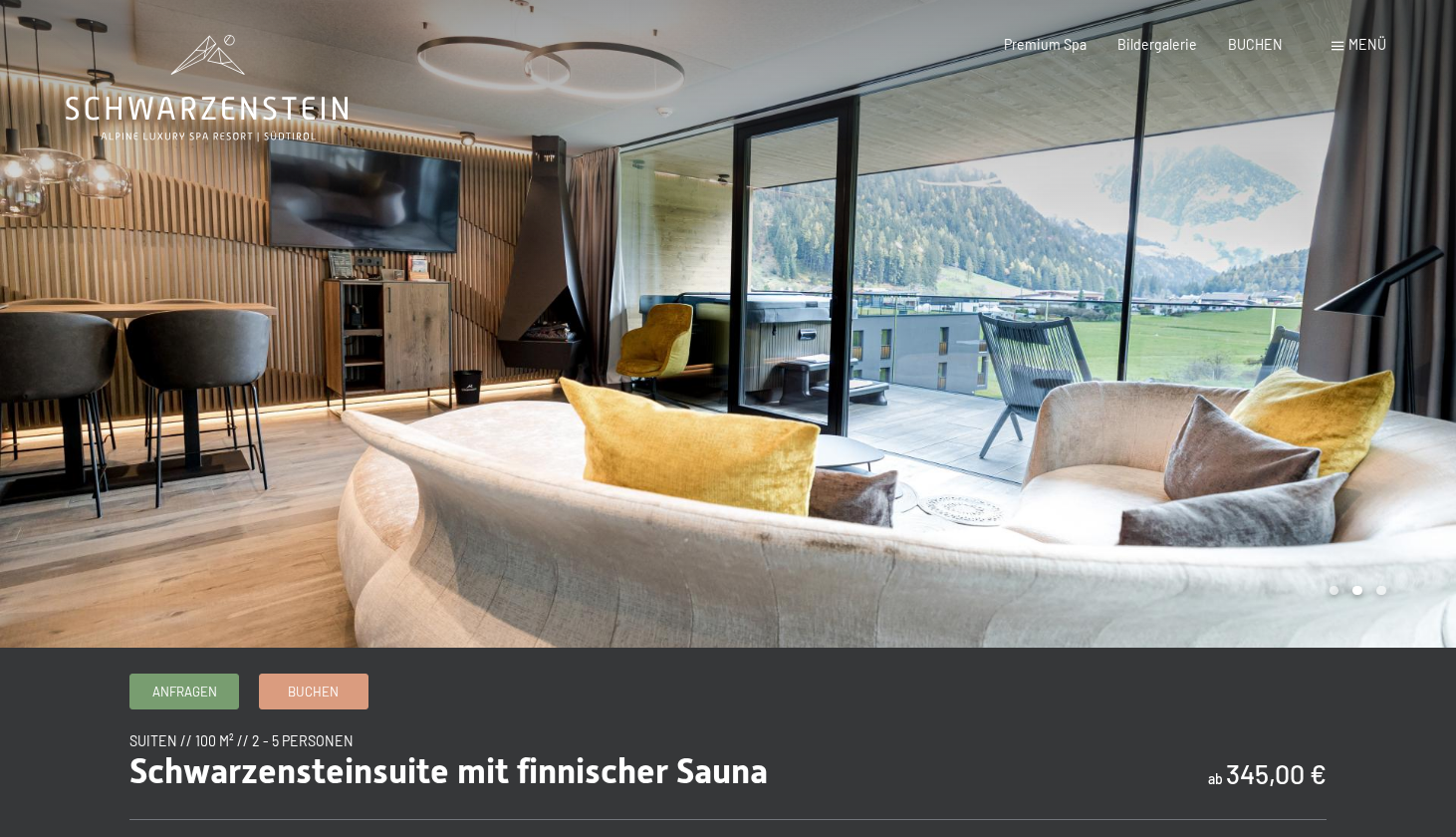 click at bounding box center [1092, 324] 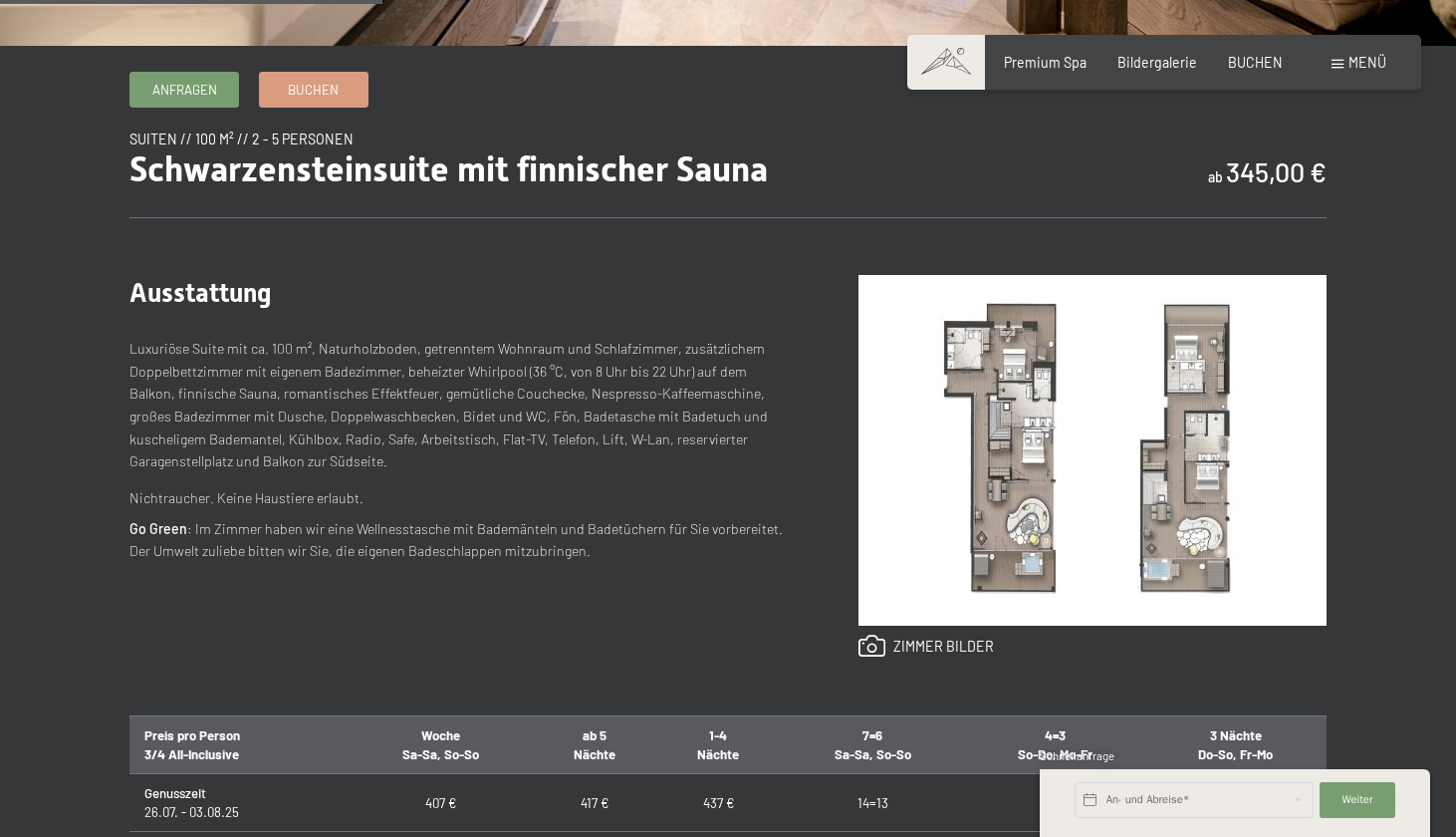 scroll, scrollTop: 623, scrollLeft: 0, axis: vertical 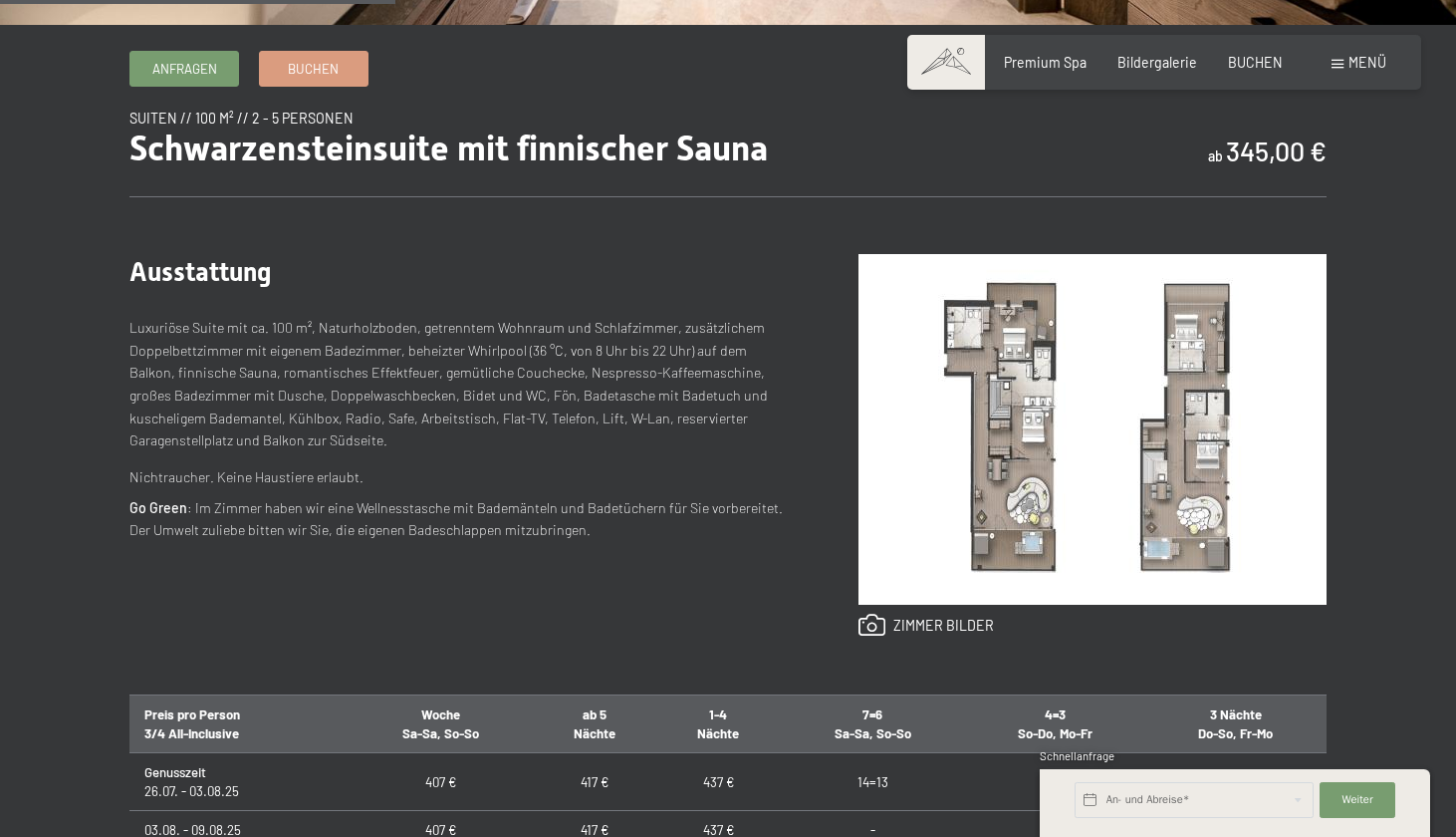 click at bounding box center (1092, 429) 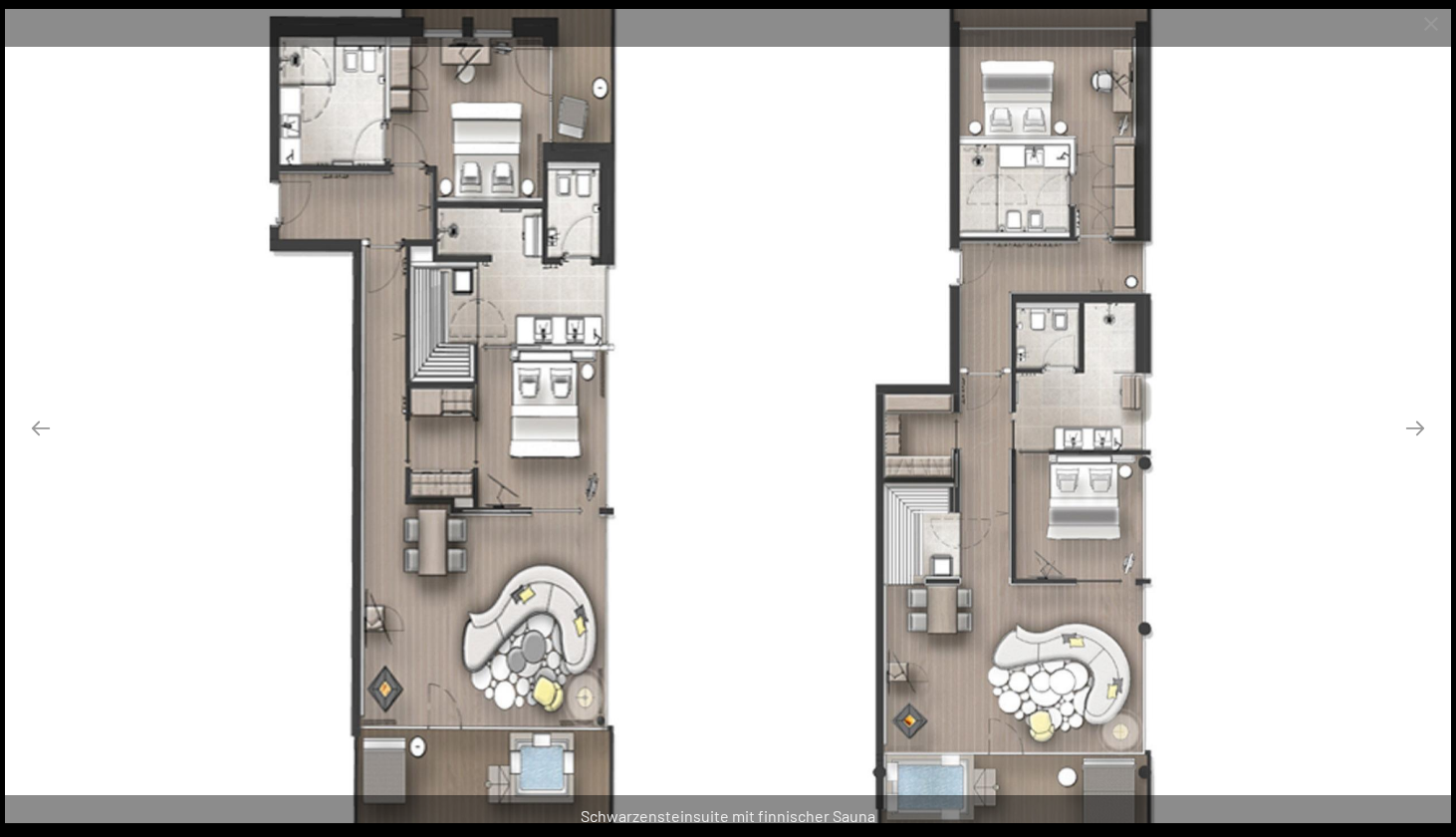 scroll, scrollTop: 622, scrollLeft: 0, axis: vertical 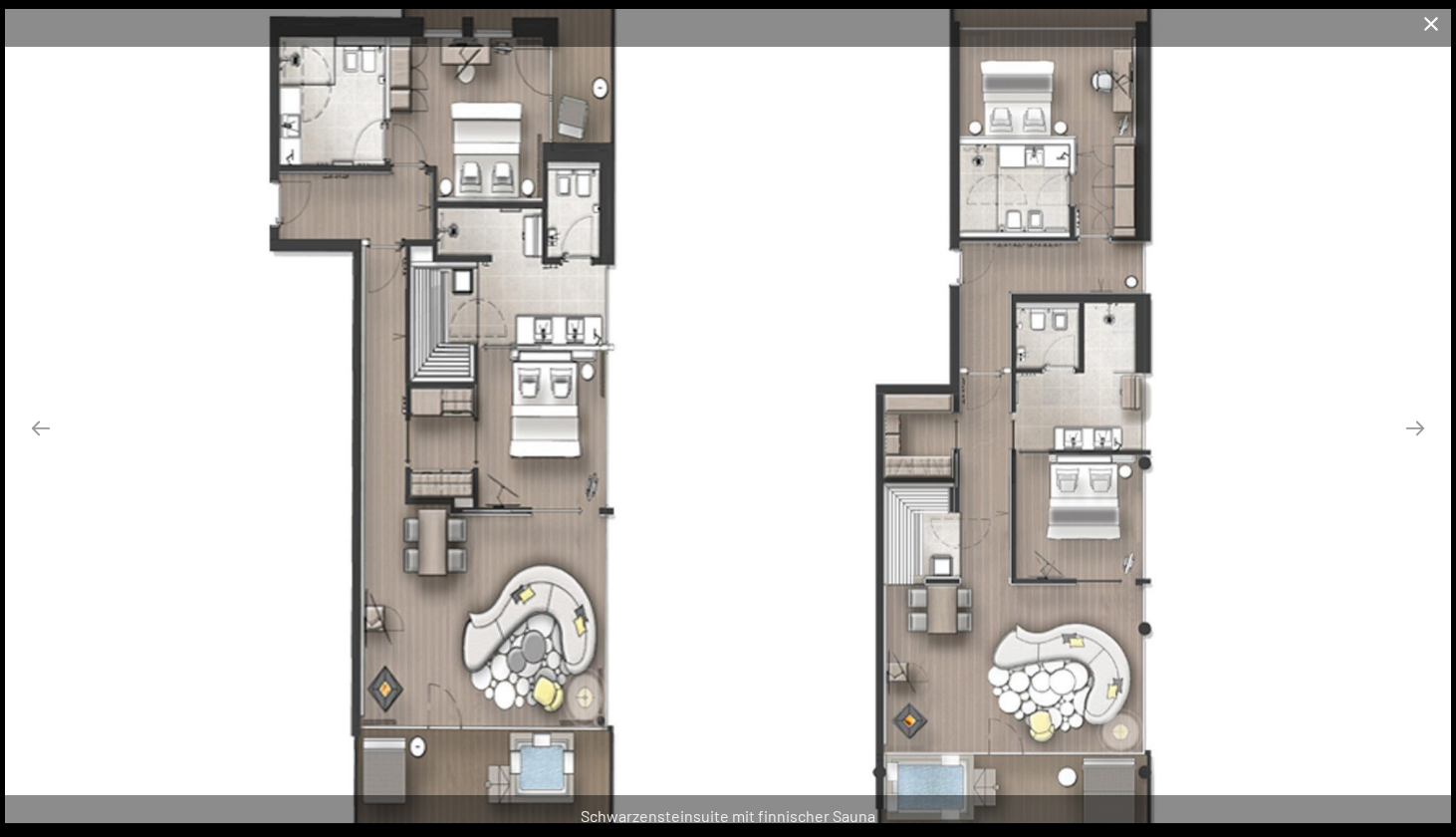 click at bounding box center [1431, 23] 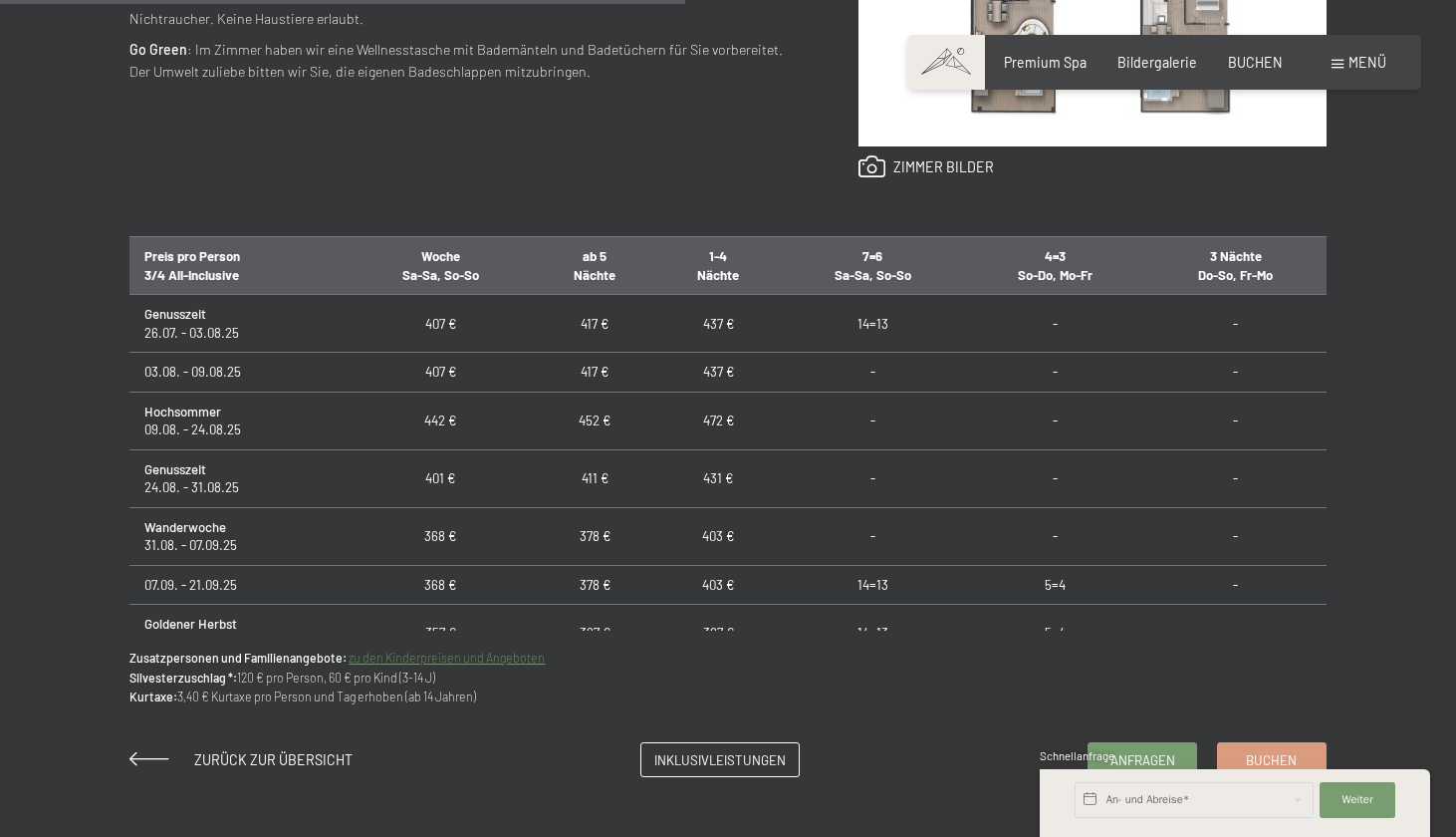 scroll, scrollTop: 1078, scrollLeft: 0, axis: vertical 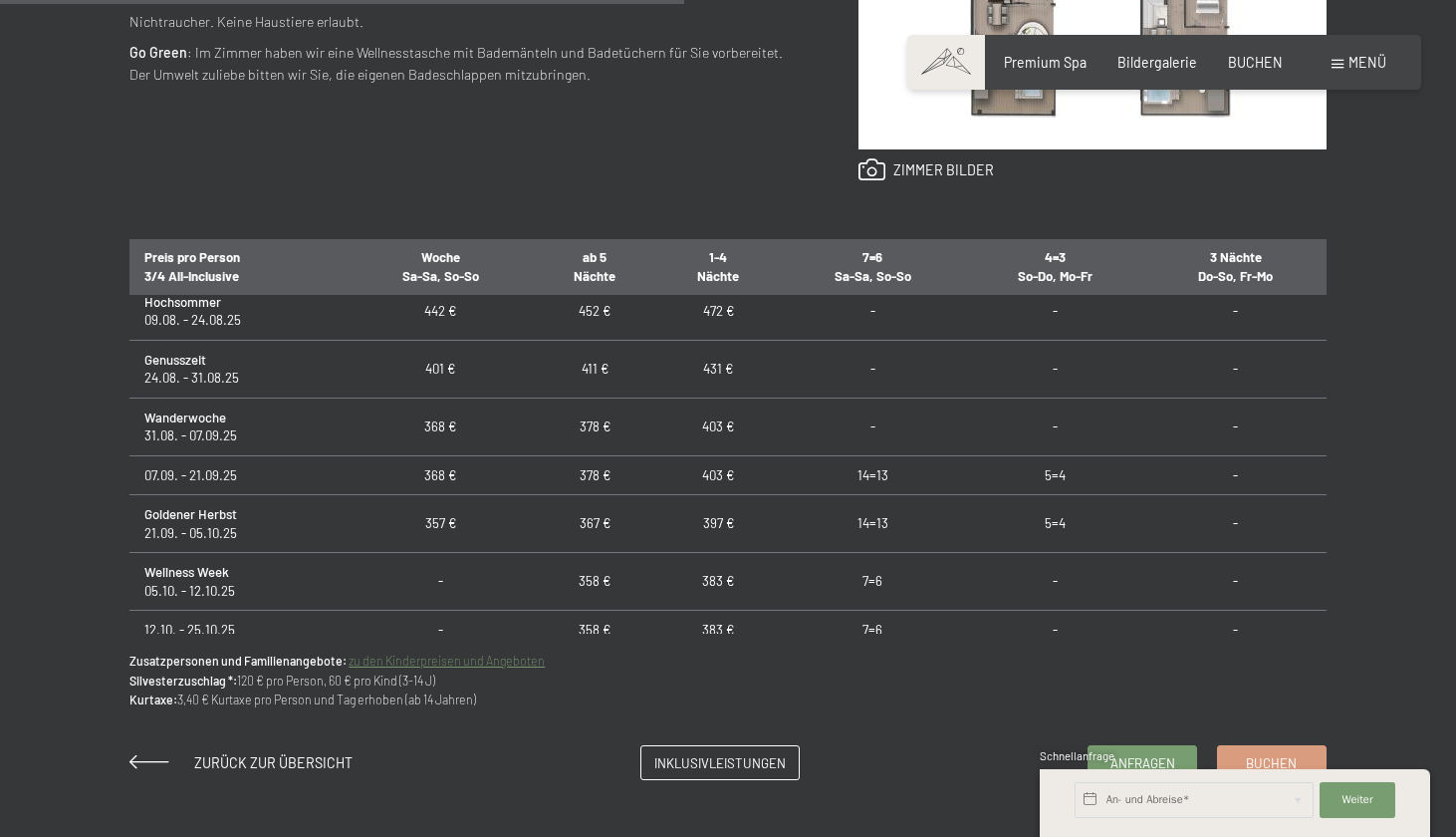click on "Schnellanfrage" at bounding box center [1235, 757] 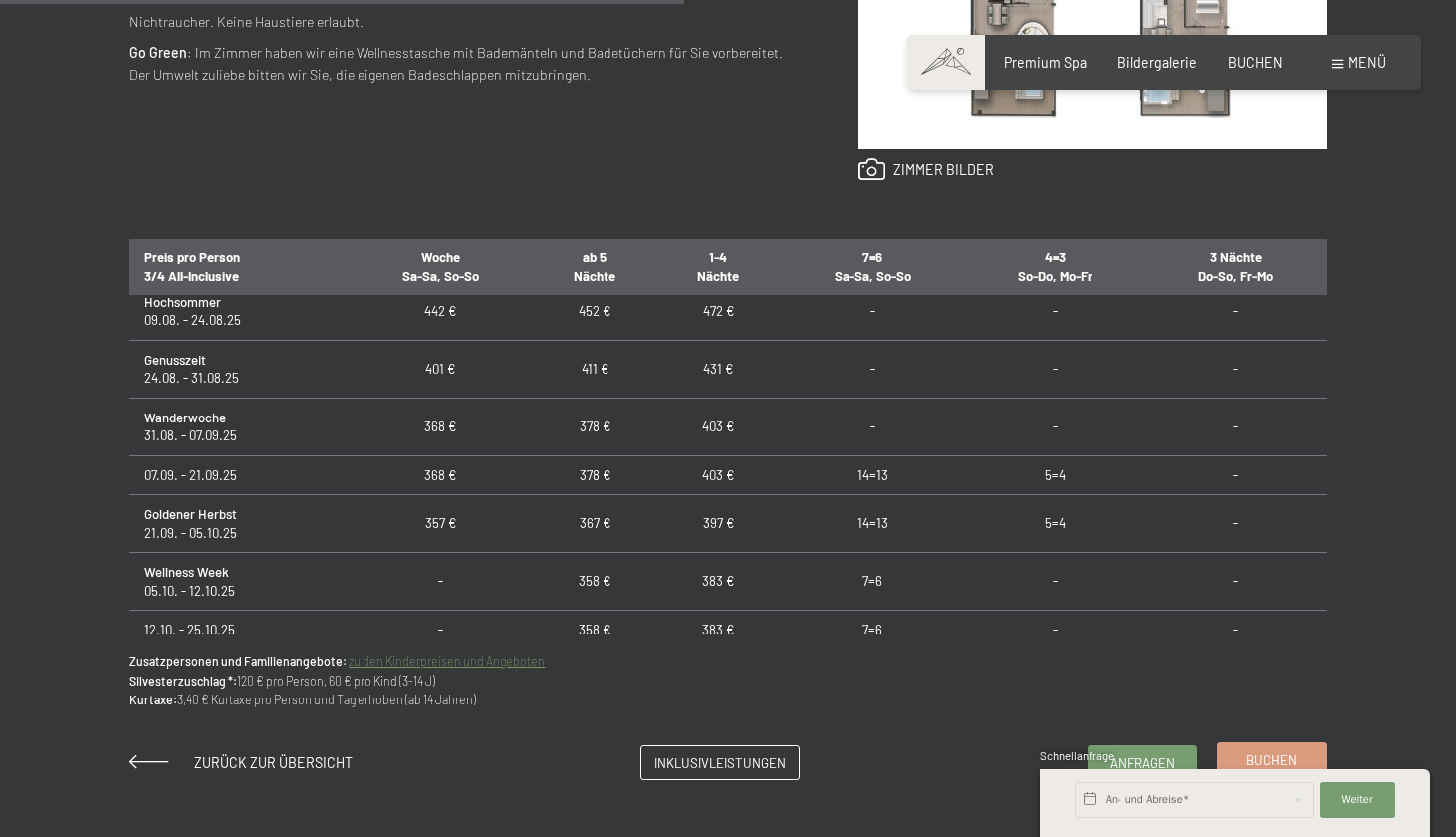 click on "Buchen" at bounding box center (1272, 759) 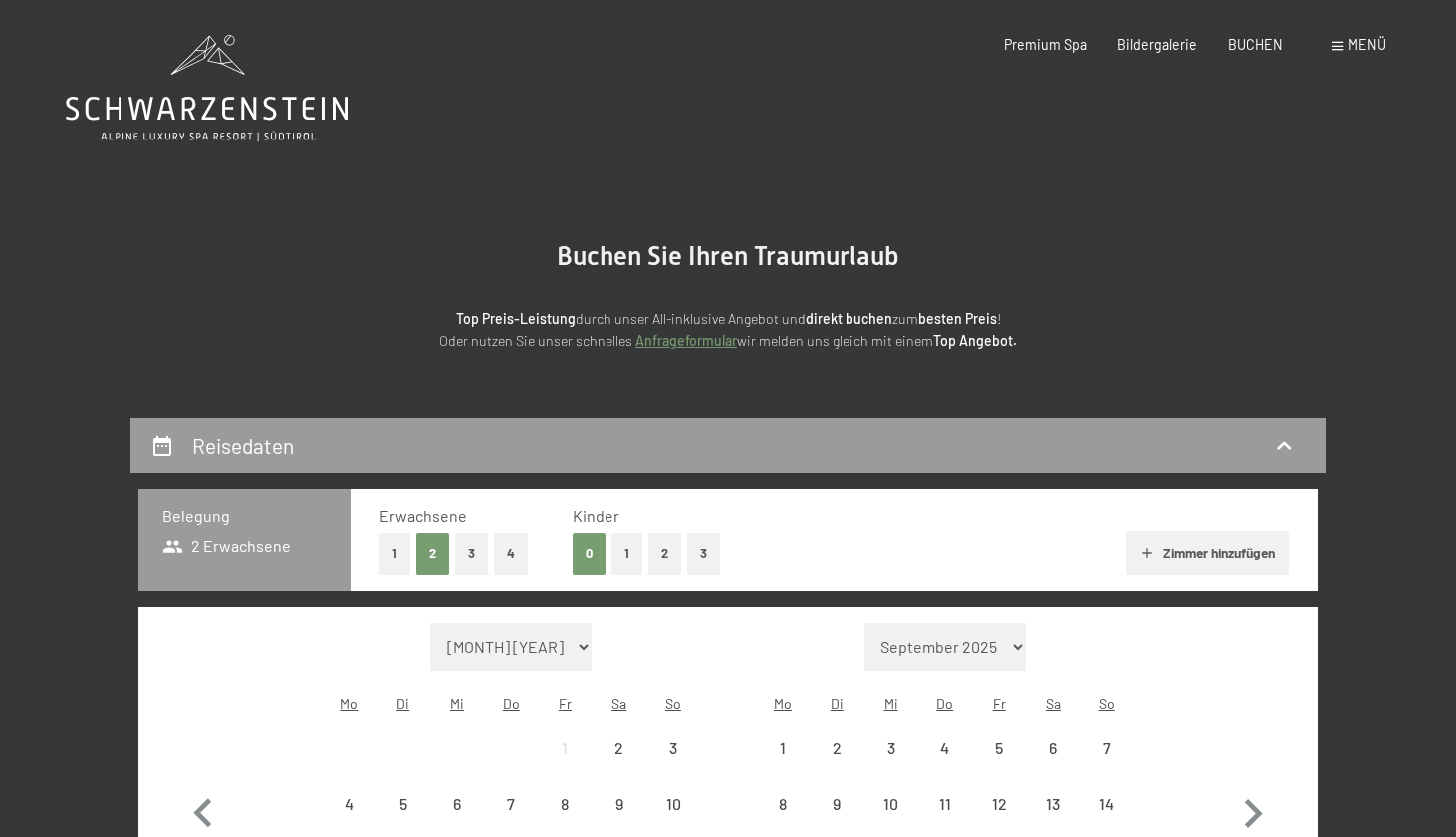 scroll, scrollTop: 0, scrollLeft: 0, axis: both 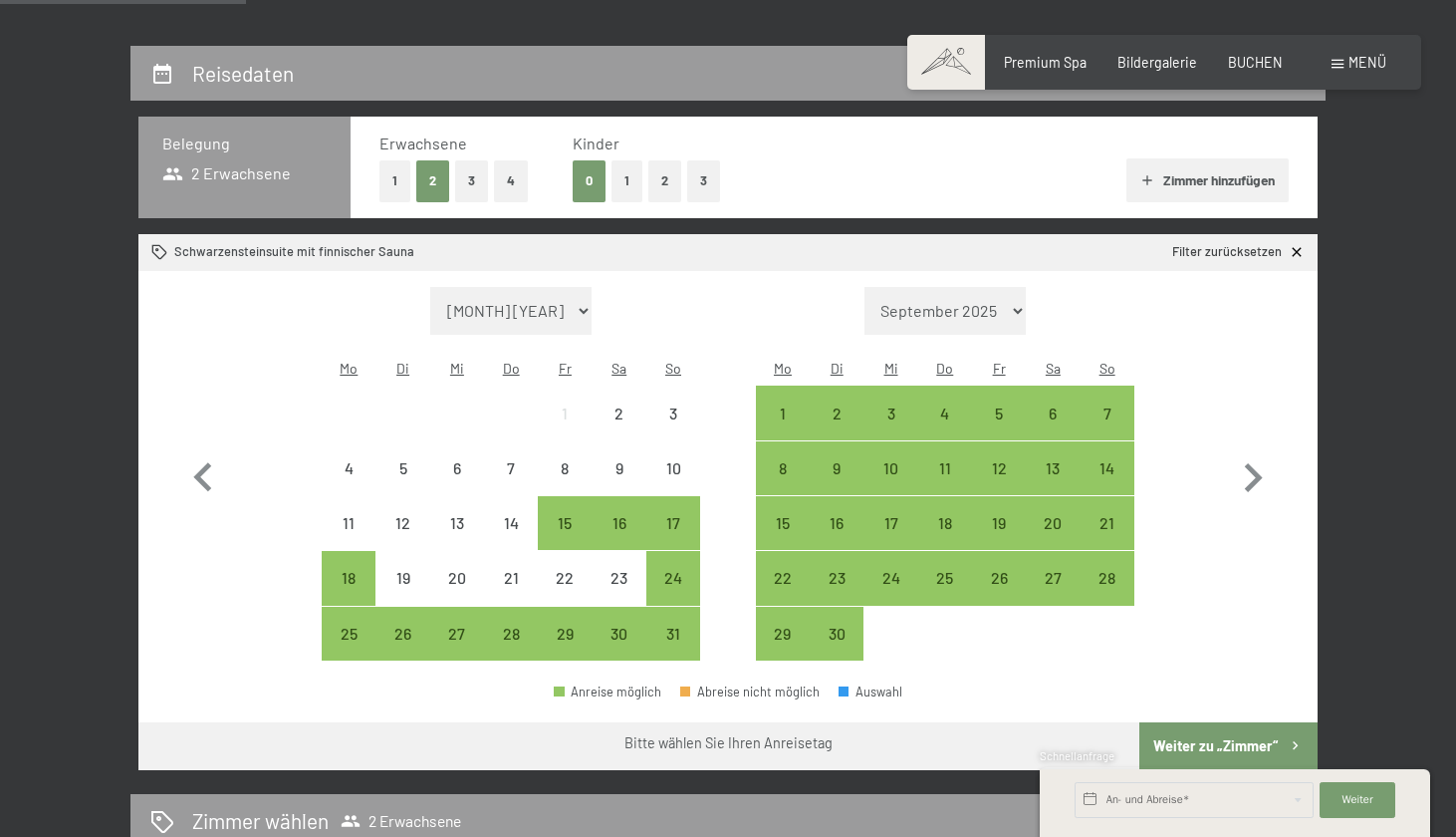 click on "1" at bounding box center (394, 180) 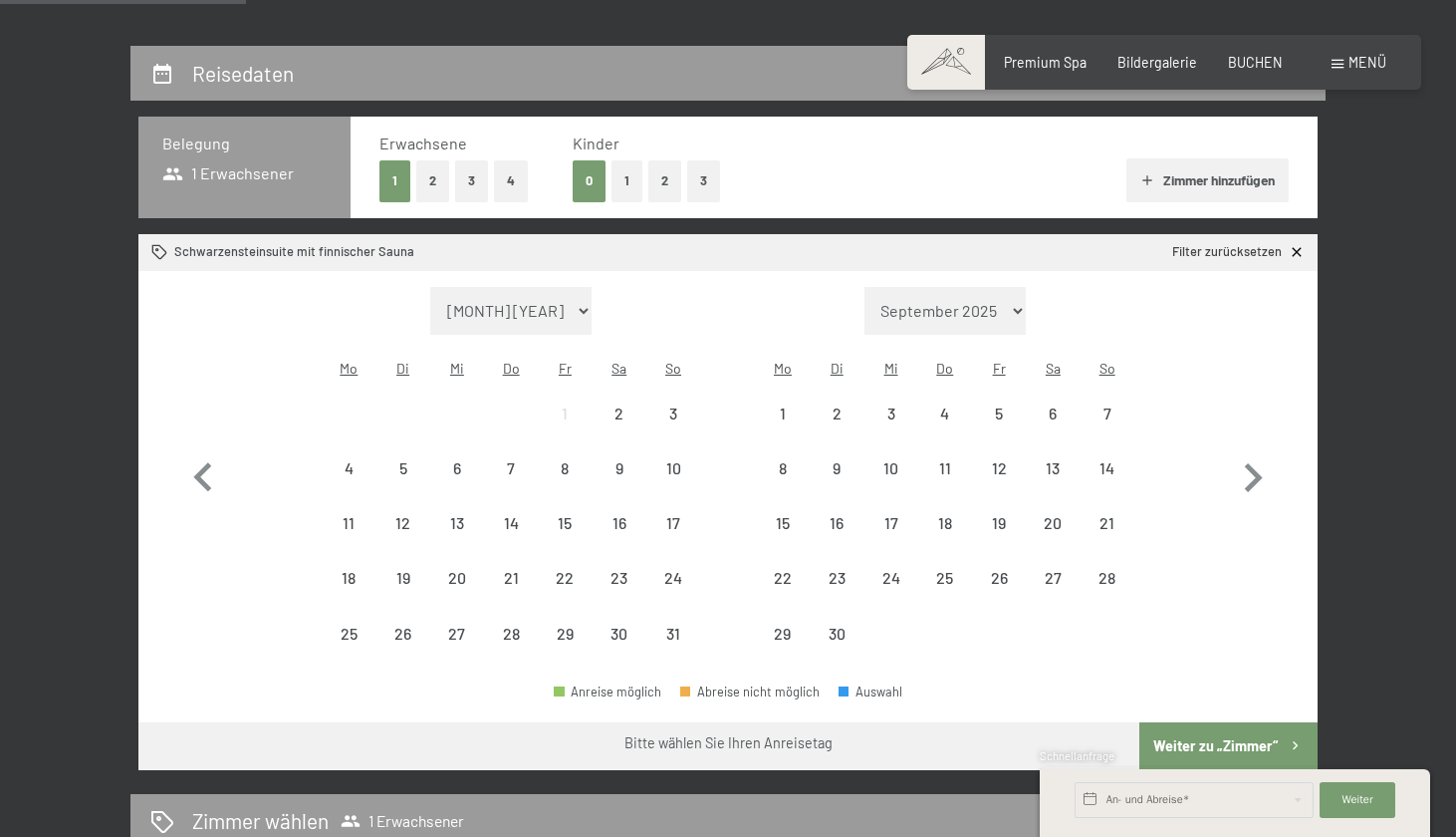 click on "1" at bounding box center (626, 180) 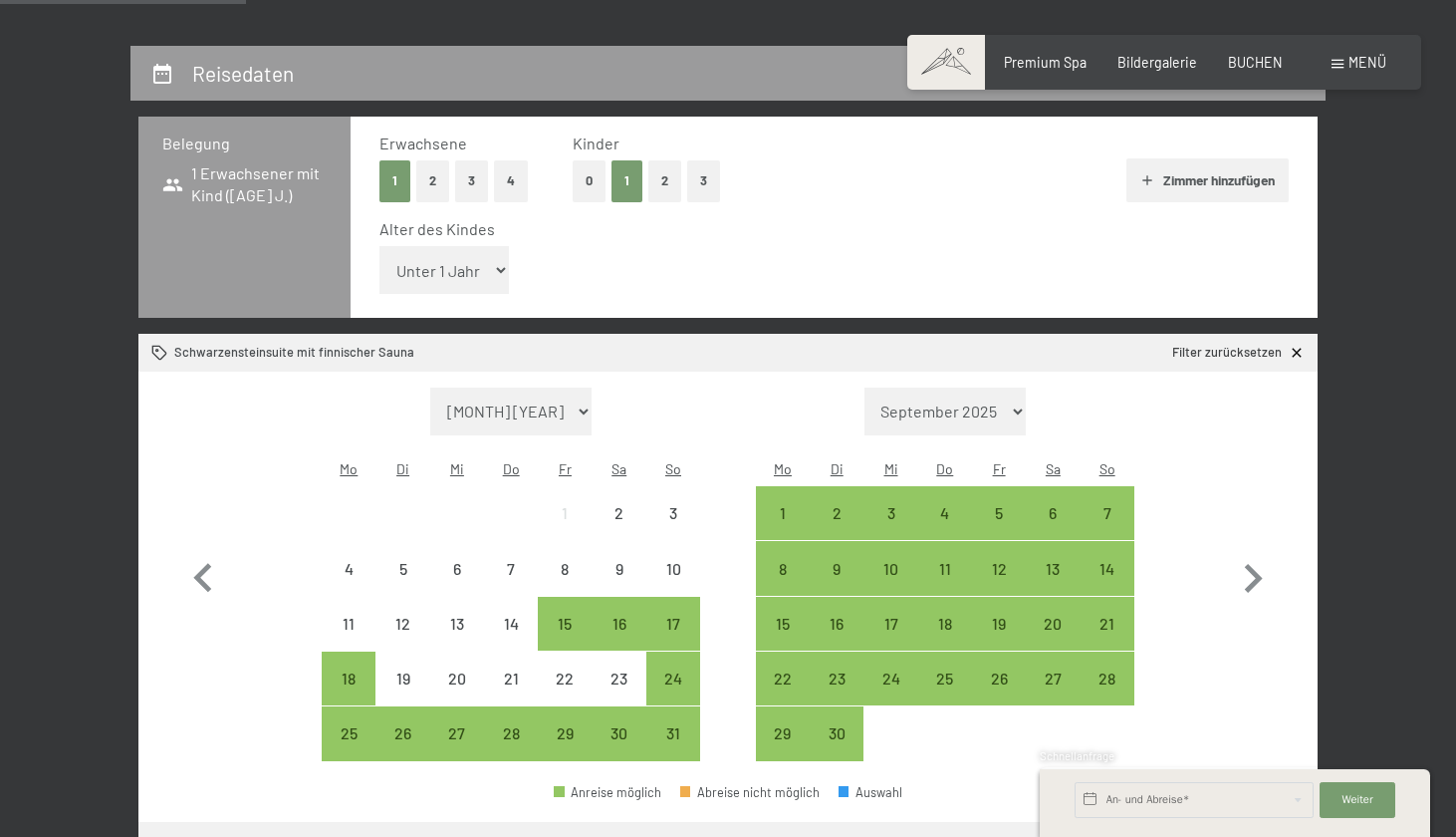 select on "17" 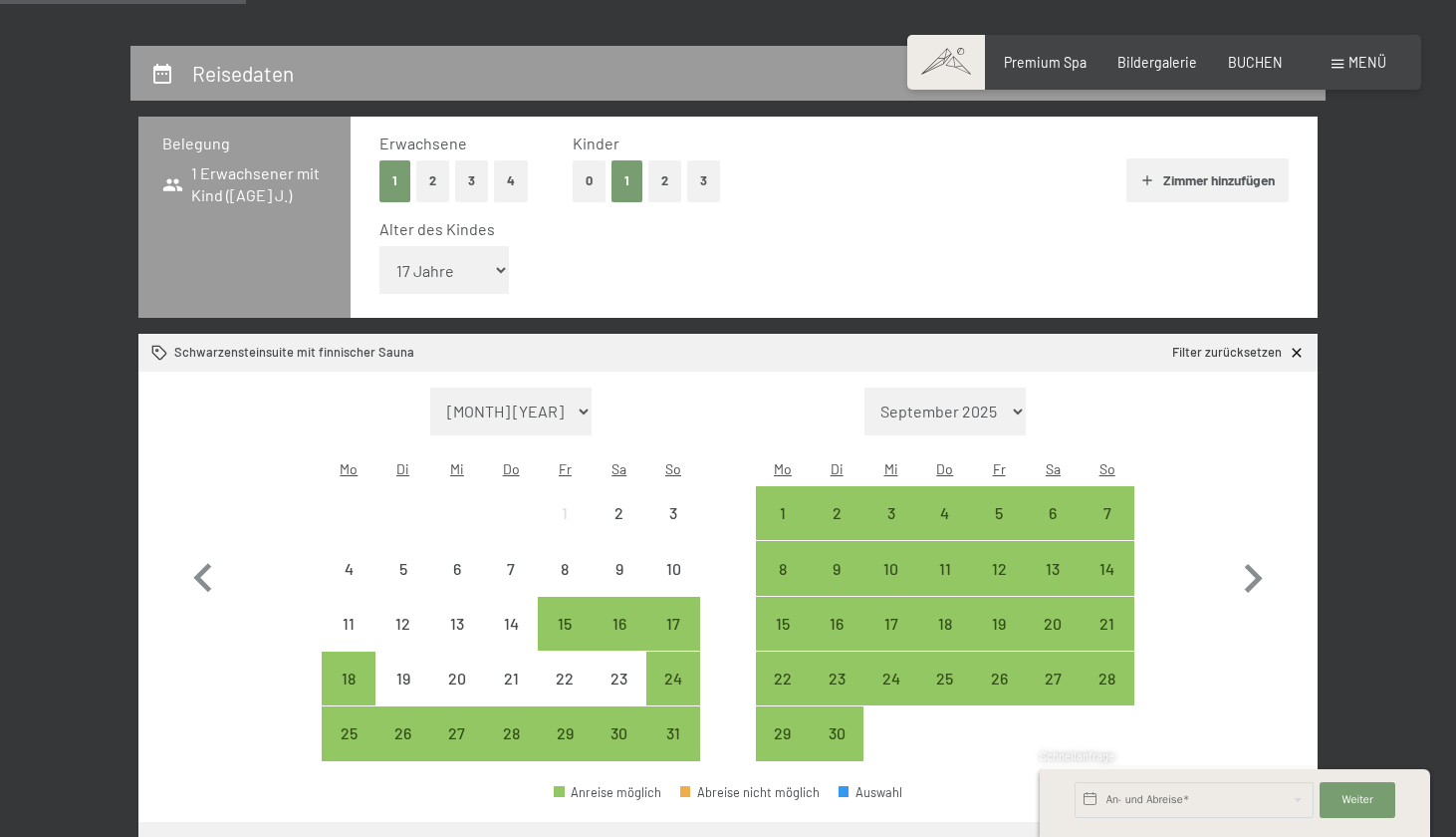 select on "2025-11-01" 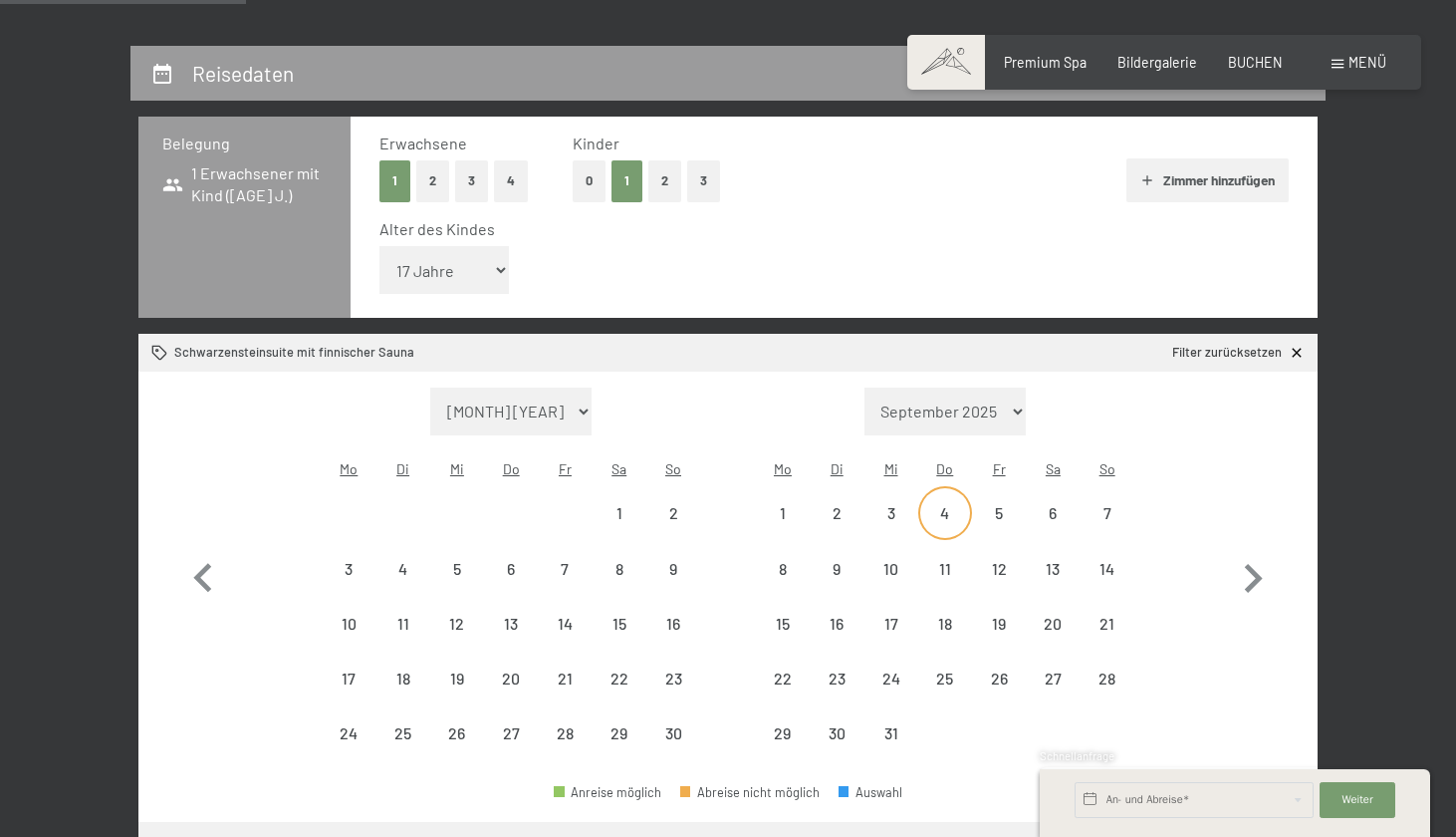 select on "2025-11-01" 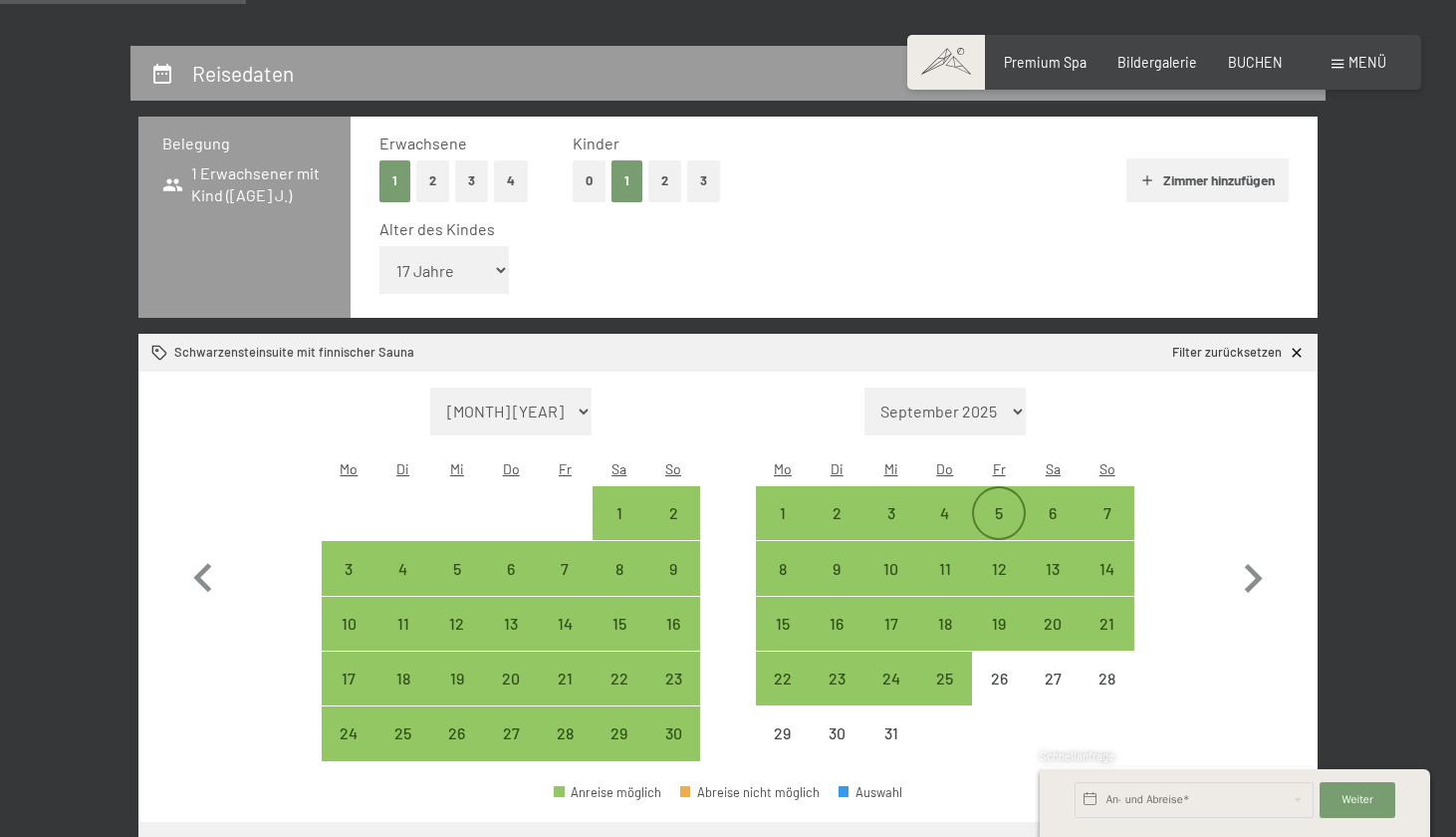 click on "5" at bounding box center (999, 513) 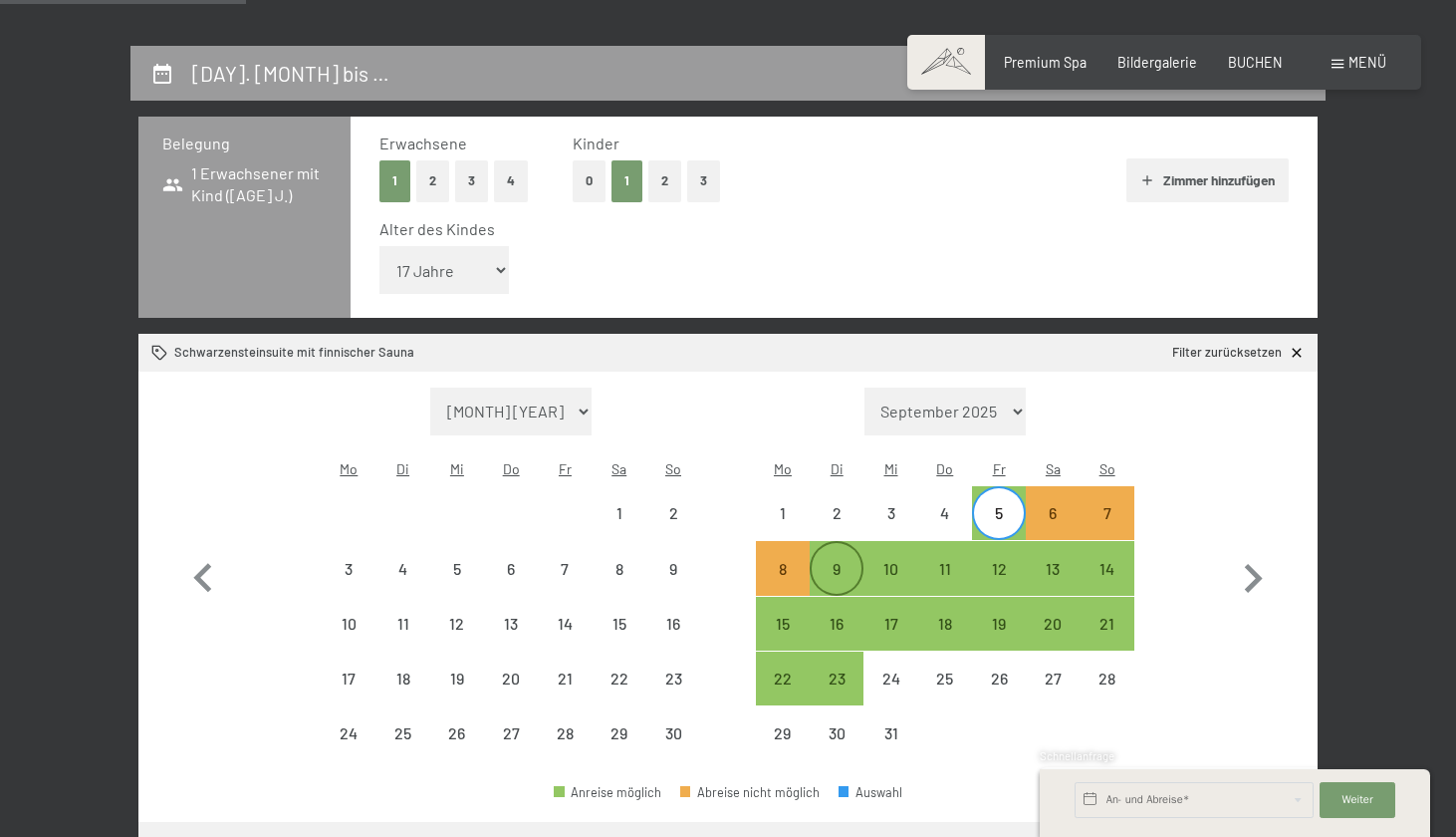 click on "9" at bounding box center (837, 586) 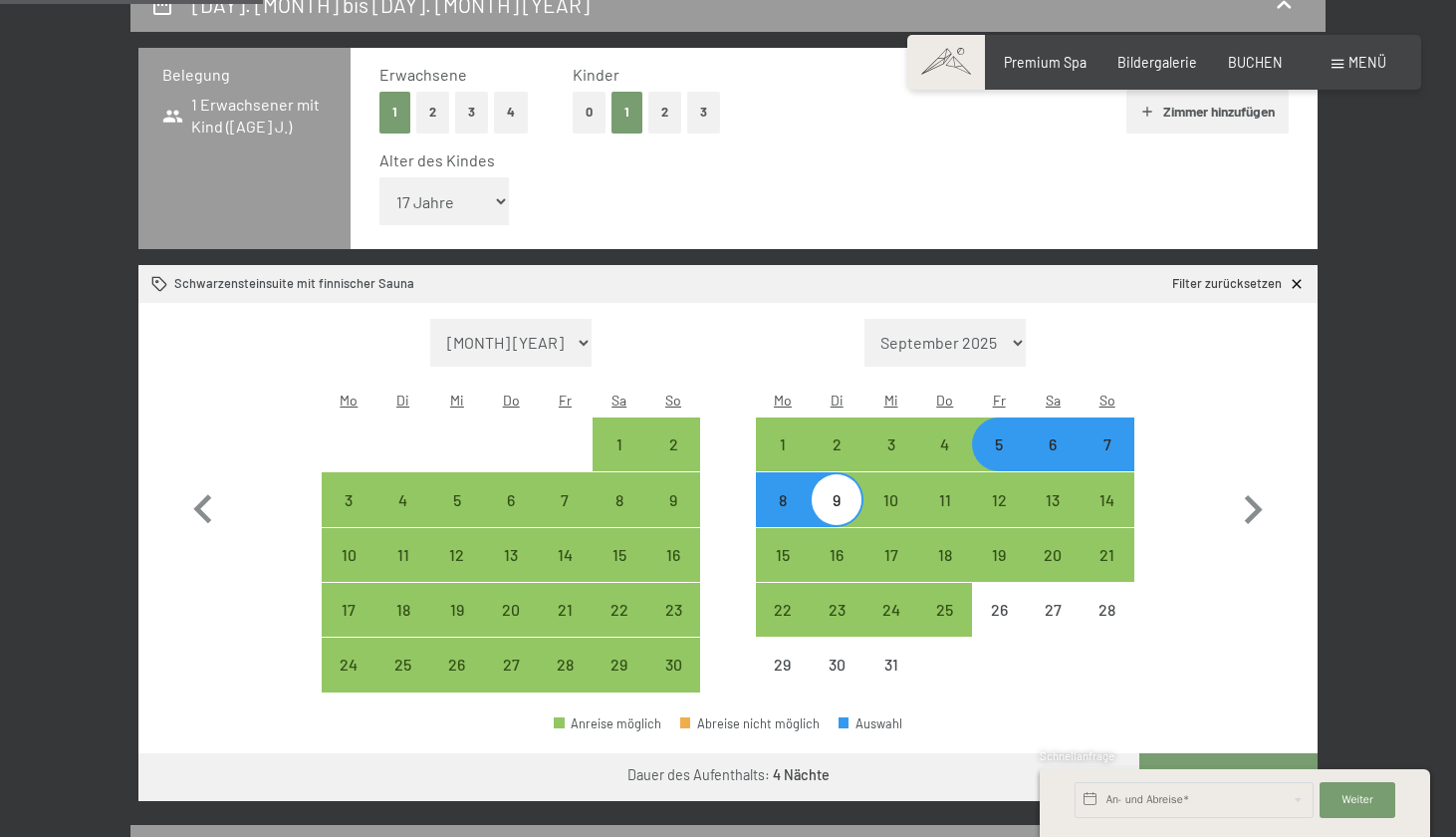scroll, scrollTop: 446, scrollLeft: 0, axis: vertical 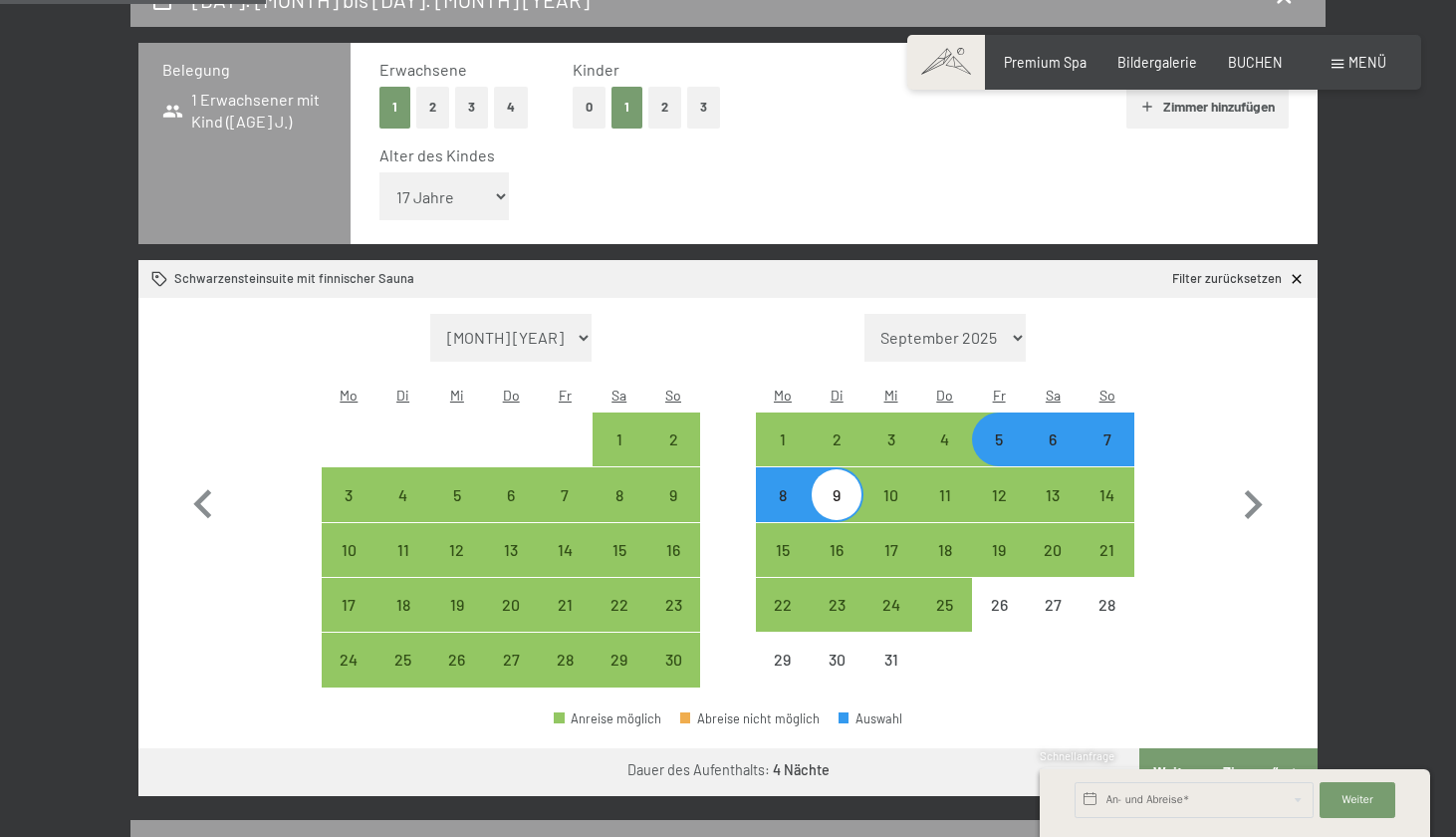 click on "Weiter zu „Zimmer“" at bounding box center [1228, 772] 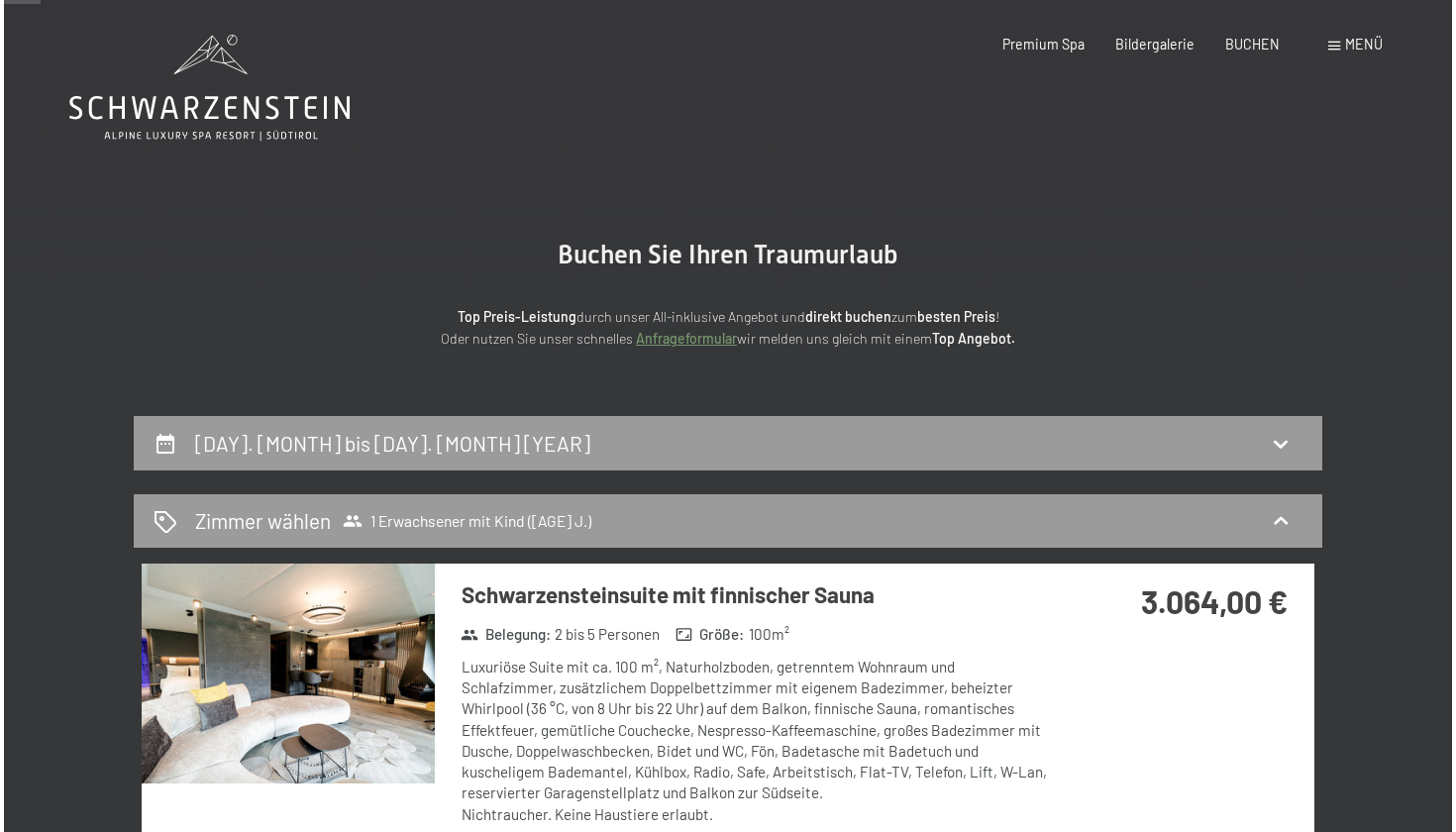scroll, scrollTop: 0, scrollLeft: 0, axis: both 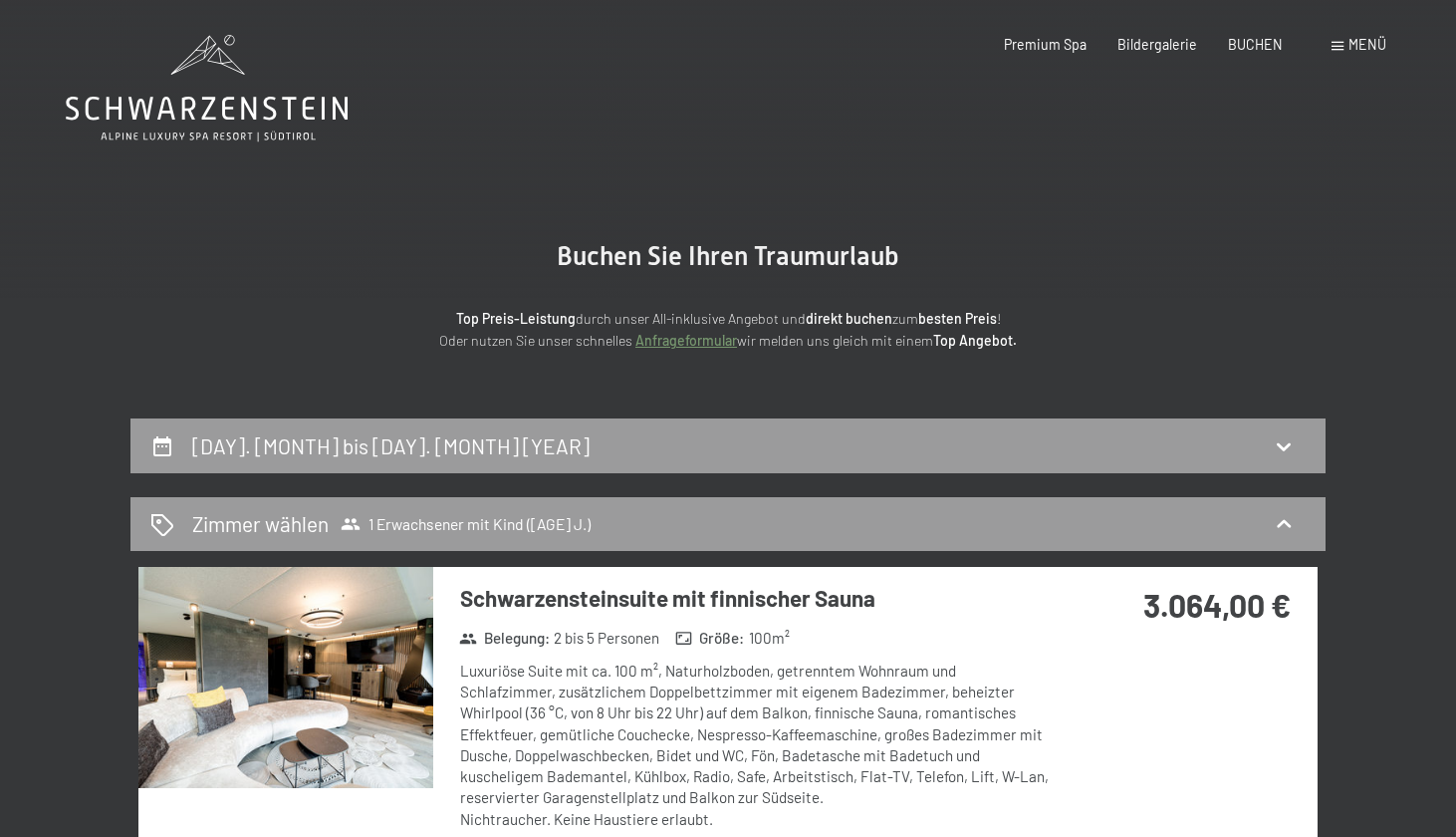 click at bounding box center (1337, 46) 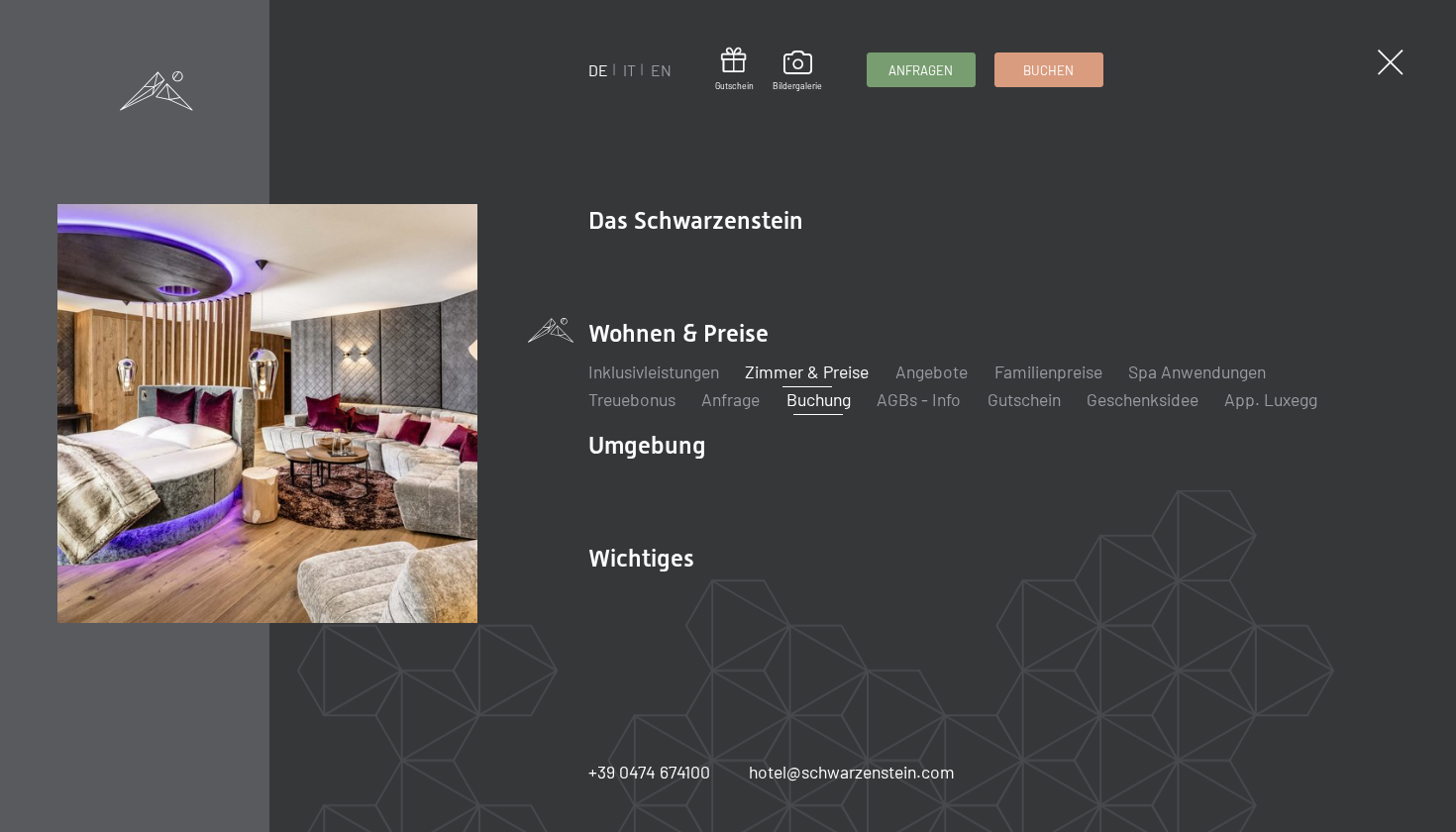 click on "Zimmer & Preise" at bounding box center [807, 371] 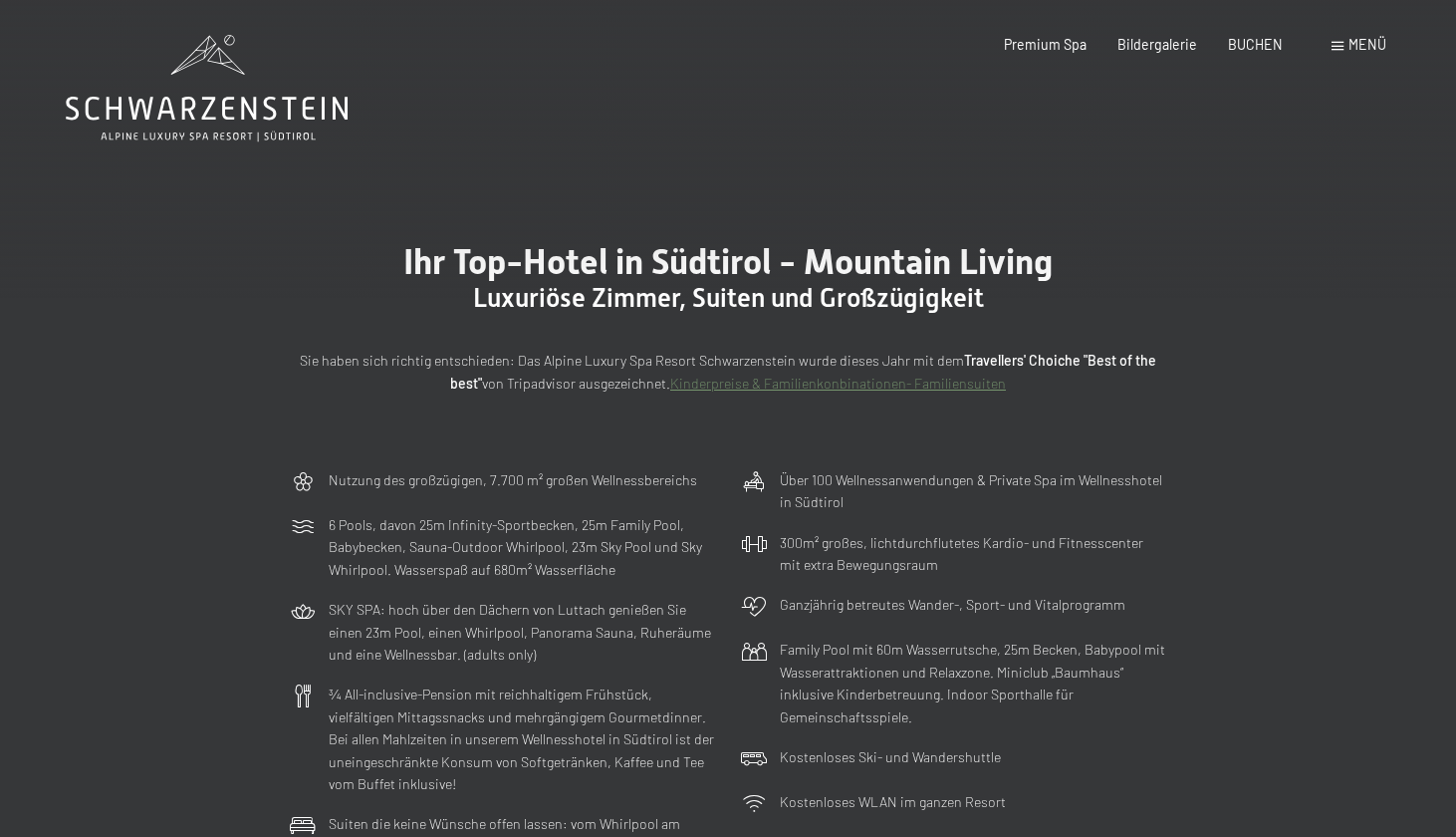 scroll, scrollTop: 0, scrollLeft: 0, axis: both 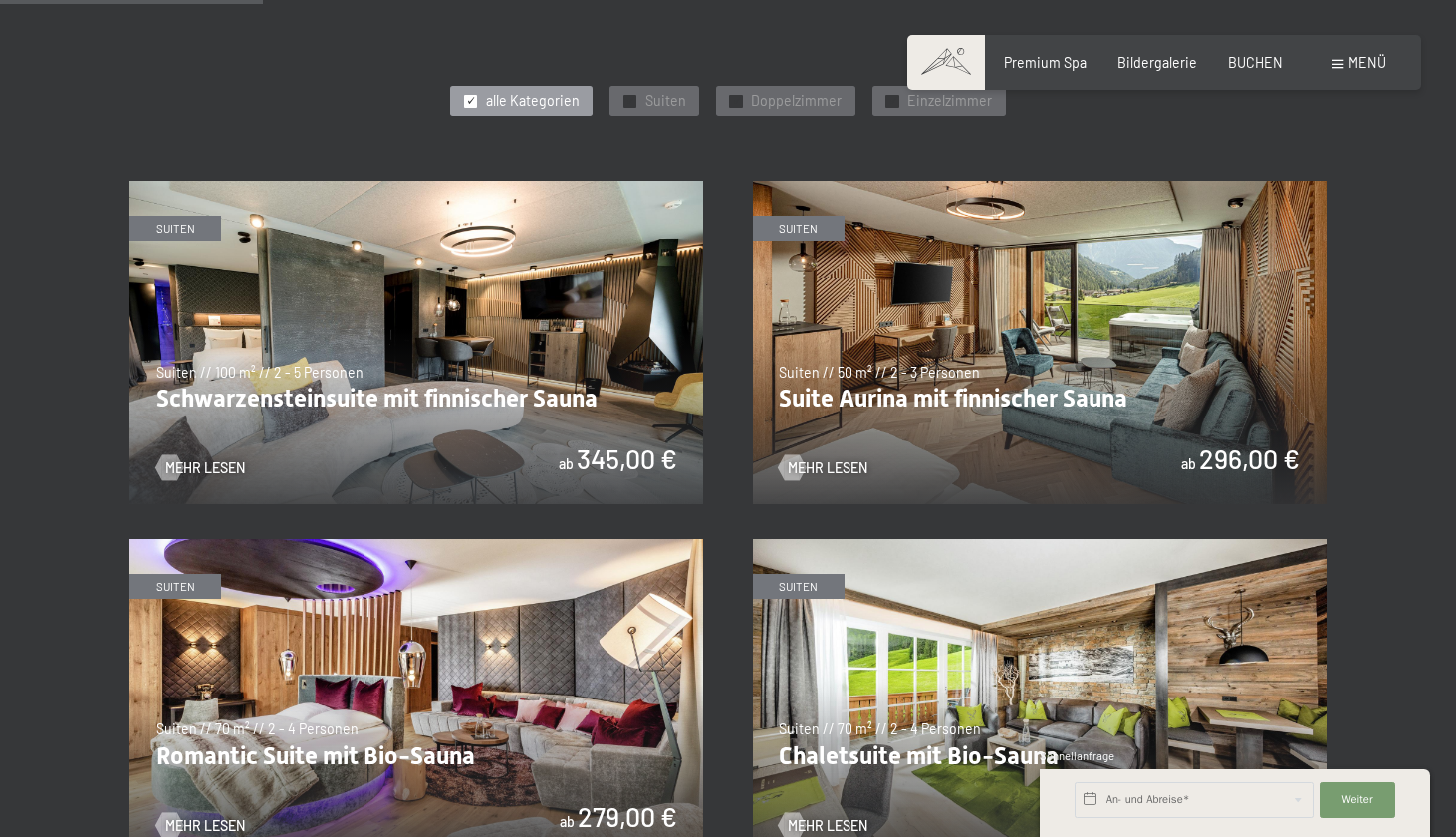 click on "Buchen           Anfragen                                     Premium Spa           Bildergalerie           BUCHEN           Menü                                                                    DE         IT         EN                Gutschein             Bildergalerie               Anfragen           Buchen                    DE         IT         EN                       Das Schwarzenstein           Neuheiten im Schwarzenstein         Ihre Gastgeber         Premium Spa         Gourmet         Aktiv         Wochenprogramm         Bilder             Family         GoGreen         Belvita         Bildergalerie                     Wohnen & Preise           Inklusivleistungen         Zimmer & Preise         Liste             Angebote         Liste             Familienpreise         Spa Anwendungen         Treuebonus         Anfrage         Buchung         AGBs - Info         Gutschein         Geschenksidee         App. Luxegg                     Umgebung" at bounding box center (1163, 63) 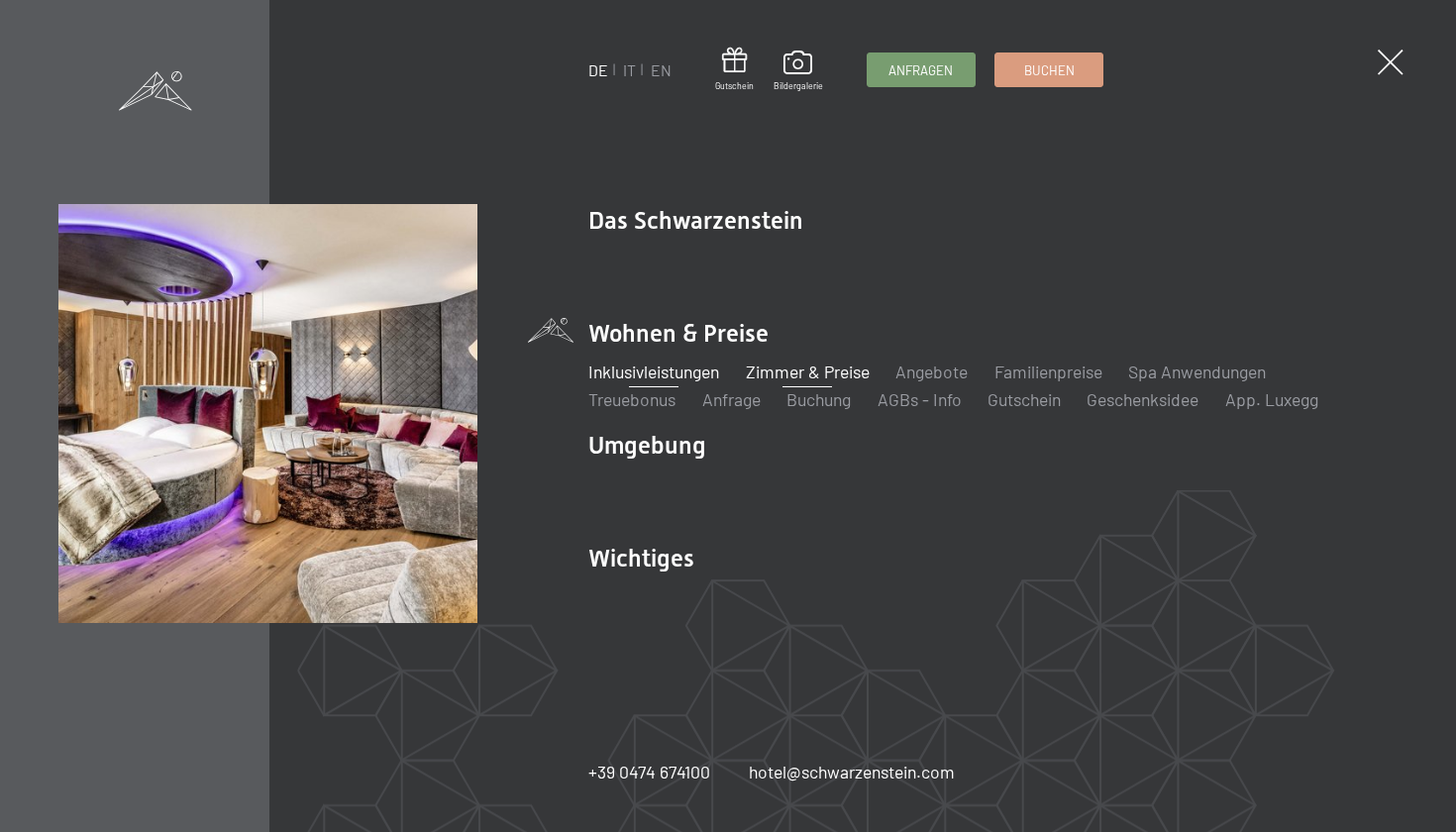 click on "Inklusivleistungen" at bounding box center (654, 371) 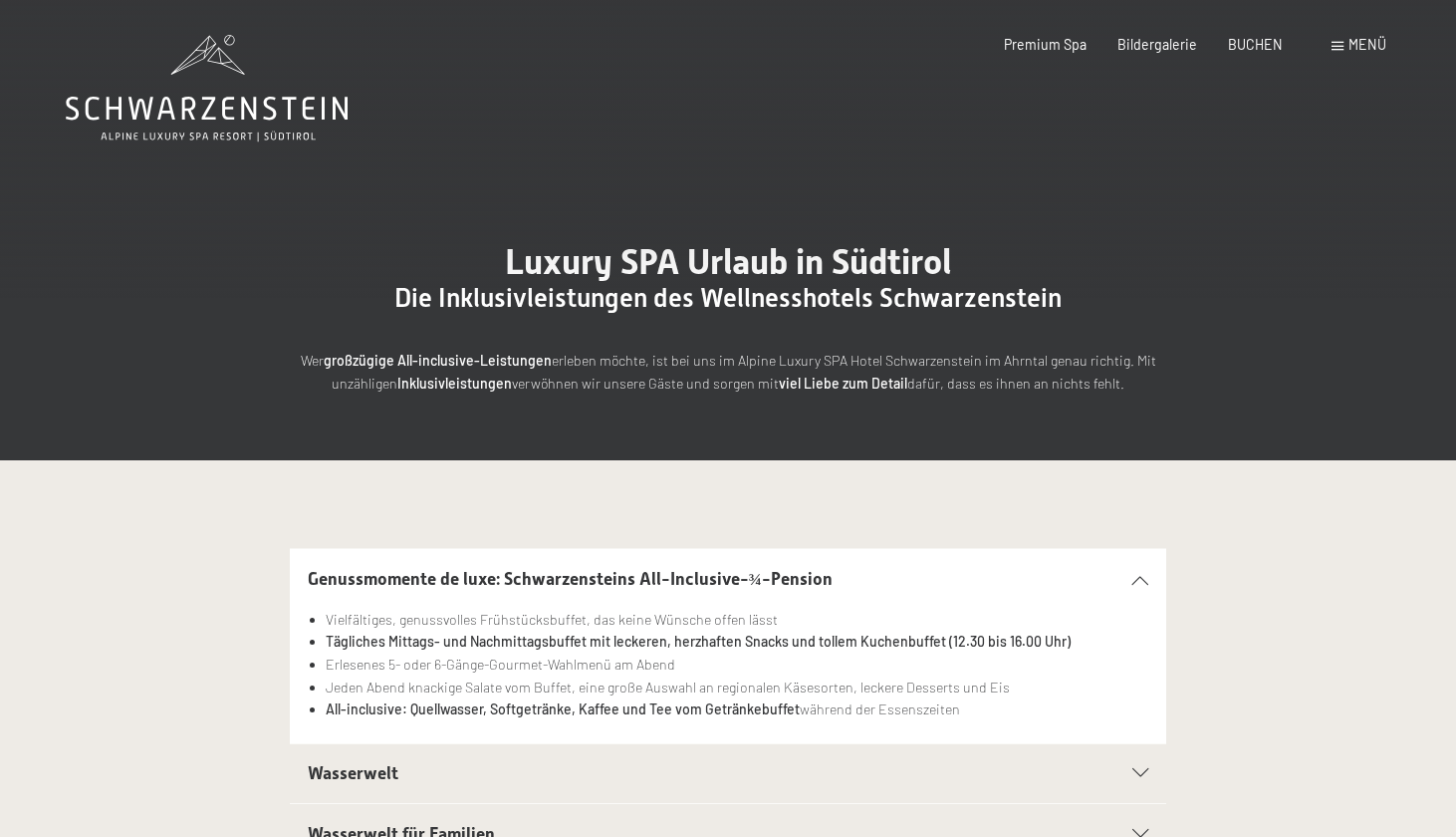 scroll, scrollTop: 0, scrollLeft: 0, axis: both 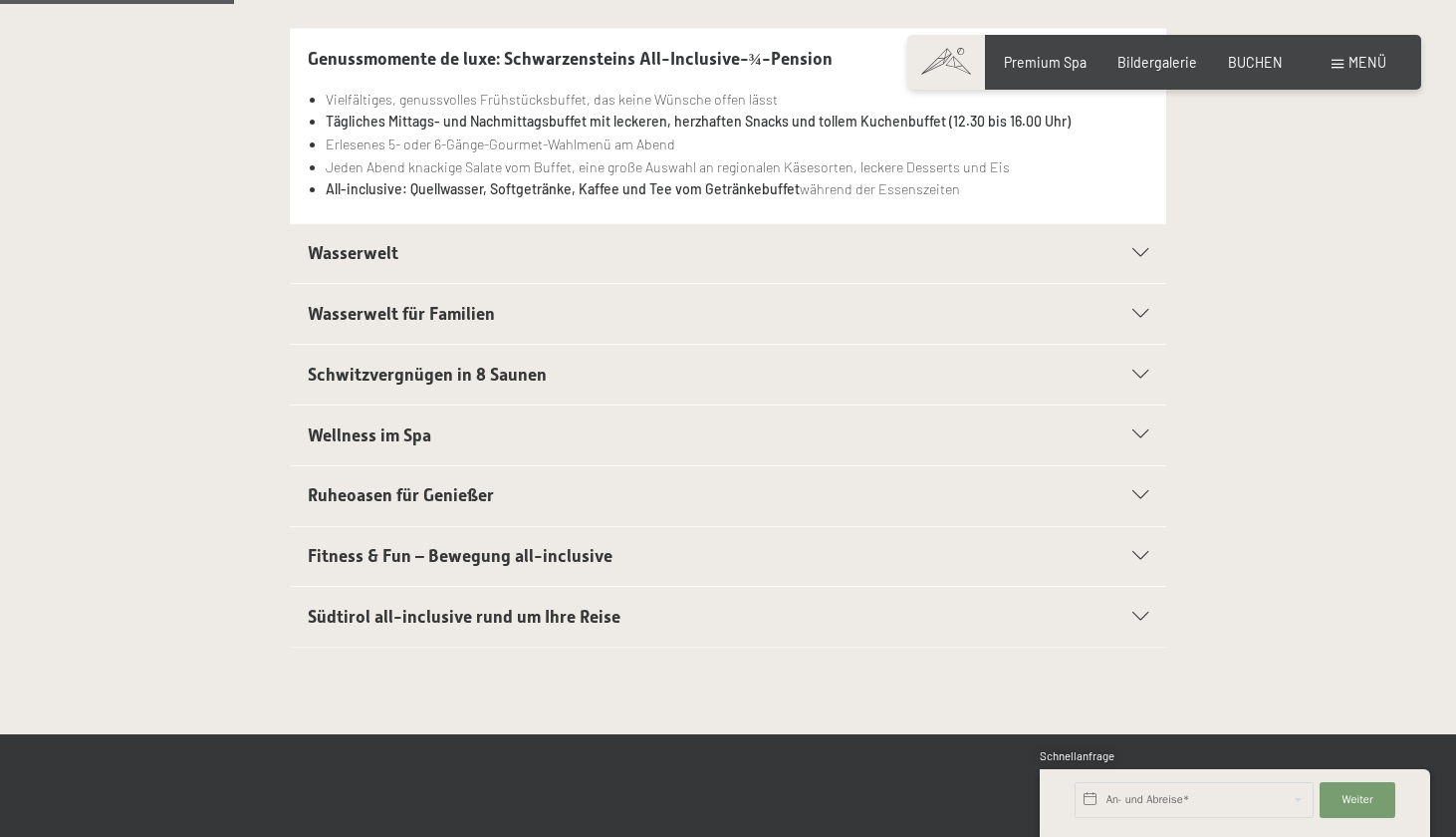 click on "Wasserwelt" at bounding box center (728, 254) 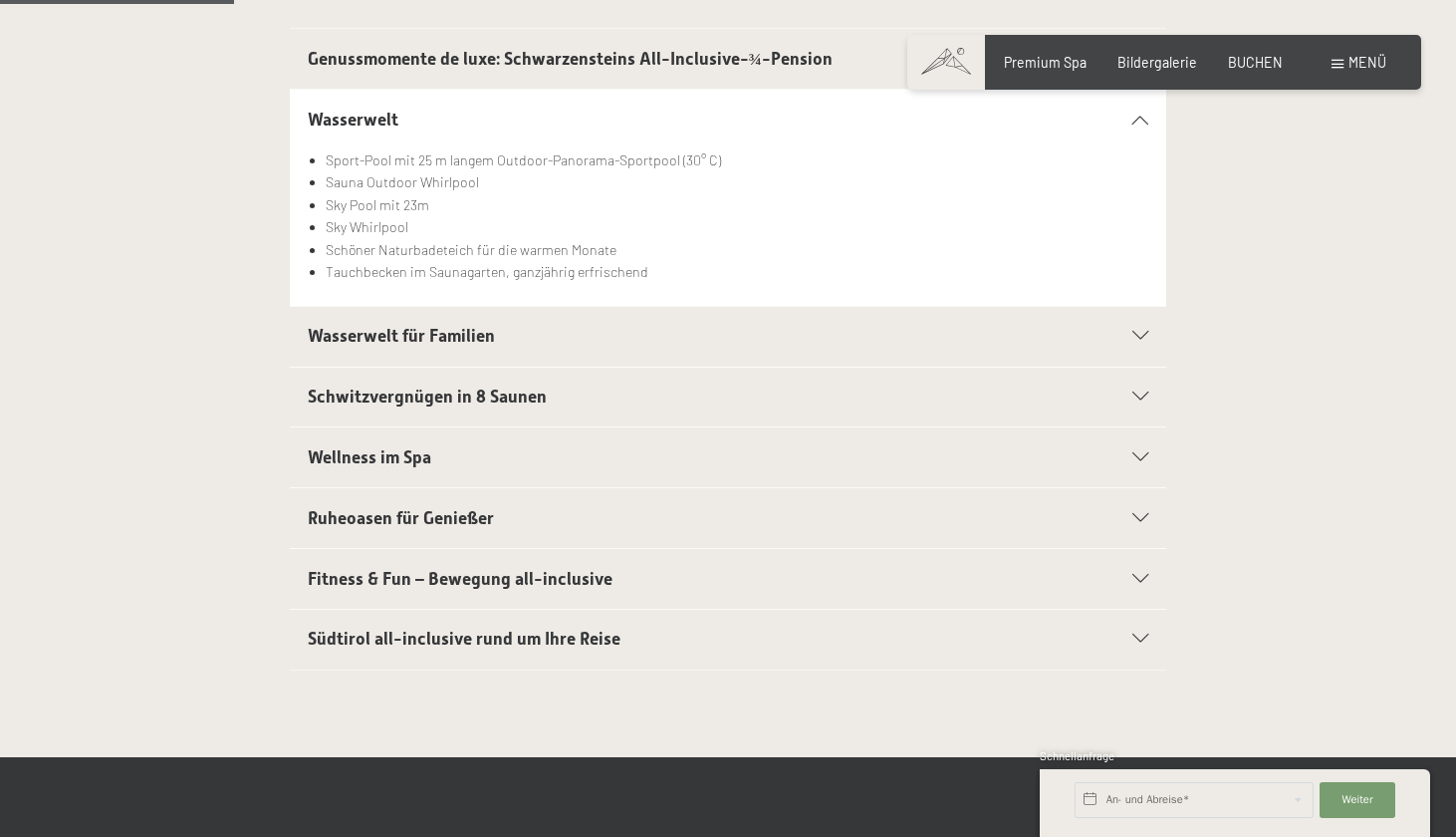 click on "Wasserwelt für Familien" at bounding box center (728, 337) 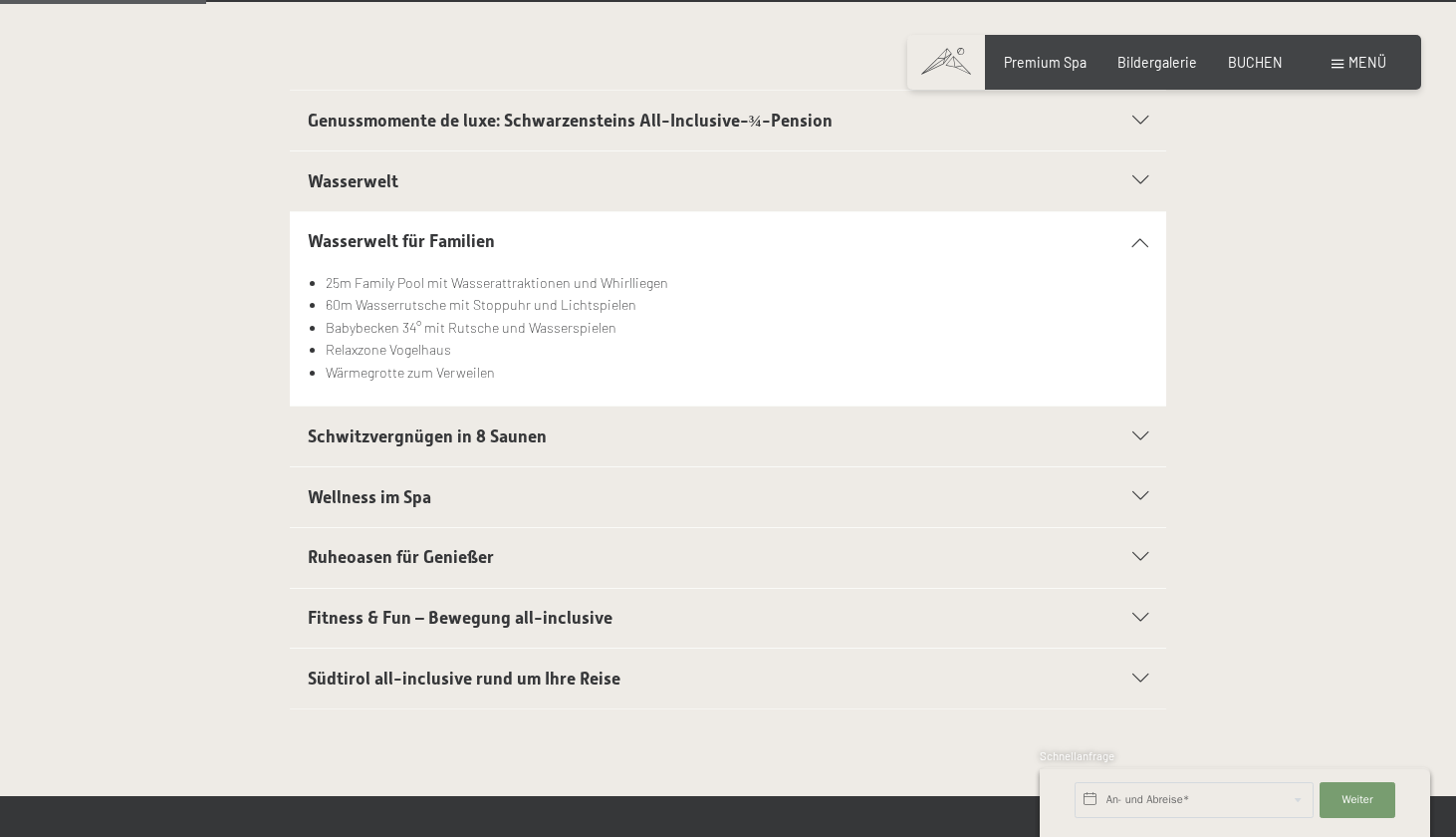 scroll, scrollTop: 458, scrollLeft: 0, axis: vertical 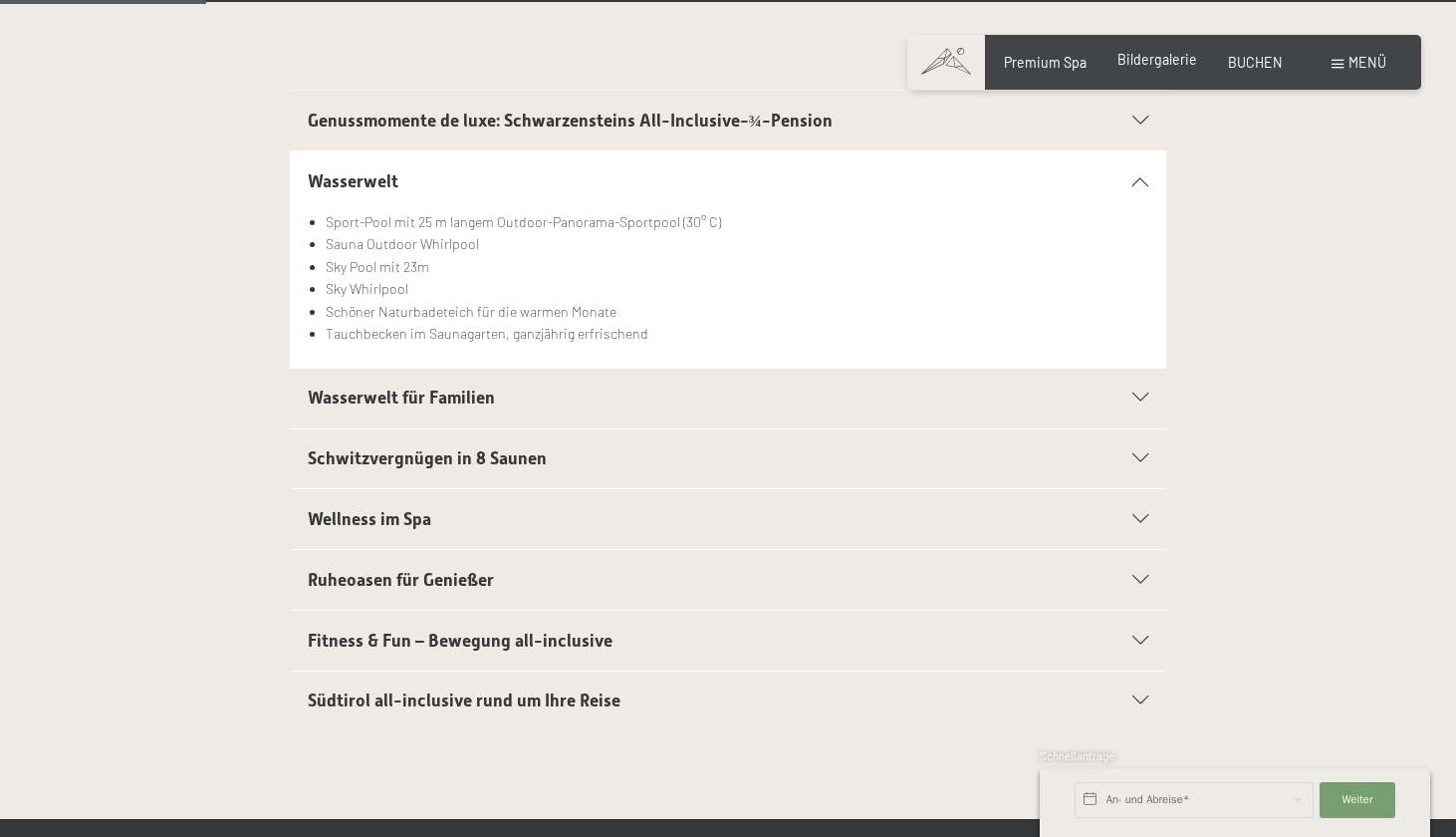 click on "Bildergalerie" at bounding box center [1157, 59] 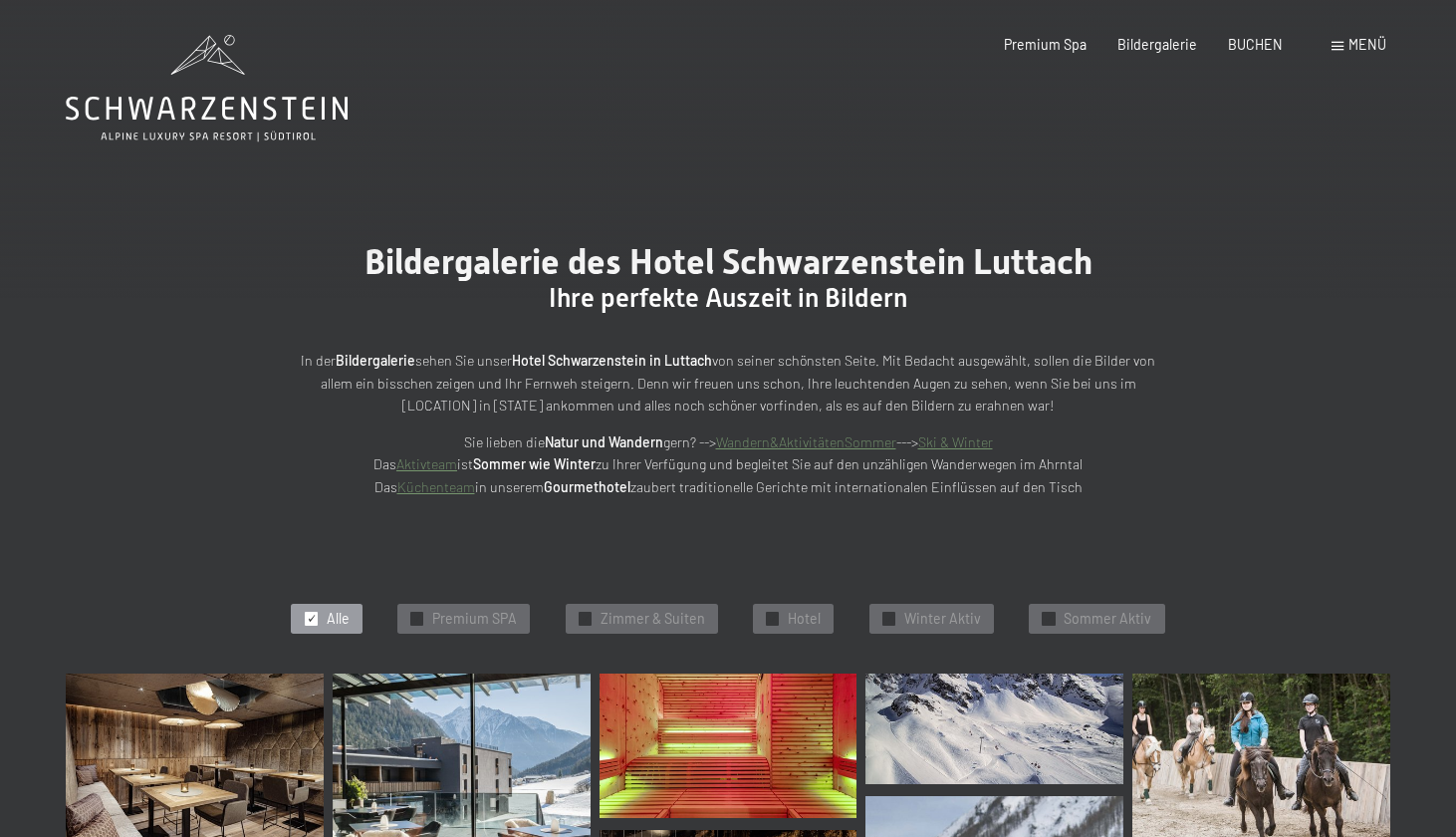 scroll, scrollTop: 0, scrollLeft: 0, axis: both 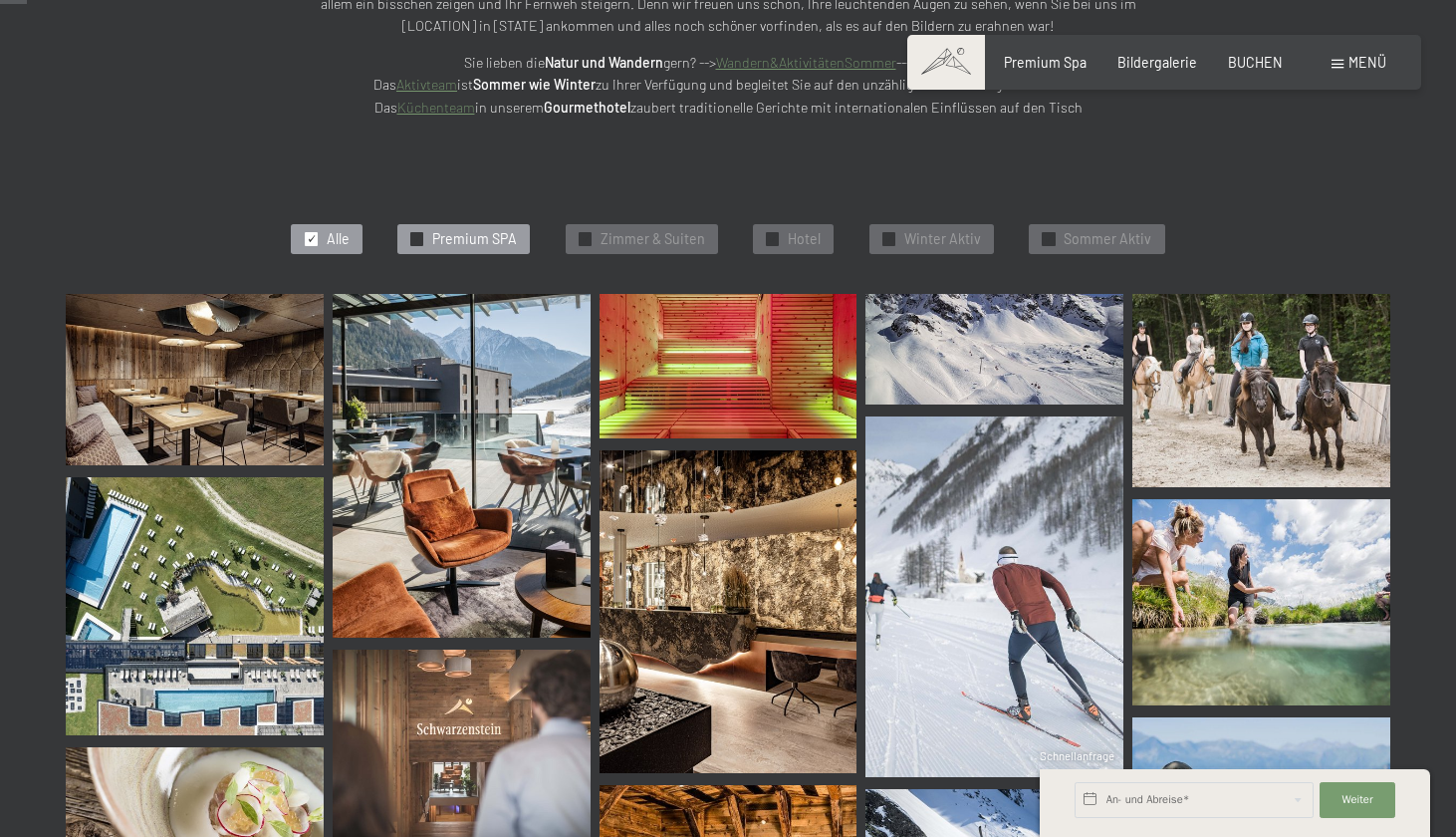 click on "Premium SPA" at bounding box center [474, 239] 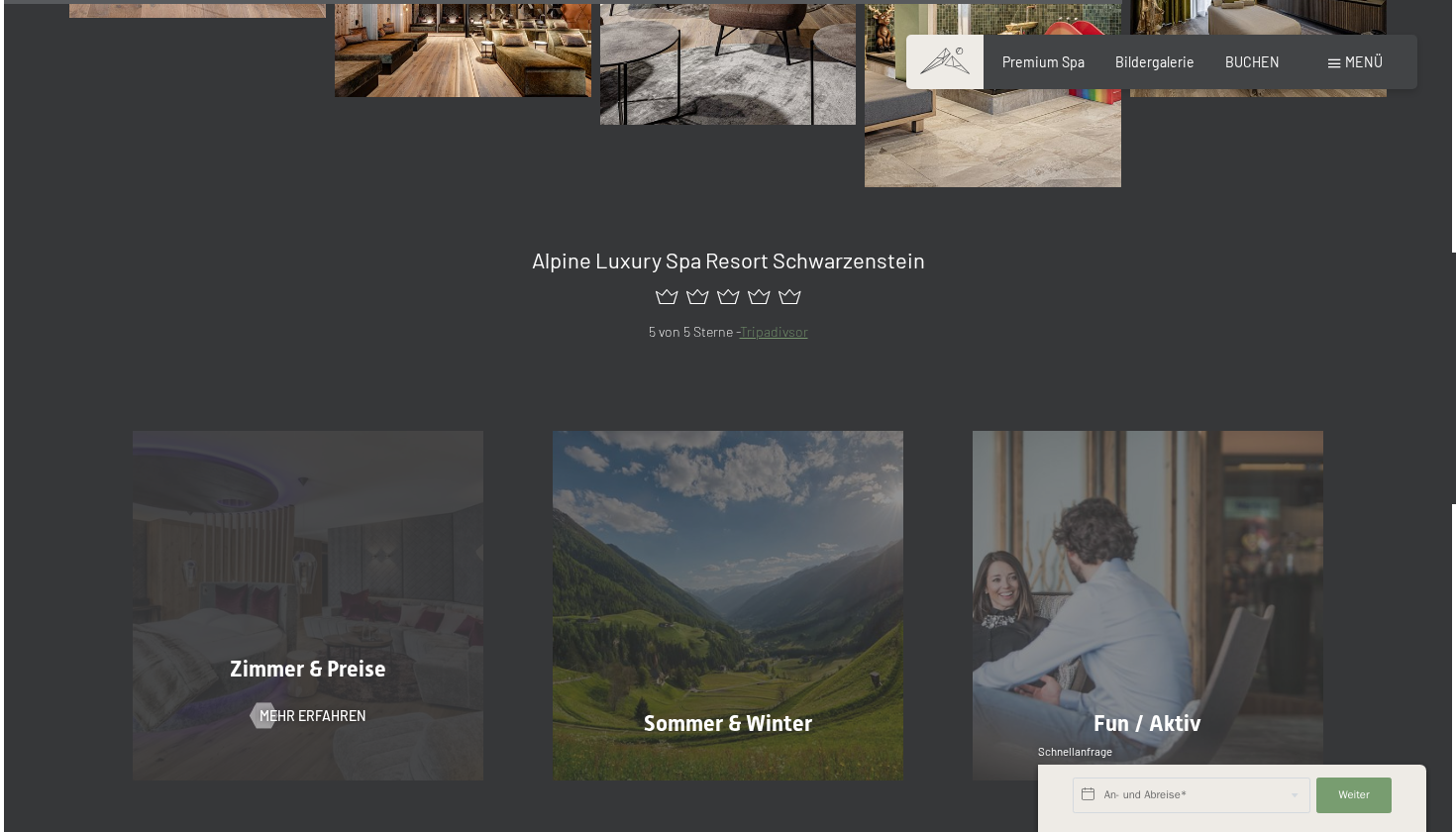 scroll, scrollTop: 2623, scrollLeft: 0, axis: vertical 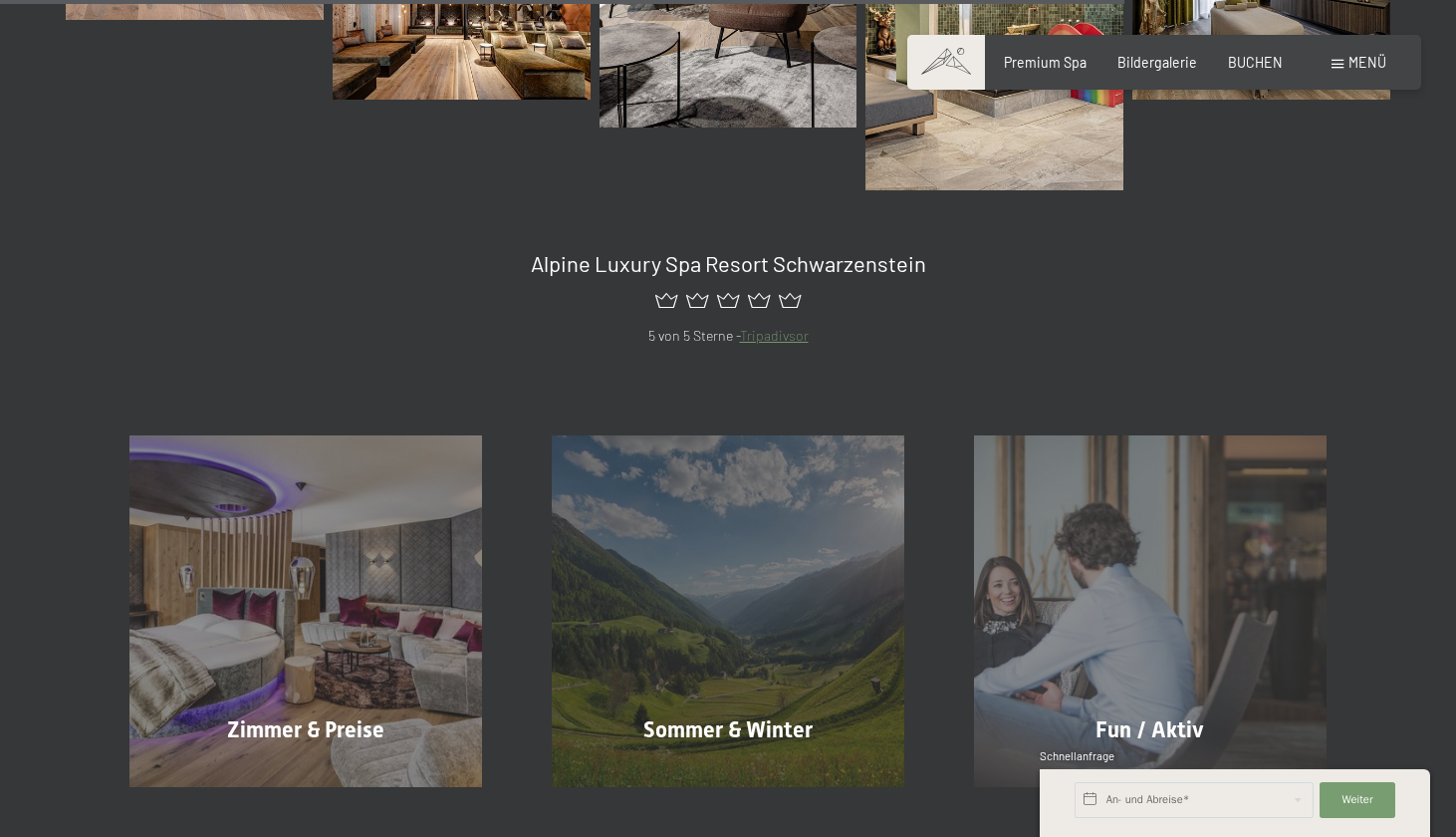 click on "Menü" at bounding box center (1358, 63) 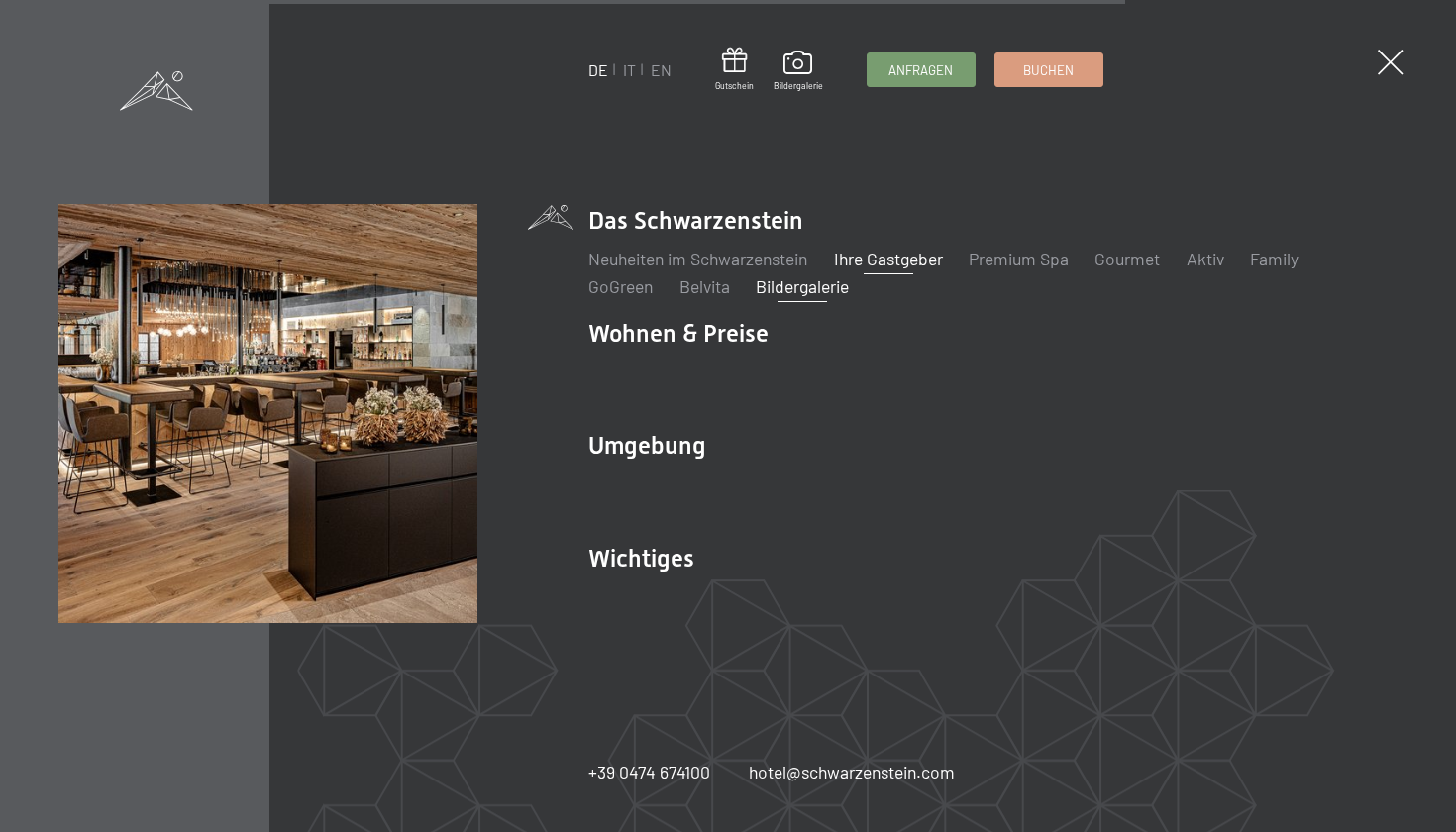 click on "Ihre Gastgeber" at bounding box center (888, 259) 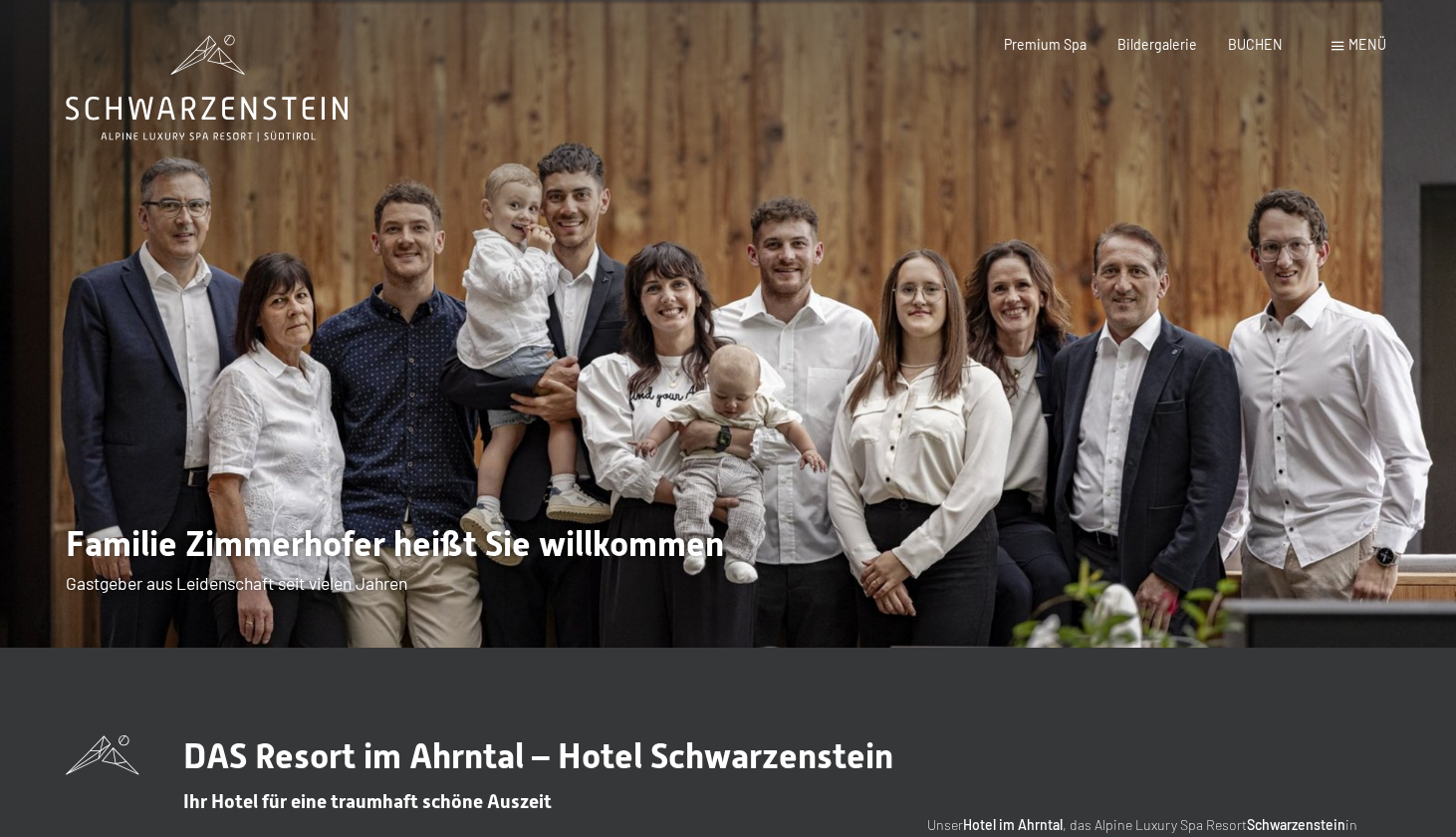 scroll, scrollTop: 0, scrollLeft: 0, axis: both 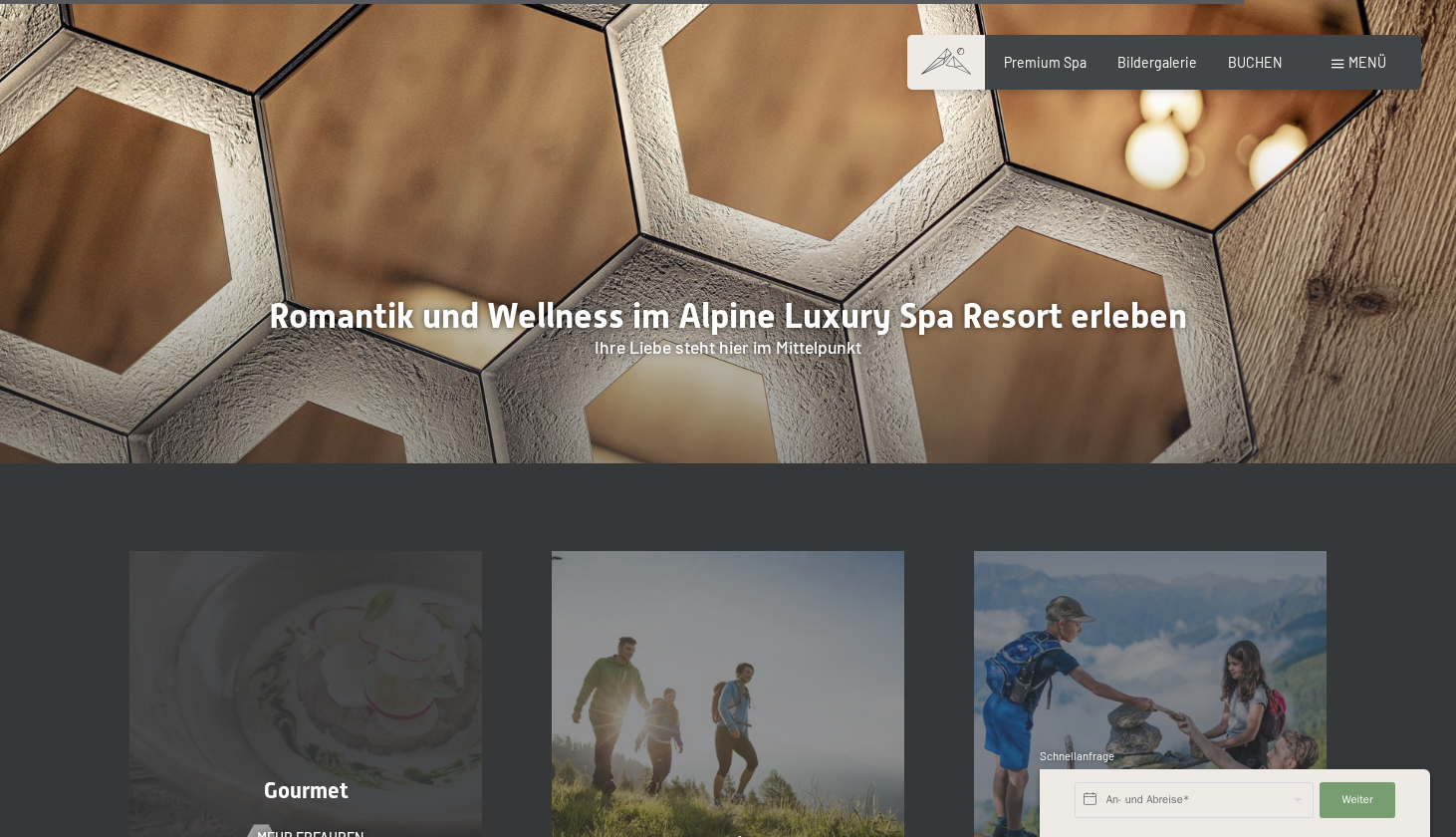 click on "Gourmet           Mehr erfahren" at bounding box center (306, 726) 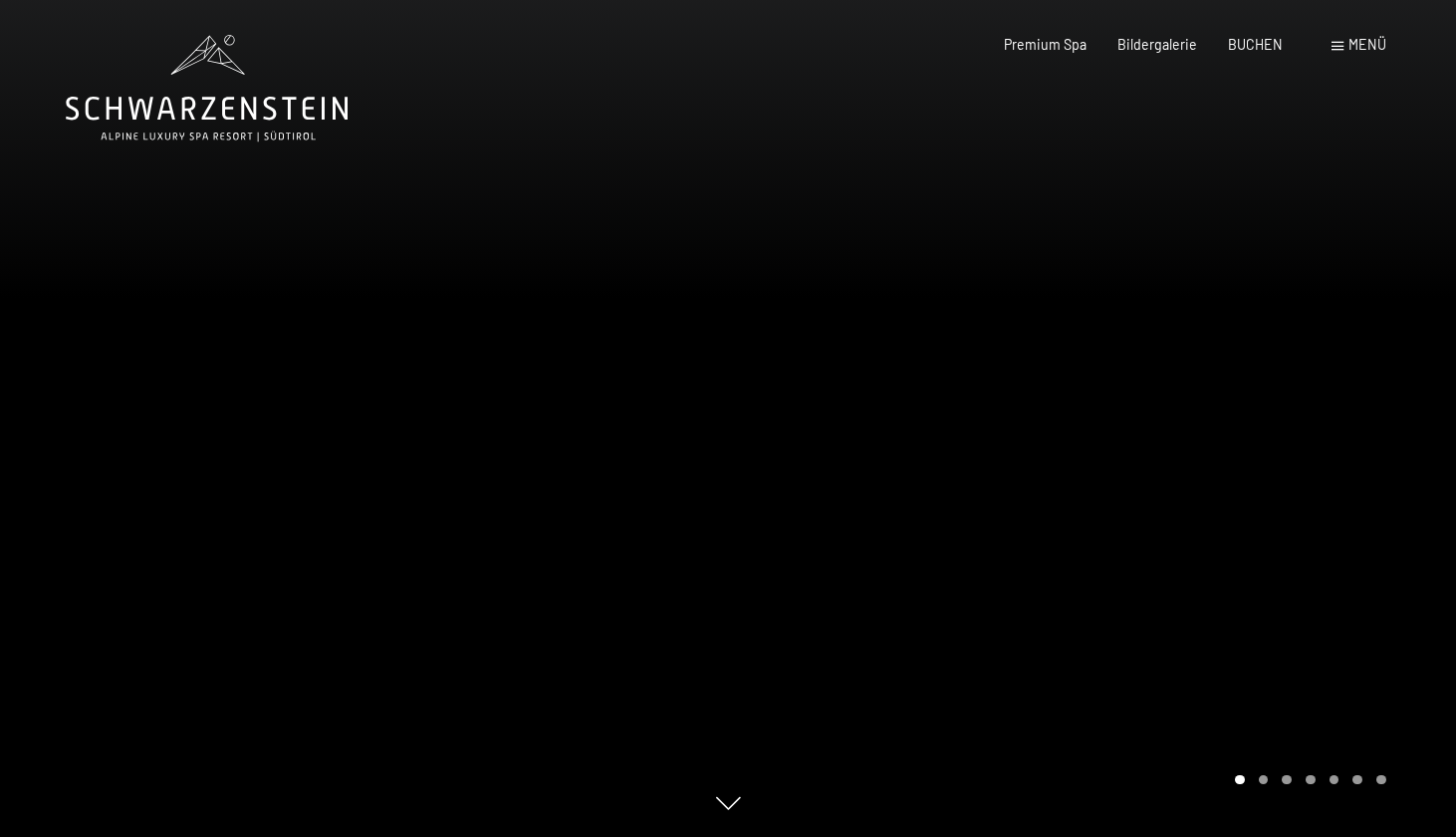 scroll, scrollTop: 0, scrollLeft: 0, axis: both 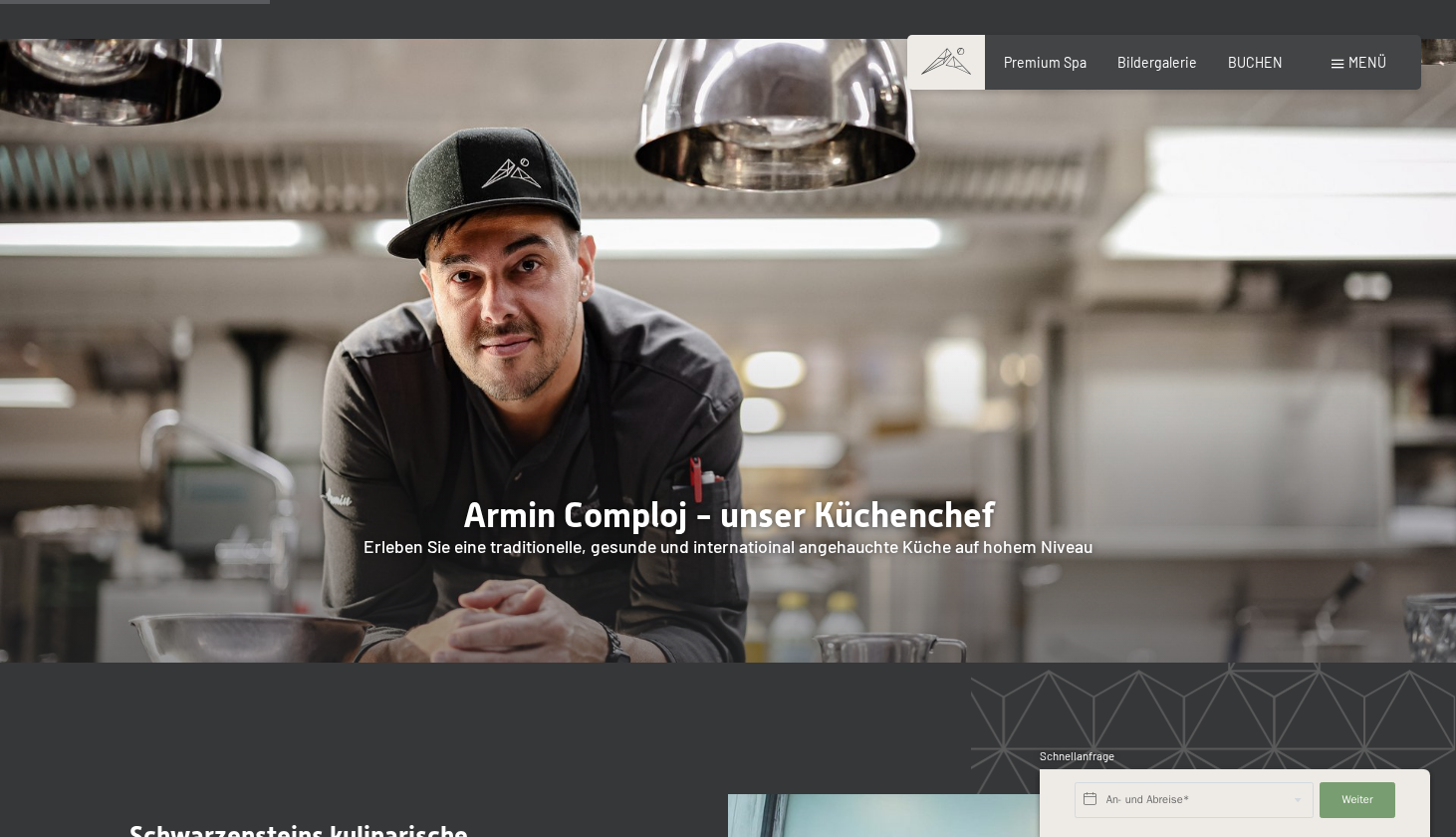 click on "Buchen           Anfragen                                     Premium Spa           Bildergalerie           BUCHEN           Menü                                                                    DE         IT         EN                Gutschein             Bildergalerie               Anfragen           Buchen                    DE         IT         EN                       Das Schwarzenstein           Neuheiten im Schwarzenstein         Ihre Gastgeber         Premium Spa         Gourmet         Aktiv         Wochenprogramm         Bilder             Family         GoGreen         Belvita         Bildergalerie                     Wohnen & Preise           Inklusivleistungen         Zimmer & Preise         Liste             Angebote         Liste             Familienpreise         Spa Anwendungen         Treuebonus         Anfrage         Buchung         AGBs - Info         Gutschein         Geschenksidee         App. Luxegg                     Umgebung" at bounding box center [1163, 63] 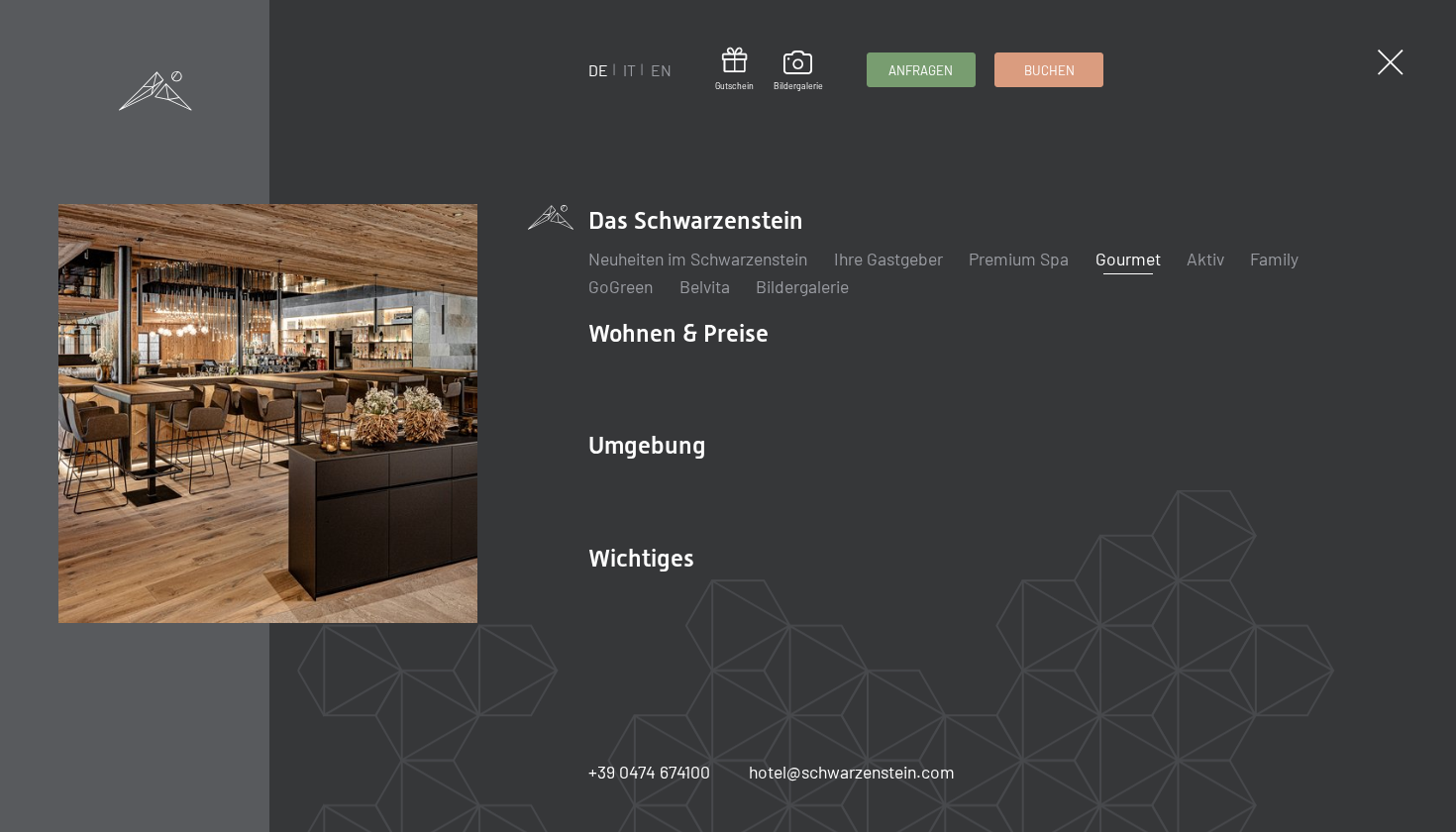 click on "Gourmet" at bounding box center [1128, 259] 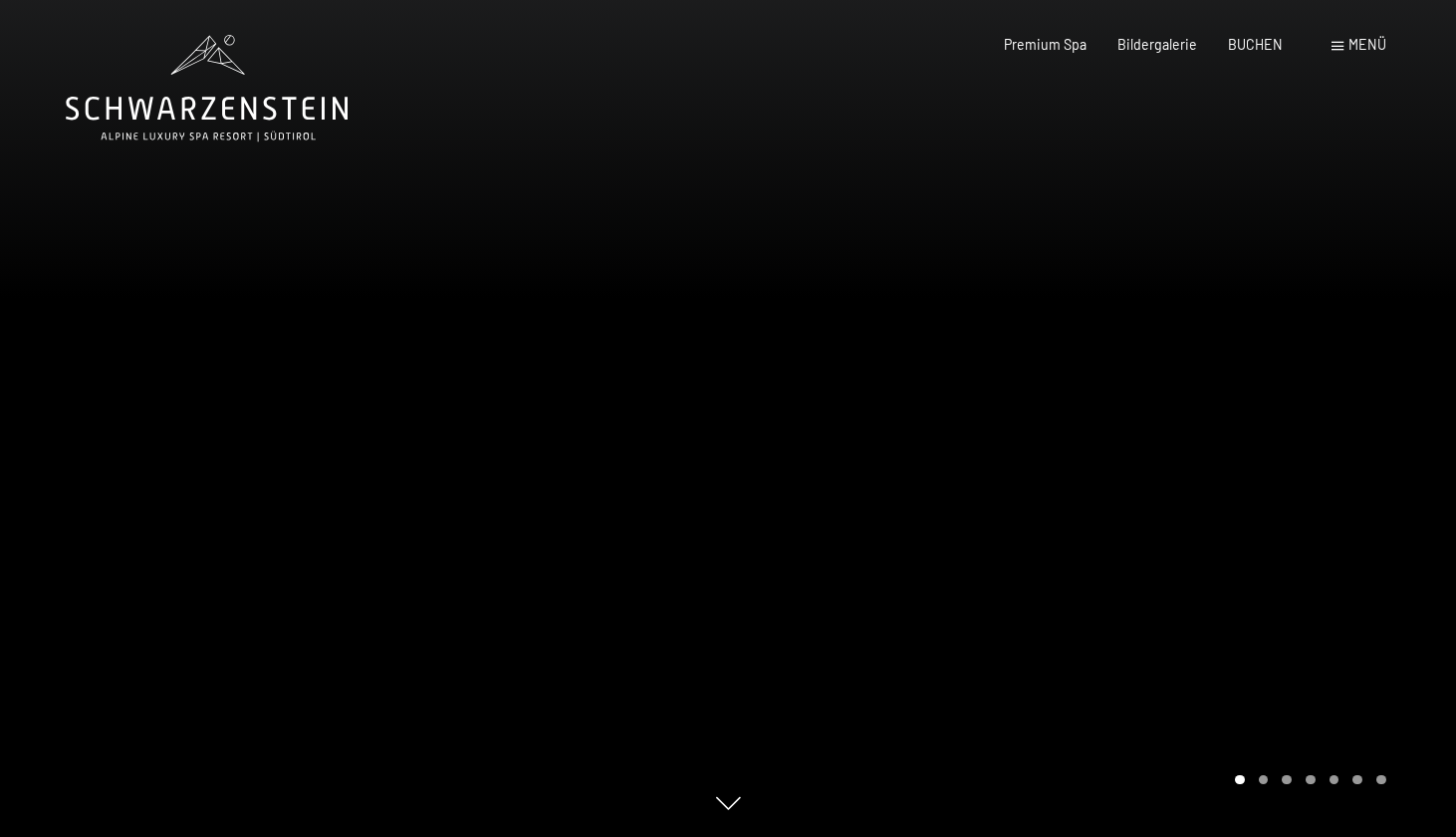 scroll, scrollTop: 0, scrollLeft: 0, axis: both 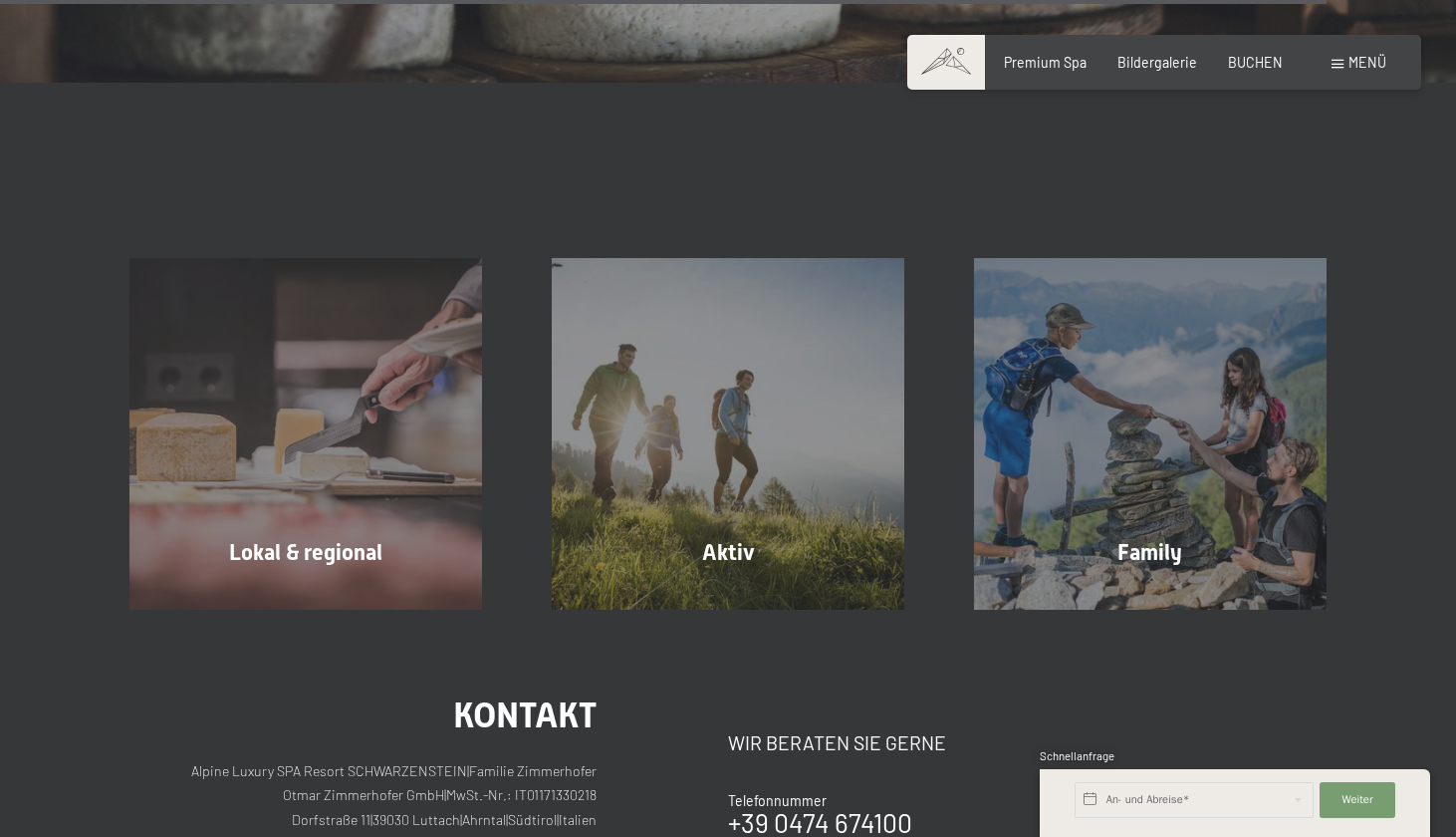 click on "Menü" at bounding box center (1367, 62) 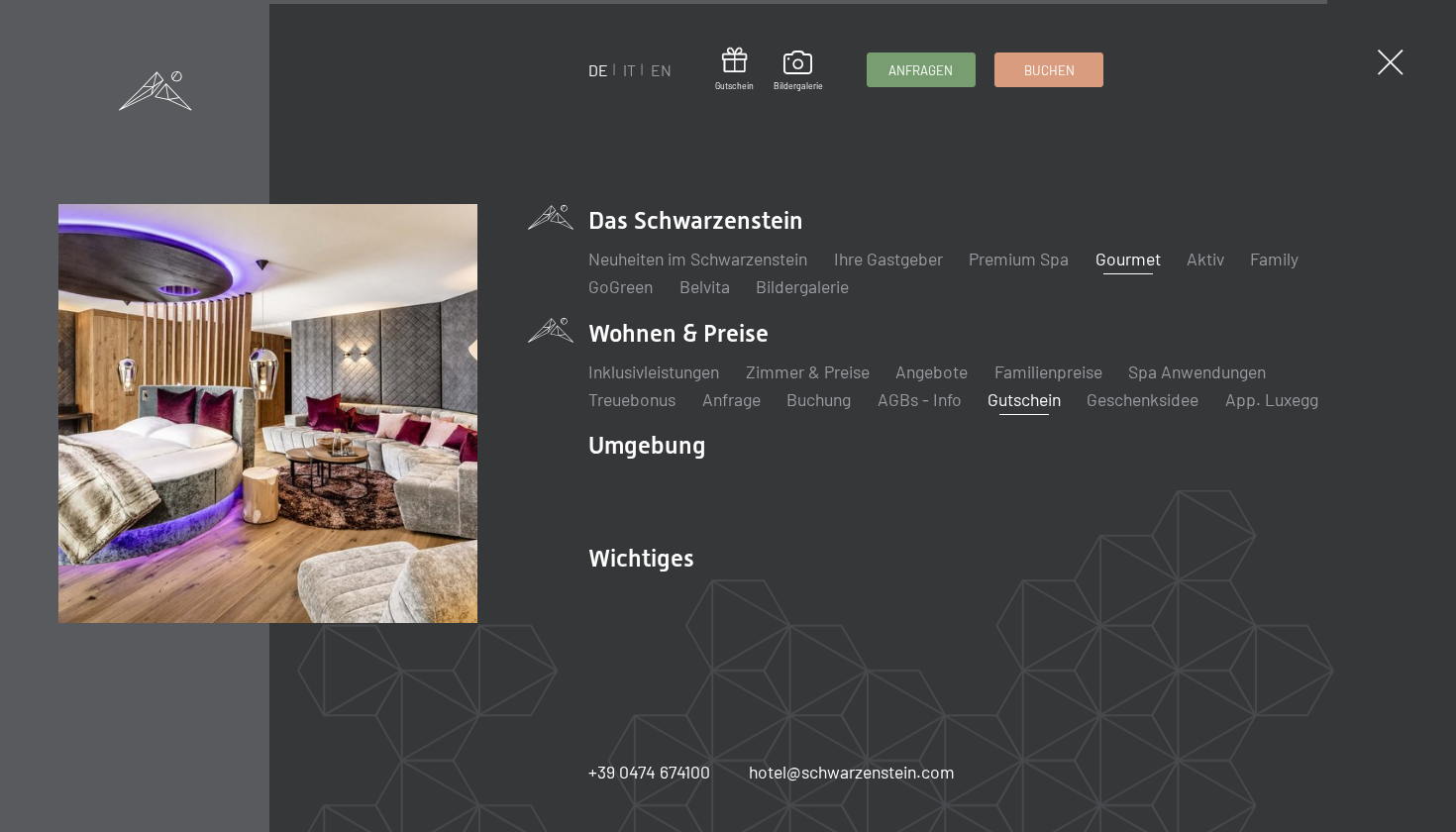 click on "Gutschein" at bounding box center [1024, 399] 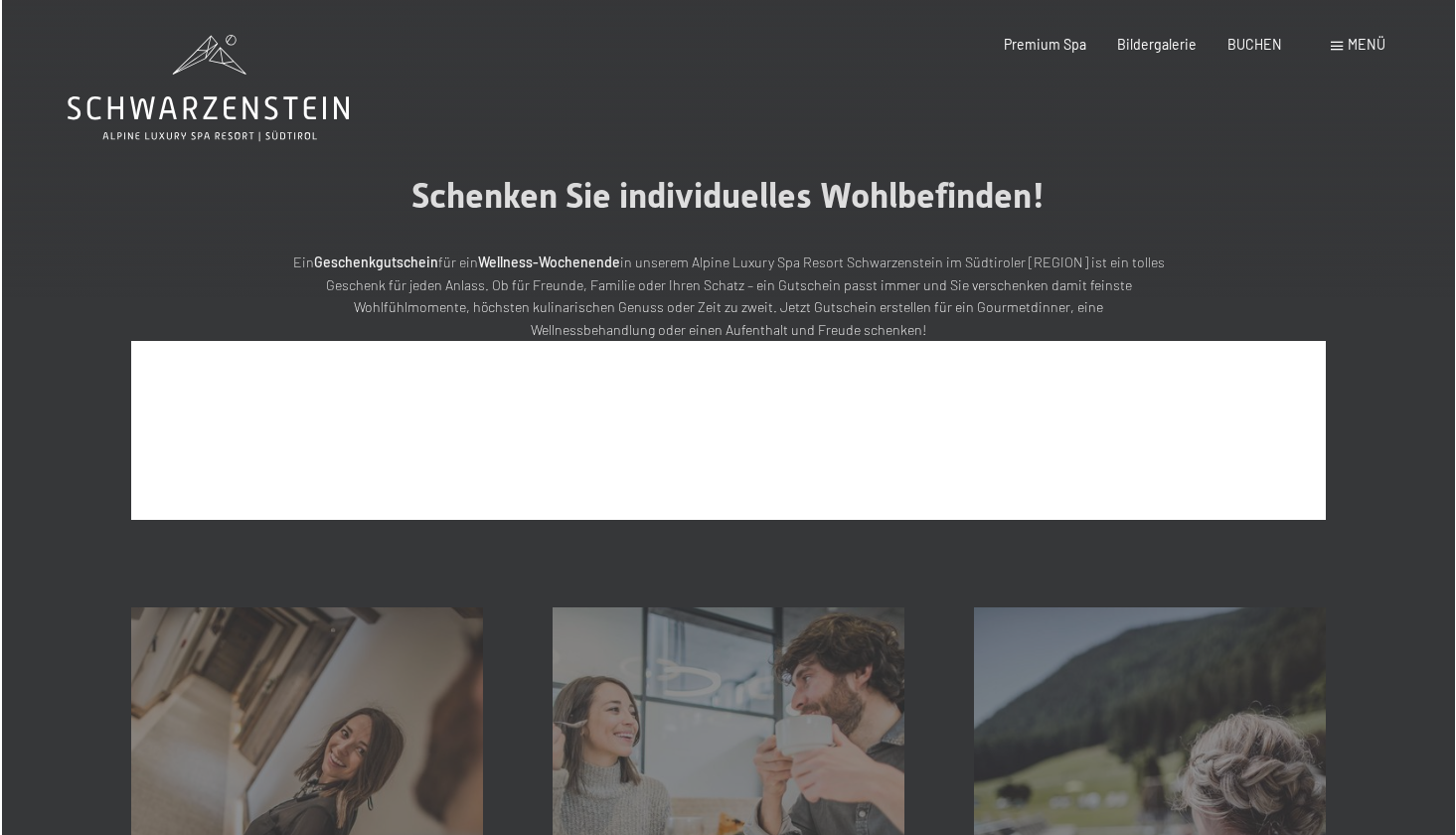 scroll, scrollTop: 0, scrollLeft: 0, axis: both 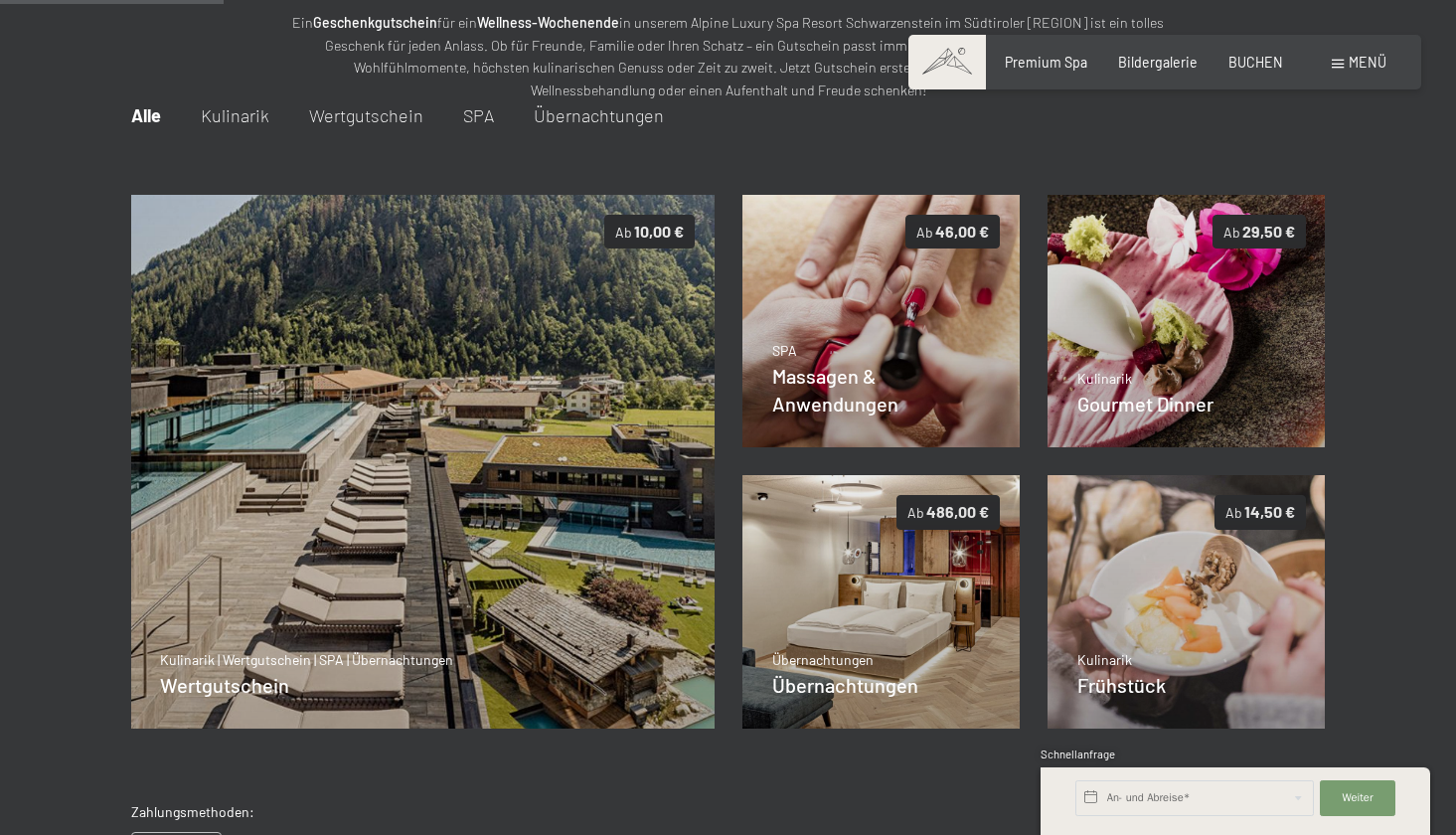 click on "Wertgutschein" at bounding box center (366, 115) 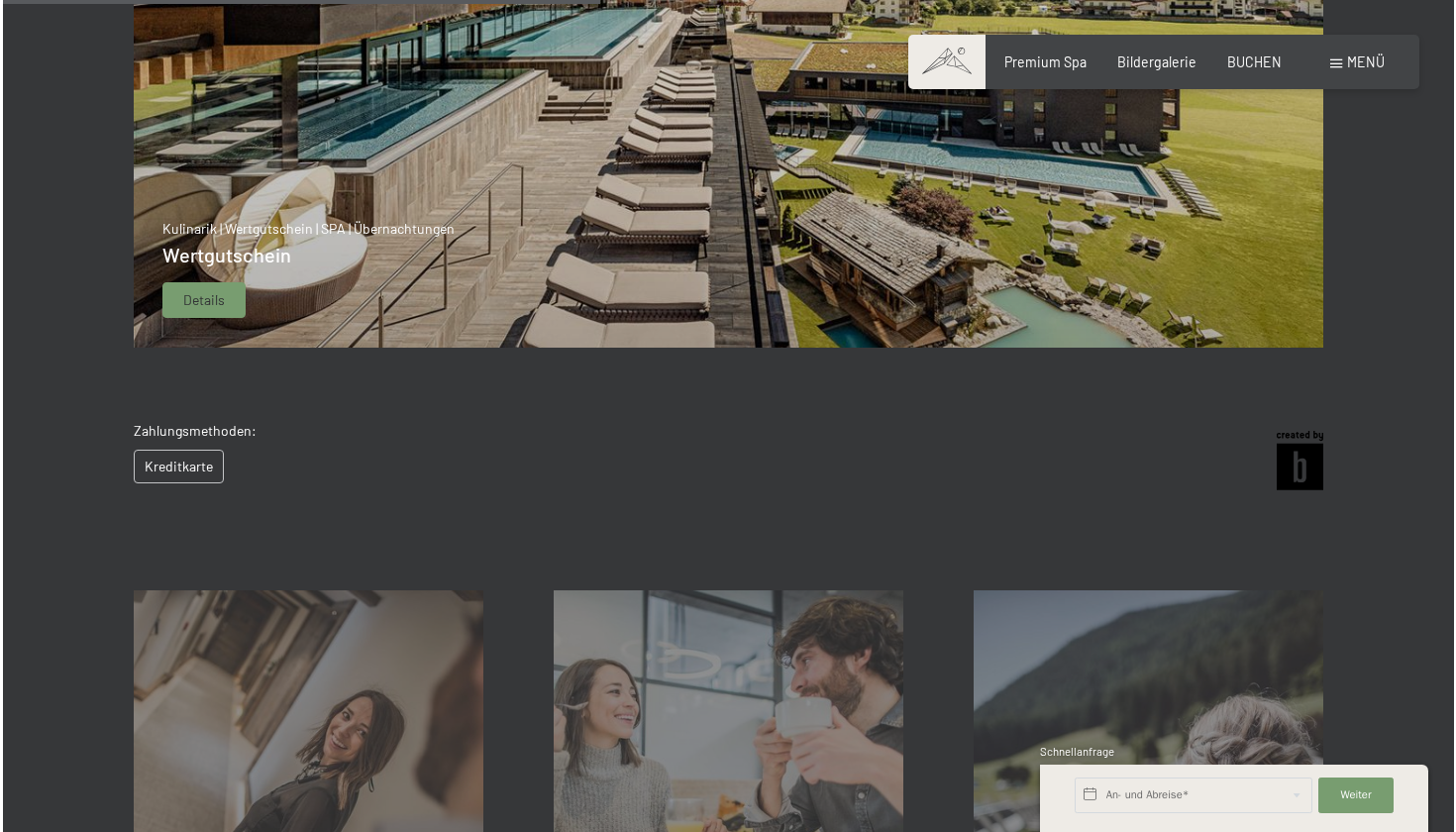scroll, scrollTop: 634, scrollLeft: 0, axis: vertical 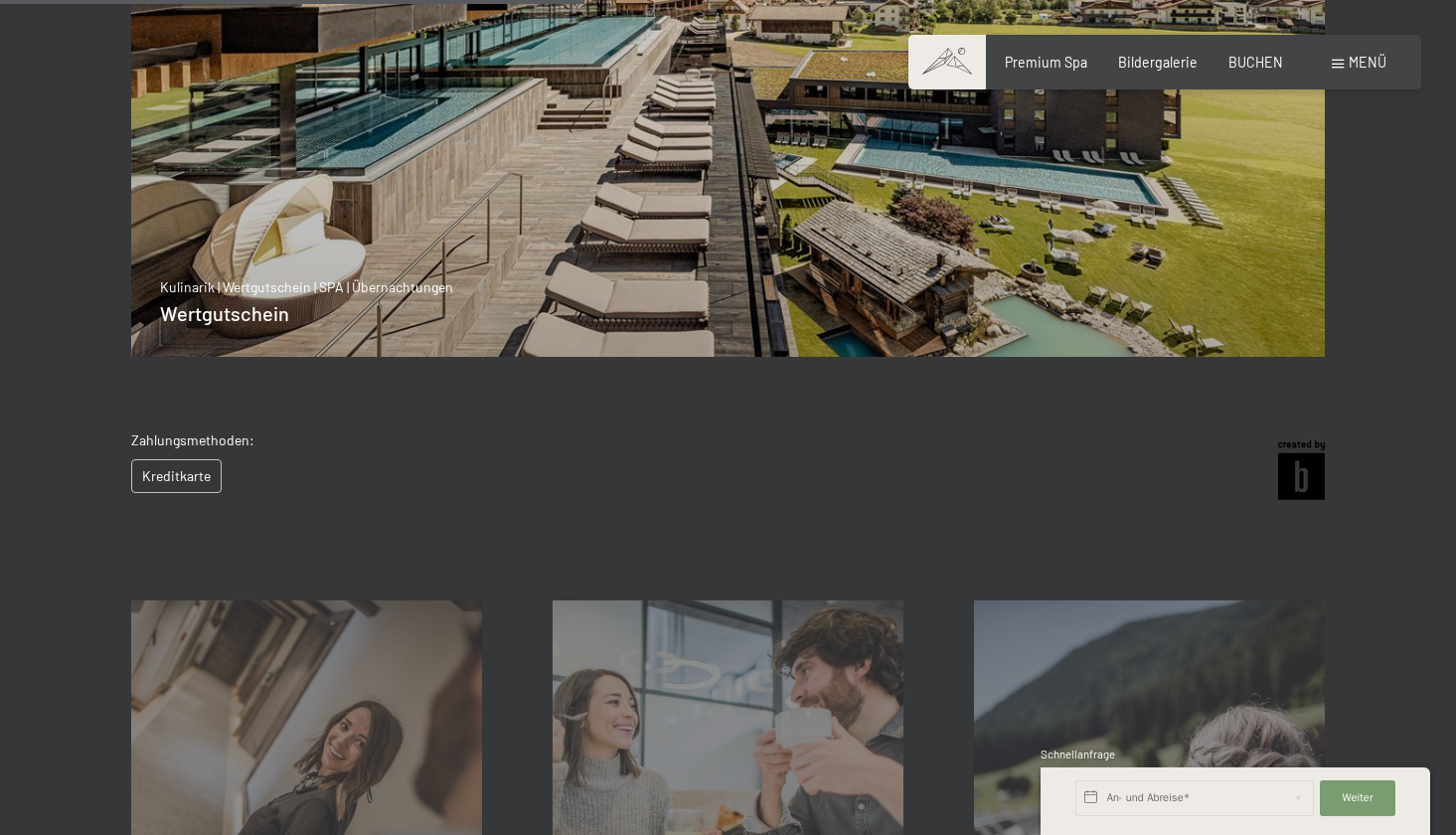 click on "Menü" at bounding box center (1359, 63) 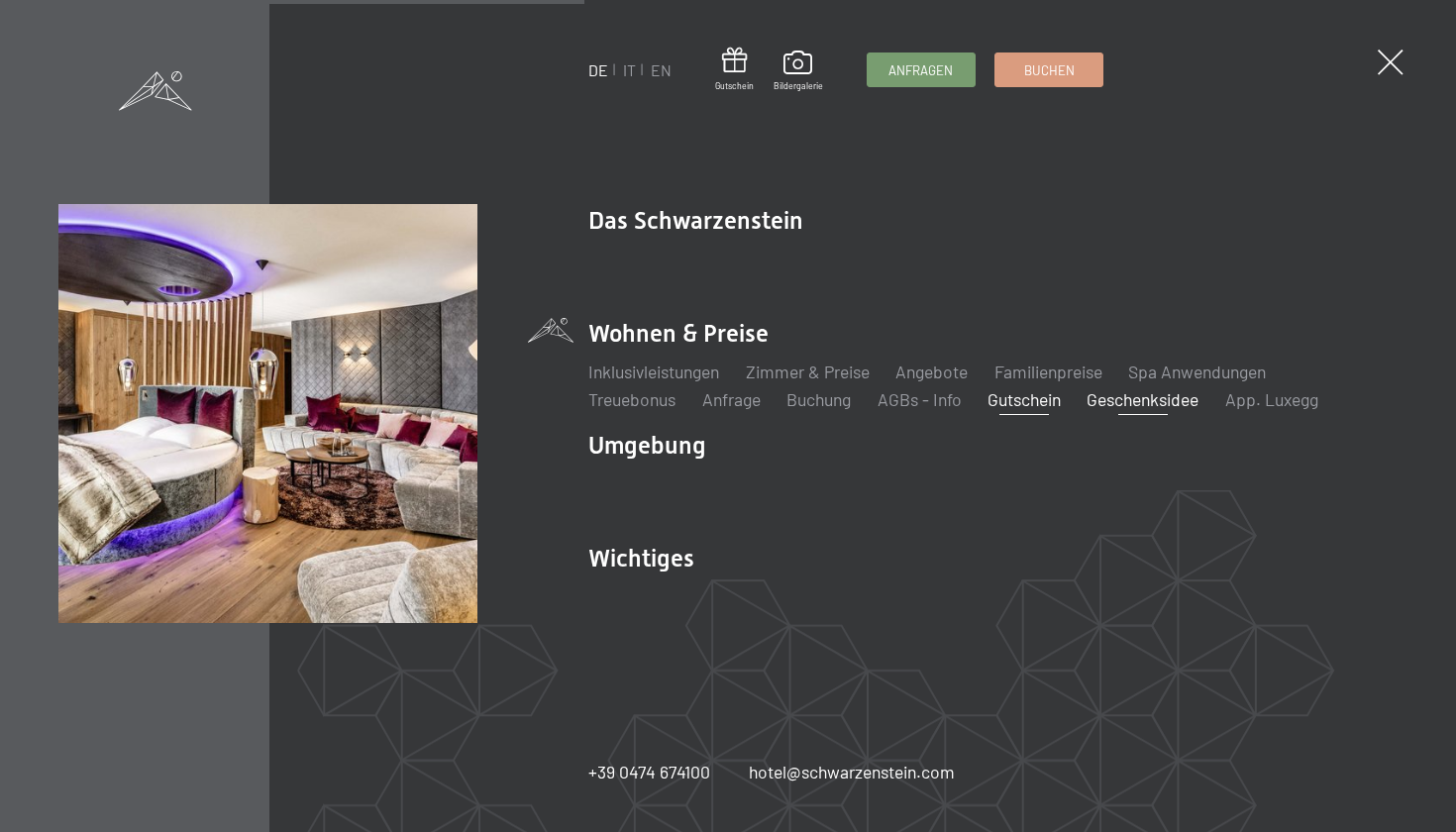 click on "Geschenksidee" at bounding box center [1142, 399] 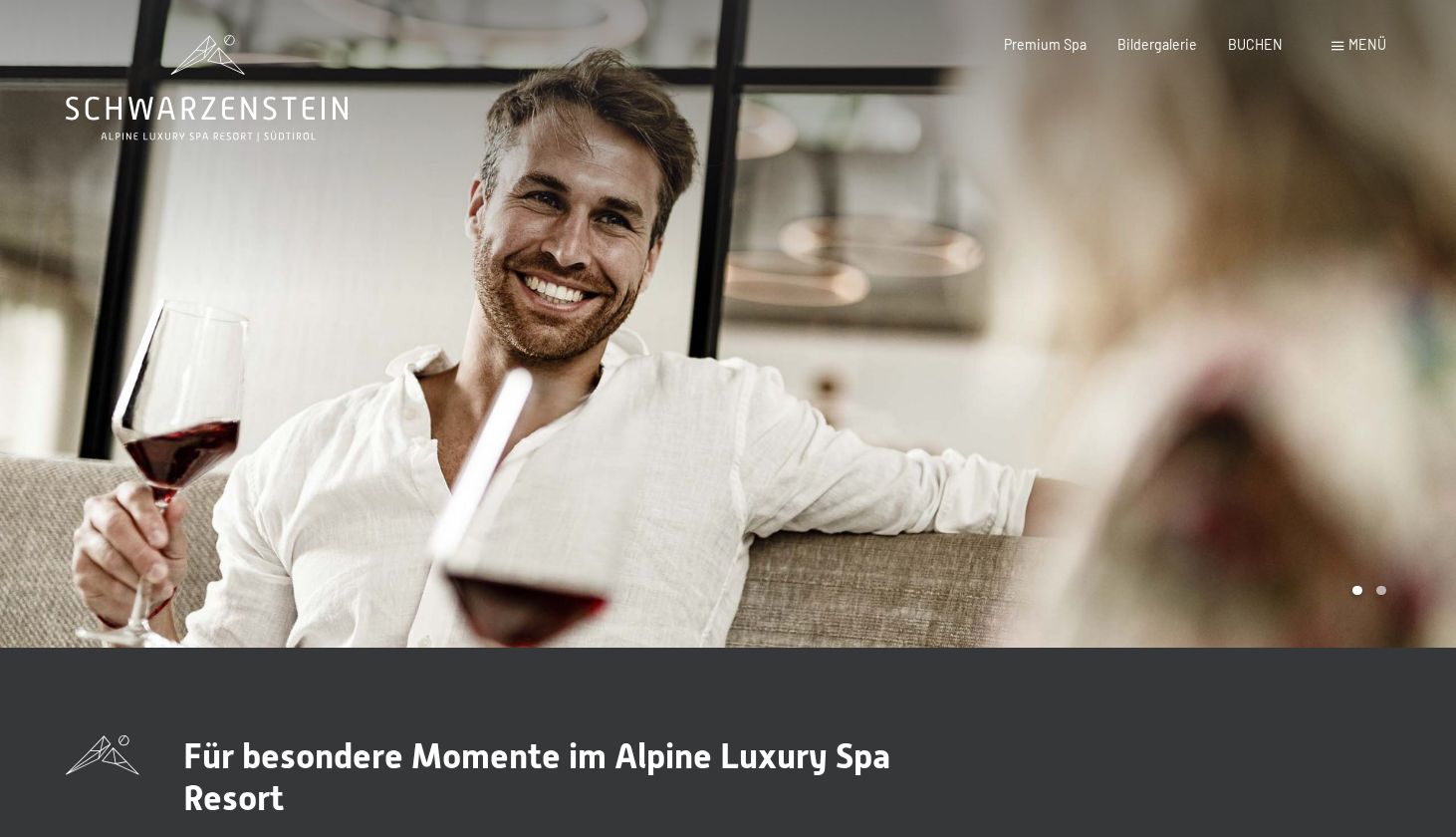 scroll, scrollTop: 0, scrollLeft: 0, axis: both 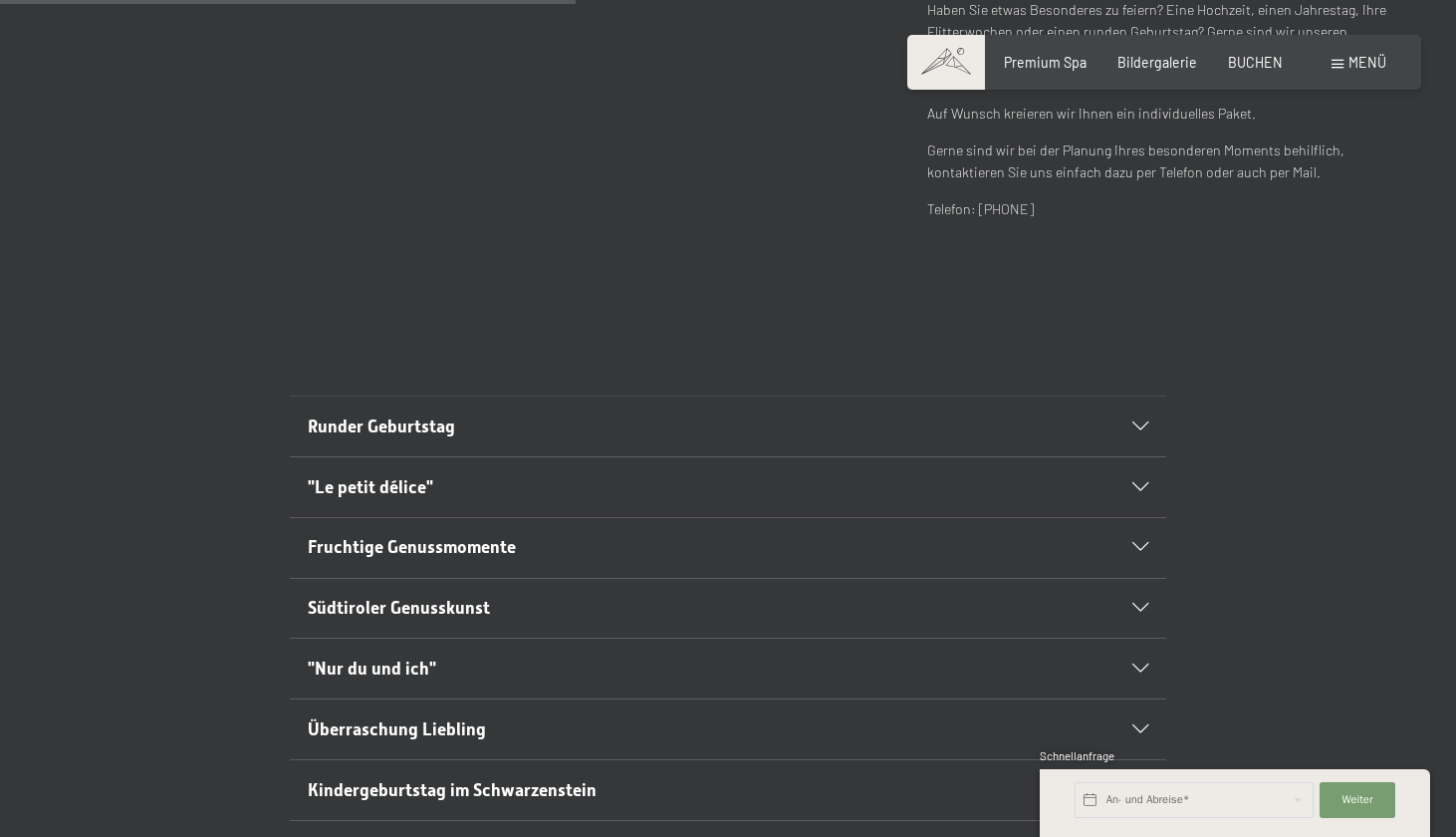 click on "Runder Geburtstag" at bounding box center [381, 426] 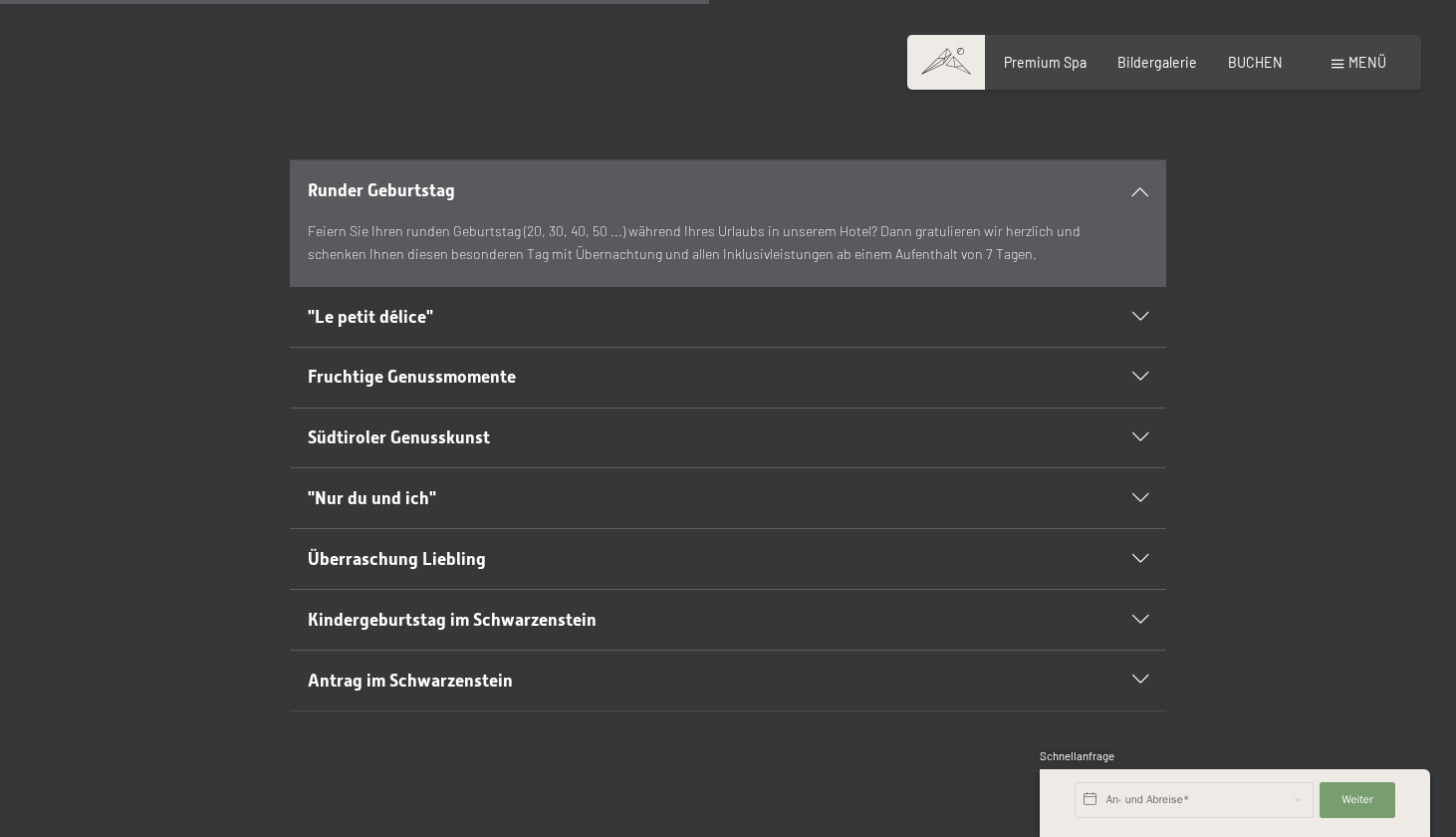 scroll, scrollTop: 1095, scrollLeft: 0, axis: vertical 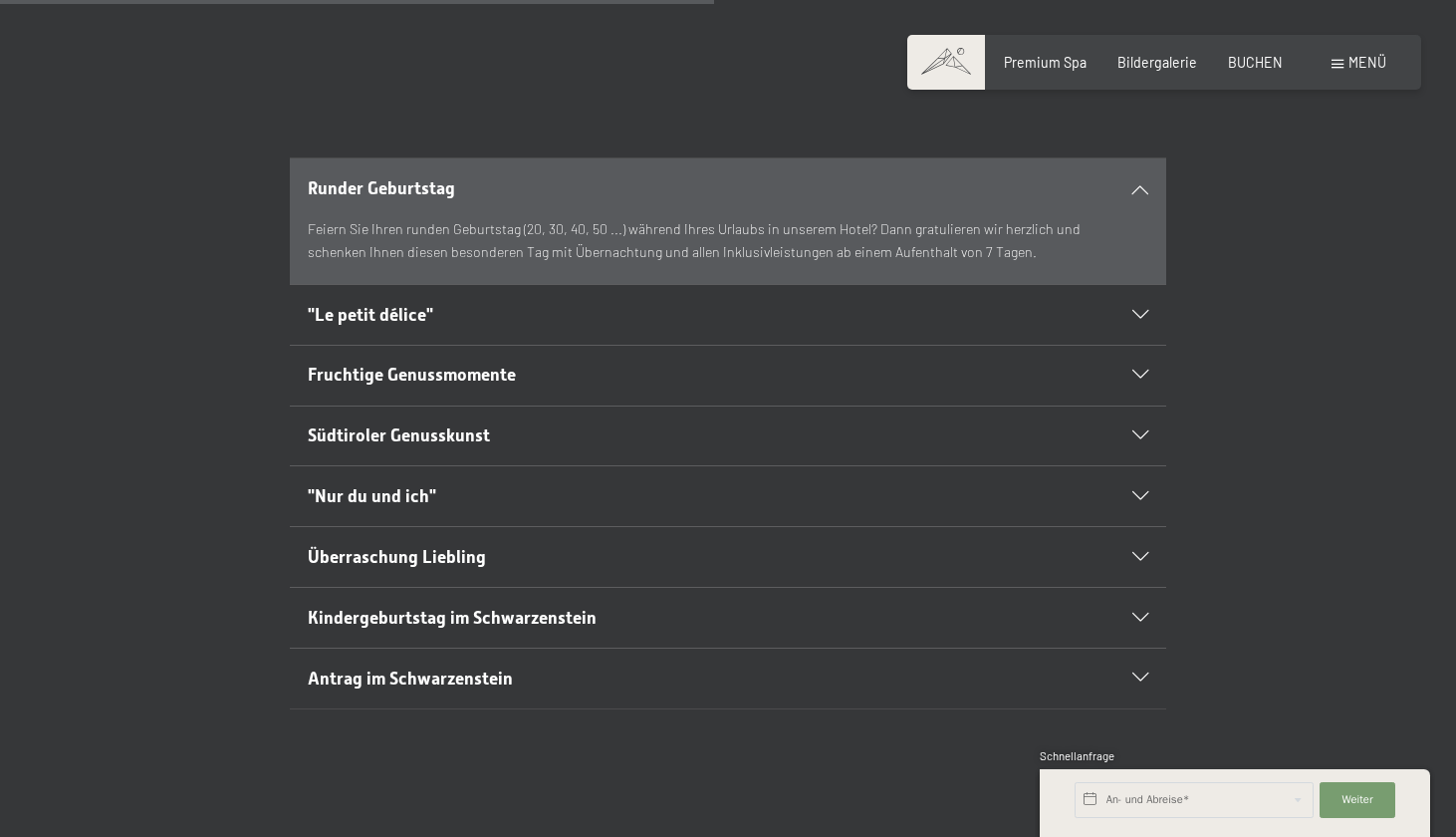click on "Runder Geburtstag" at bounding box center (381, 188) 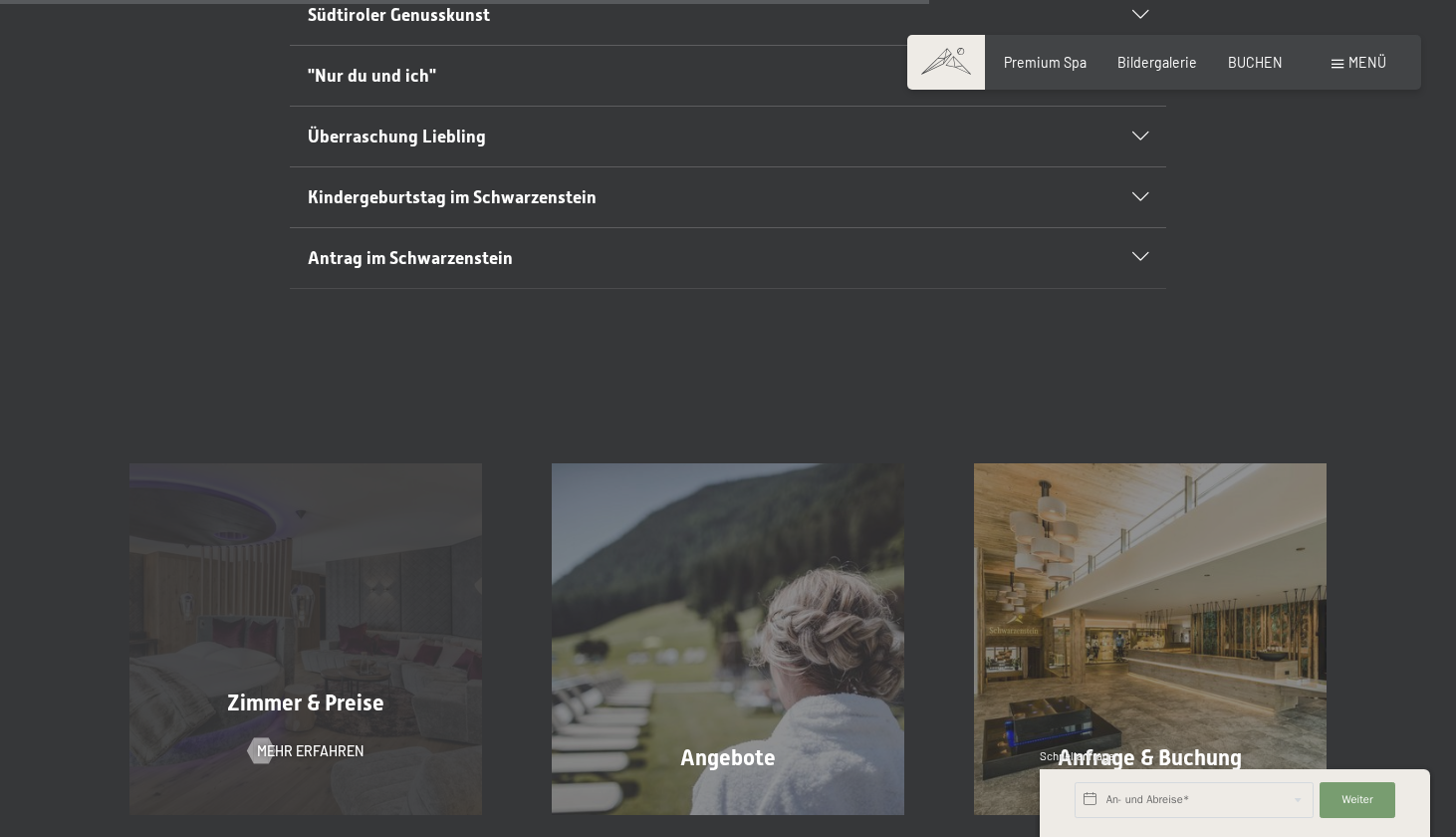 scroll, scrollTop: 1413, scrollLeft: 0, axis: vertical 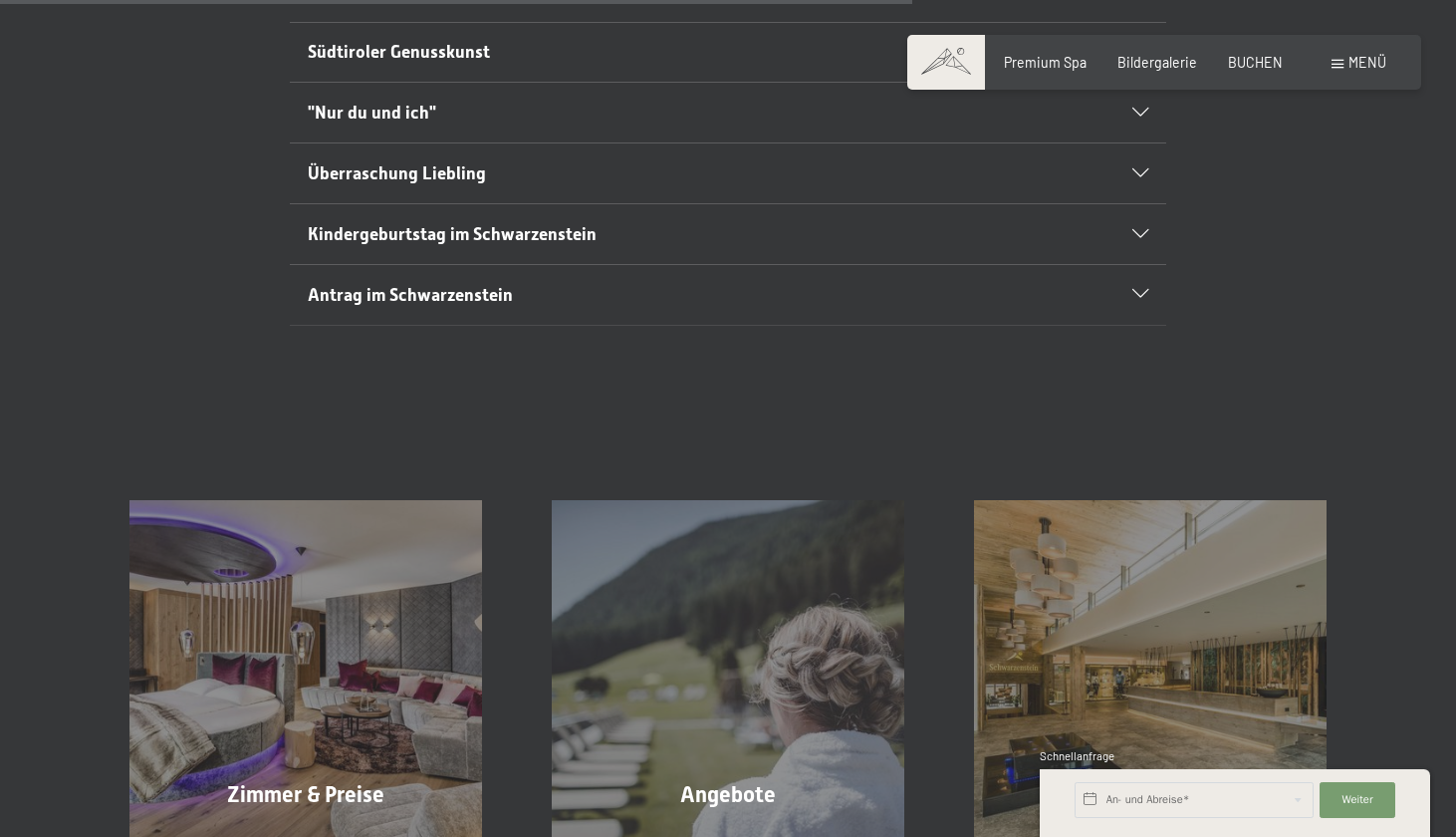 click on "Kindergeburtstag im Schwarzenstein" at bounding box center [452, 234] 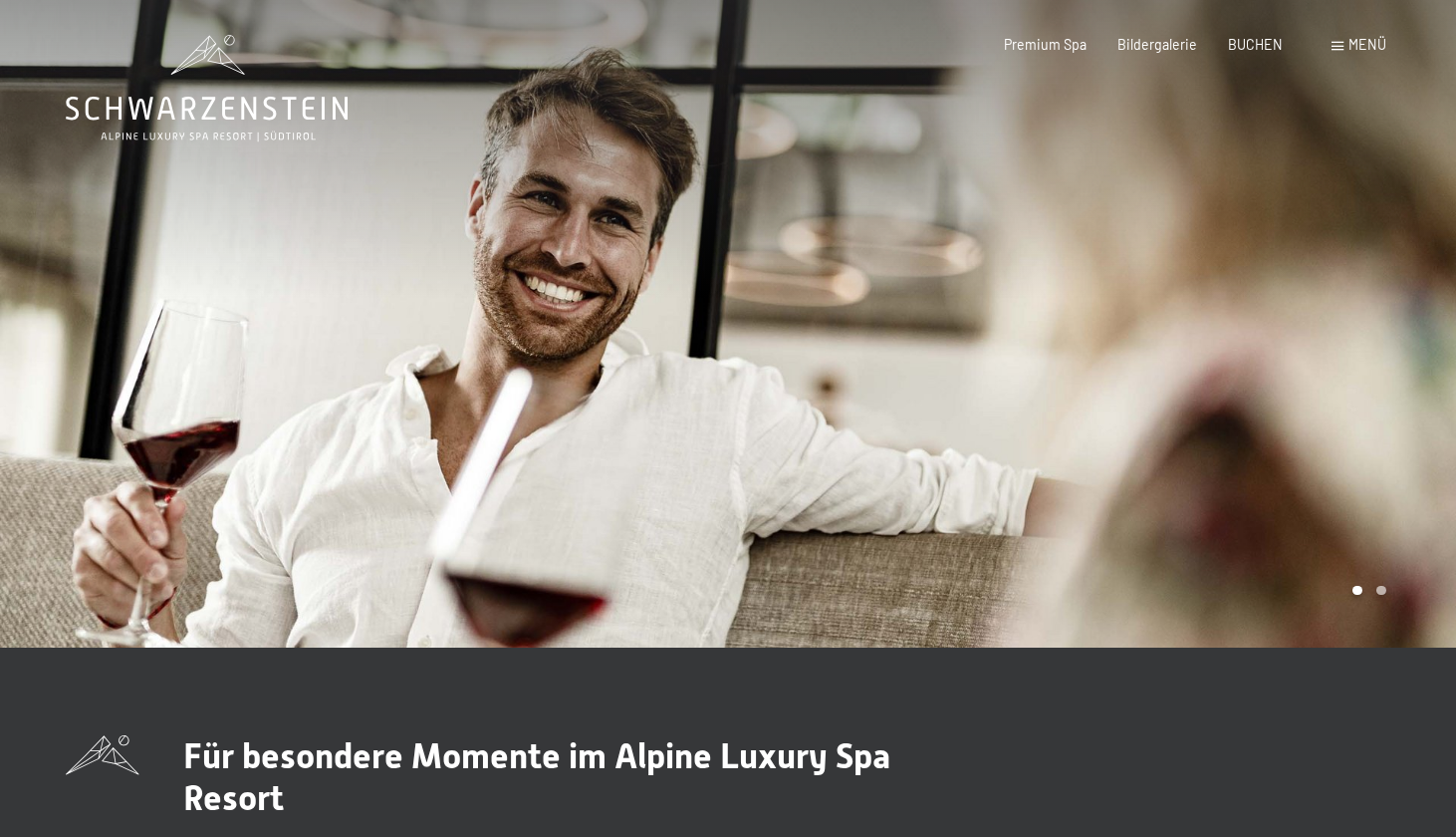 scroll, scrollTop: 0, scrollLeft: 0, axis: both 